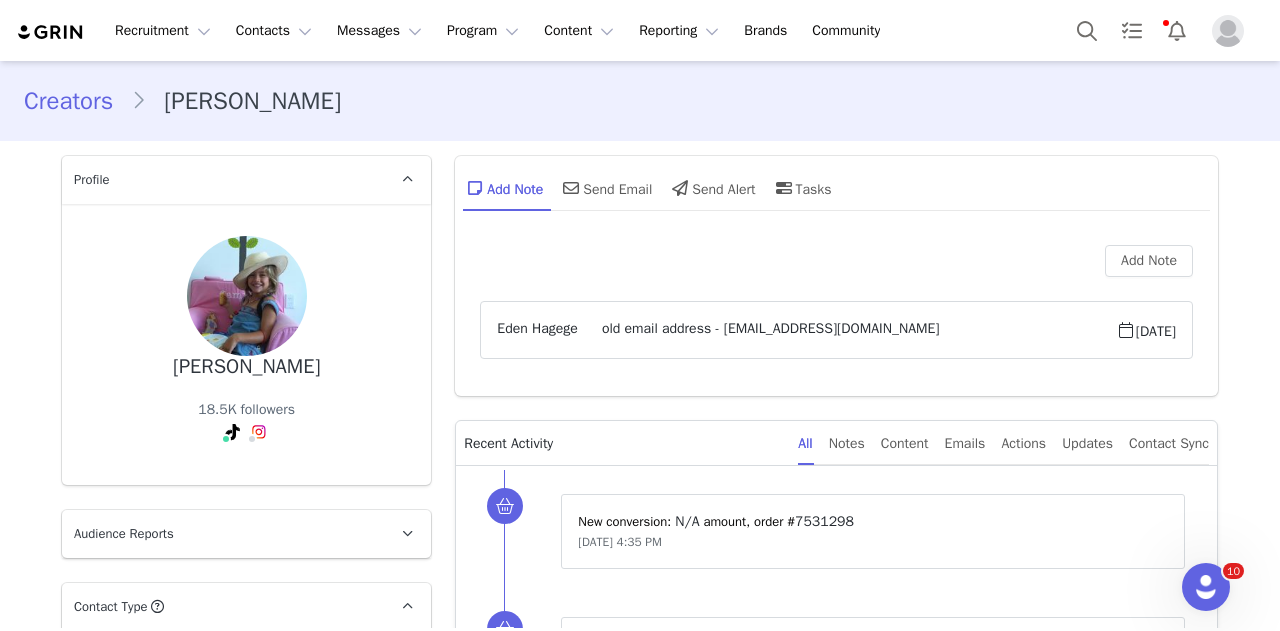 scroll, scrollTop: 0, scrollLeft: 0, axis: both 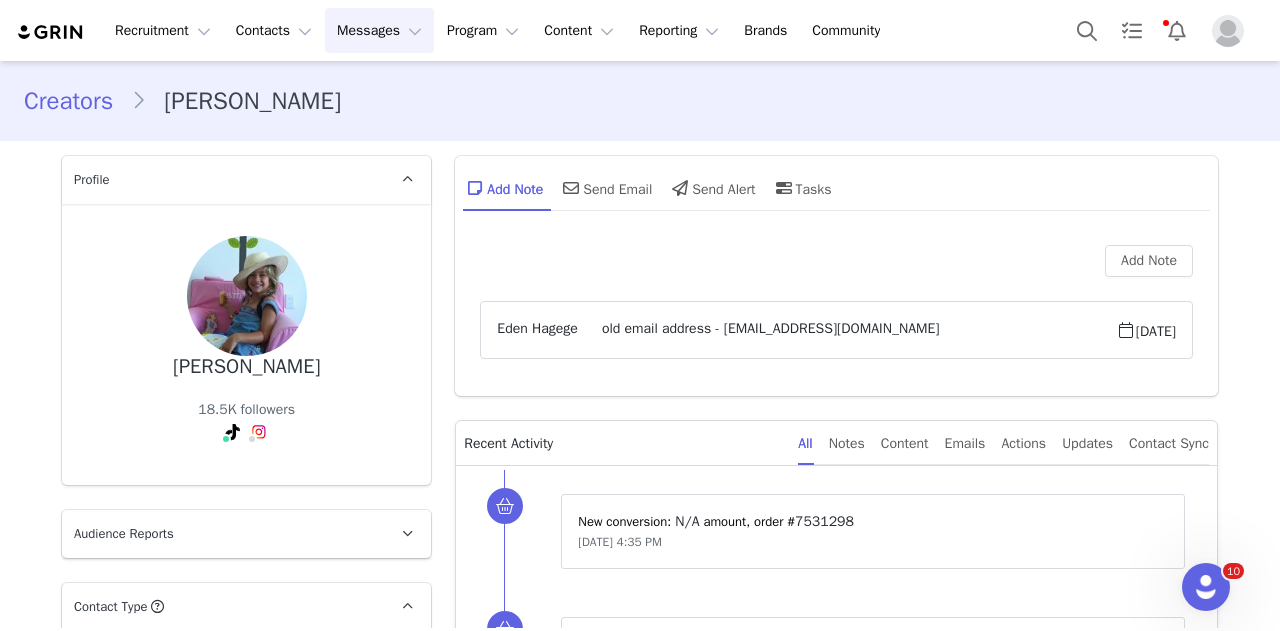 click on "Messages Messages" at bounding box center [379, 30] 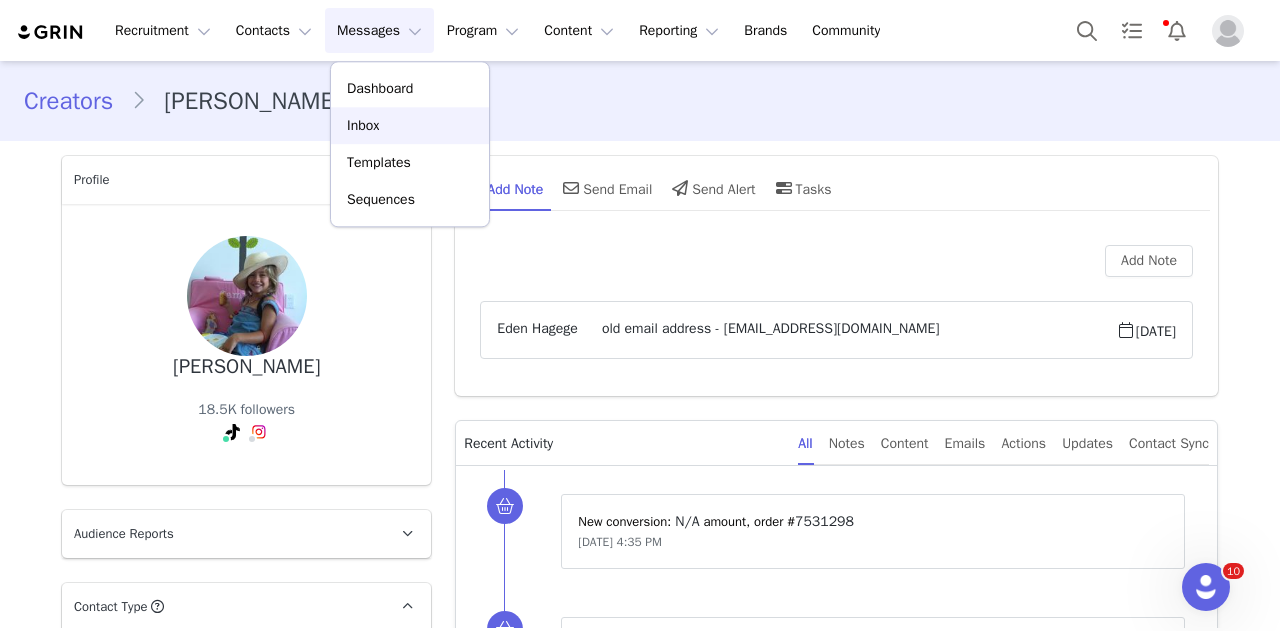 click on "Inbox" at bounding box center [410, 125] 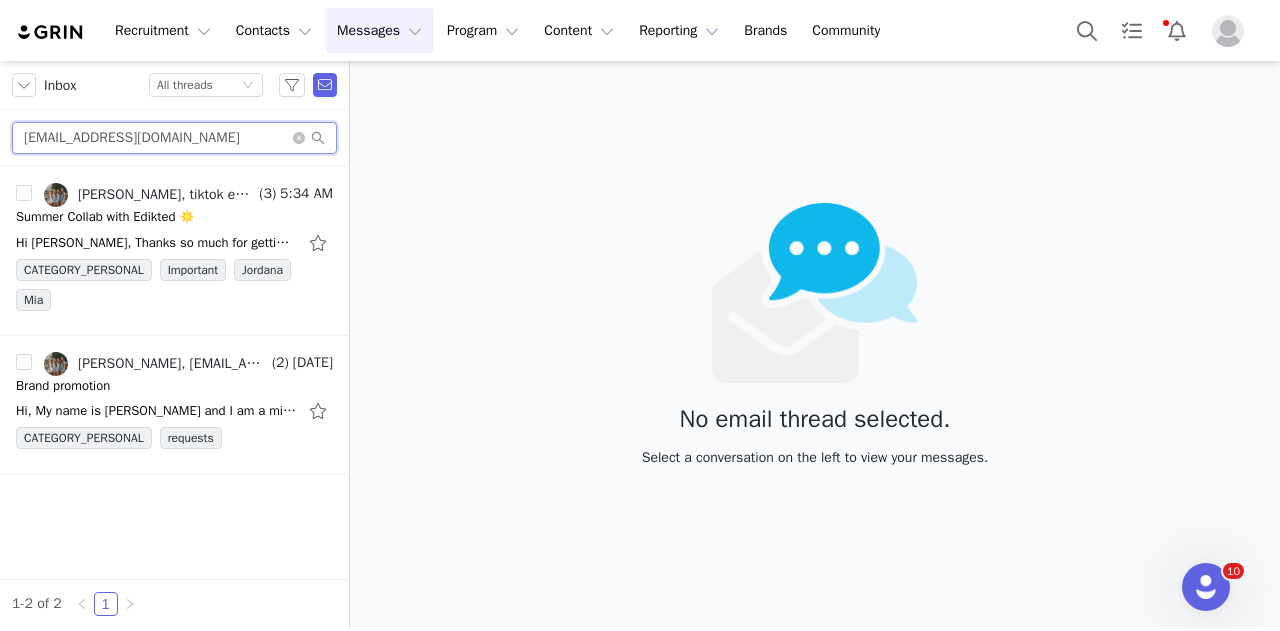 click on "lizahmaeturner@gmail.com" at bounding box center [174, 138] 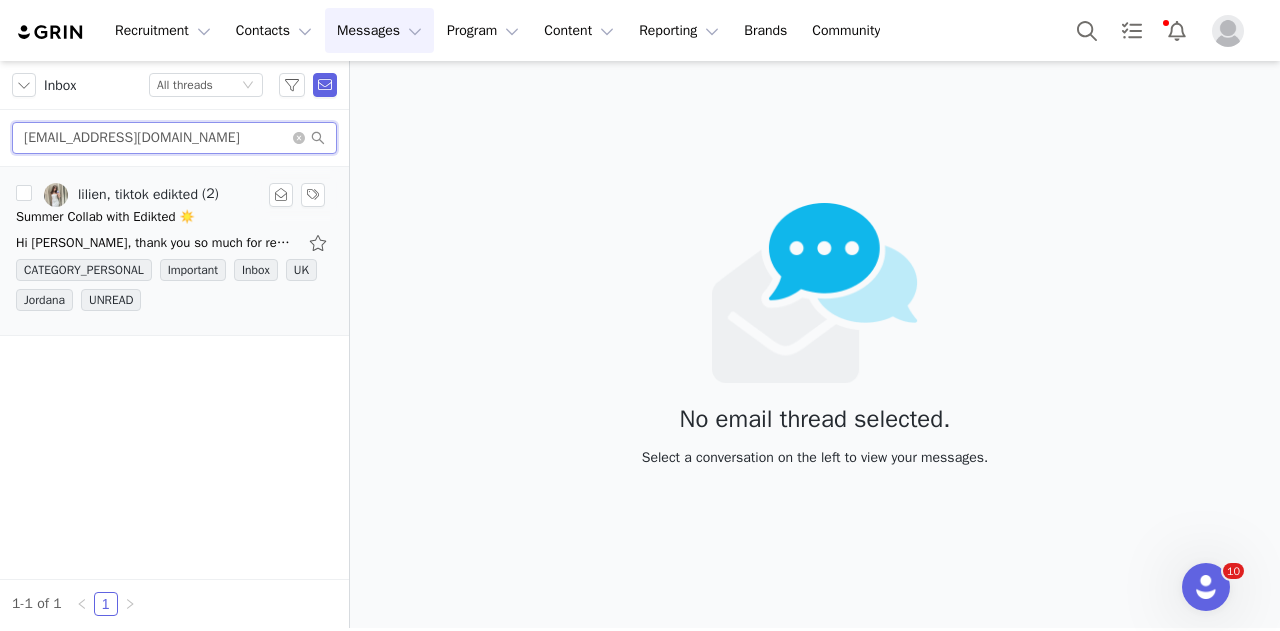 type on "[EMAIL_ADDRESS][DOMAIN_NAME]" 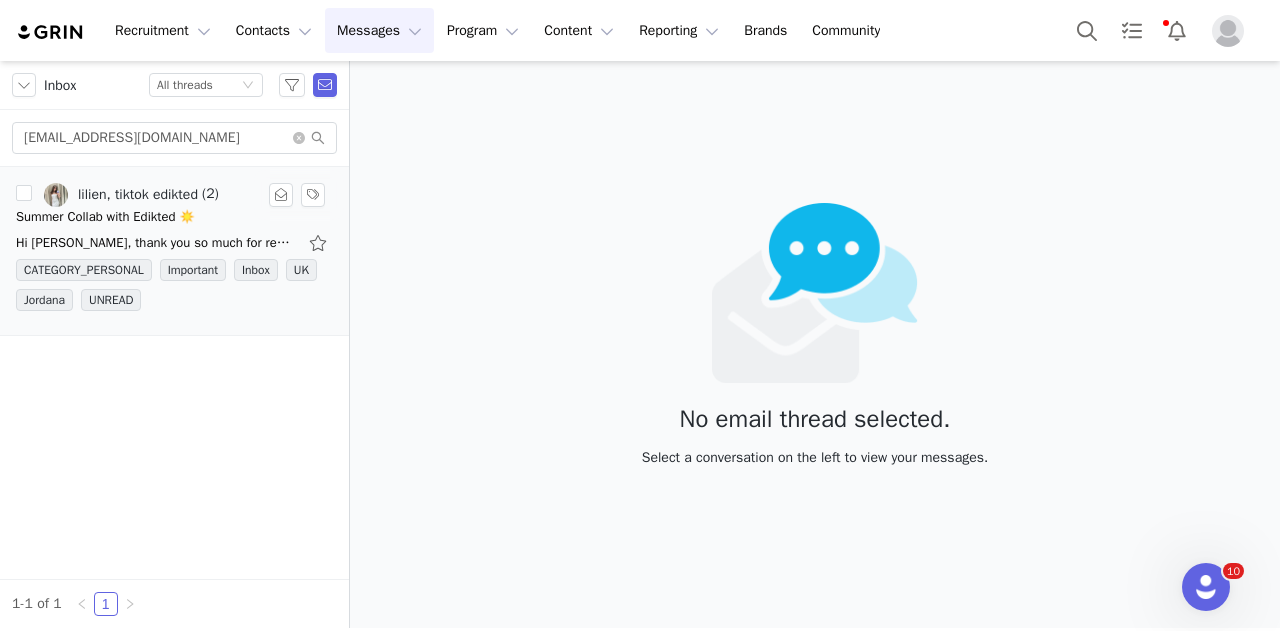 click on "lilien, tiktok edikted" at bounding box center [138, 195] 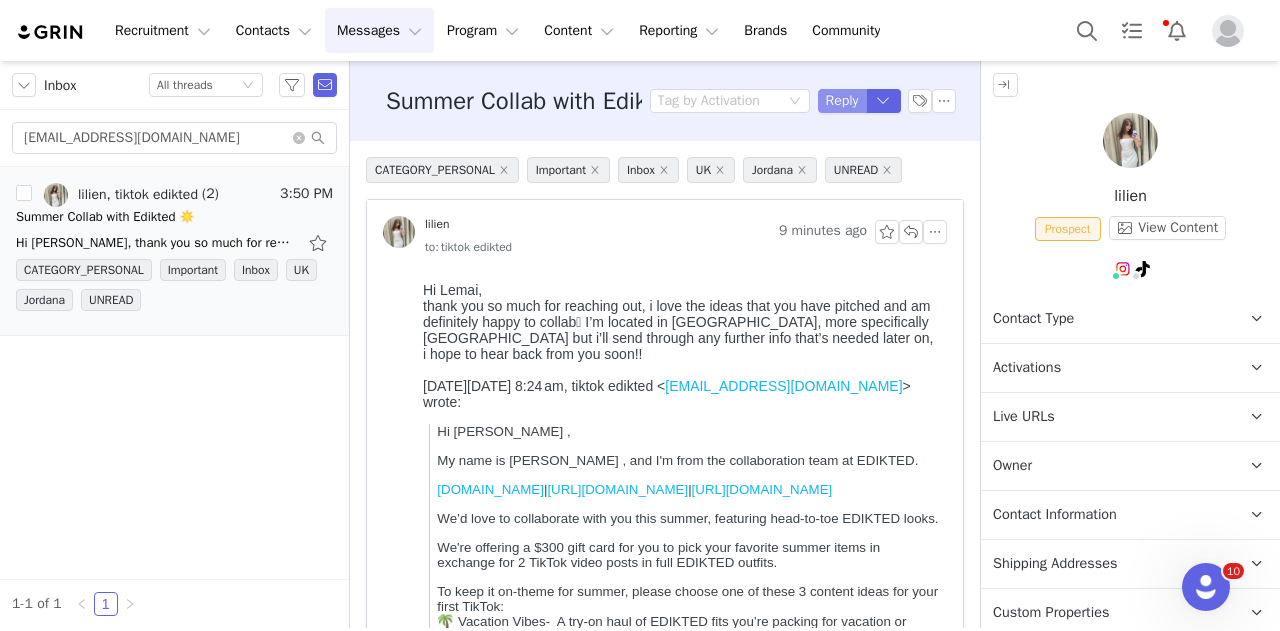 scroll, scrollTop: 0, scrollLeft: 0, axis: both 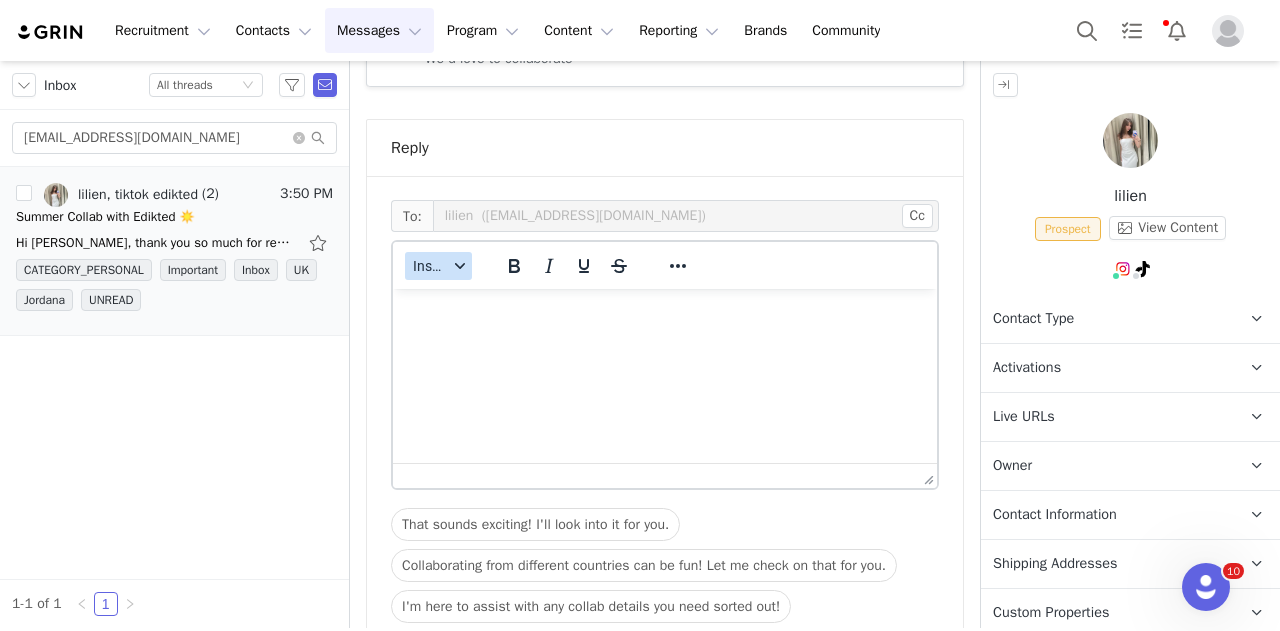 click on "Insert" at bounding box center [430, 266] 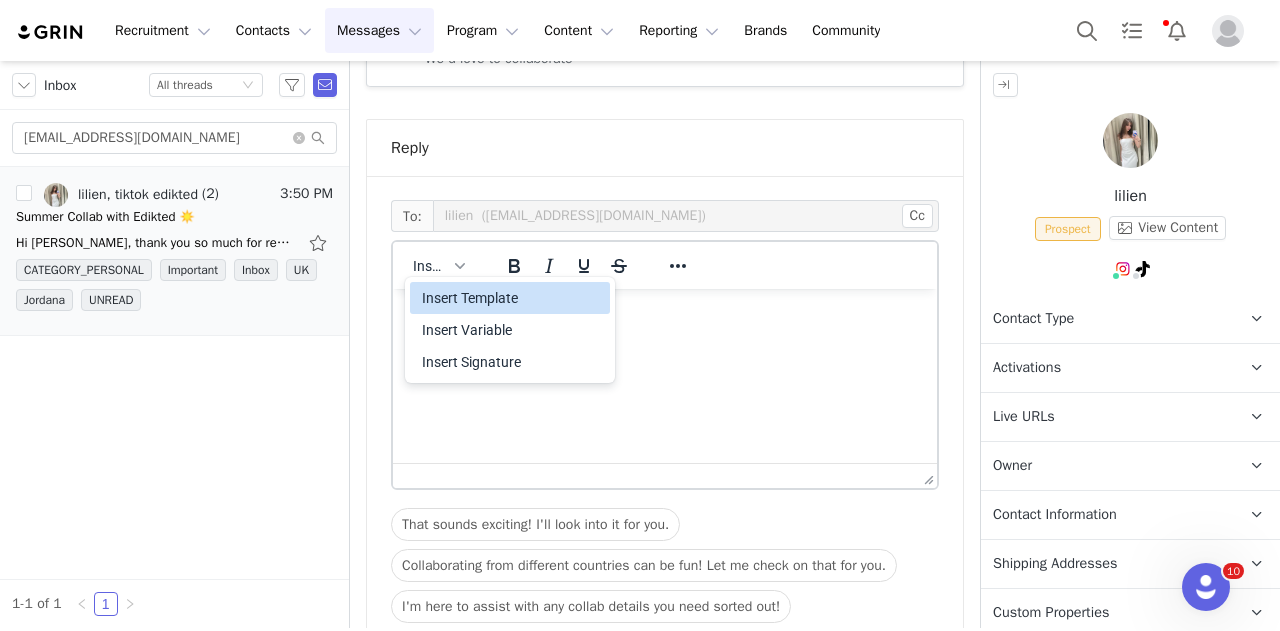 click on "Insert Template" at bounding box center (512, 298) 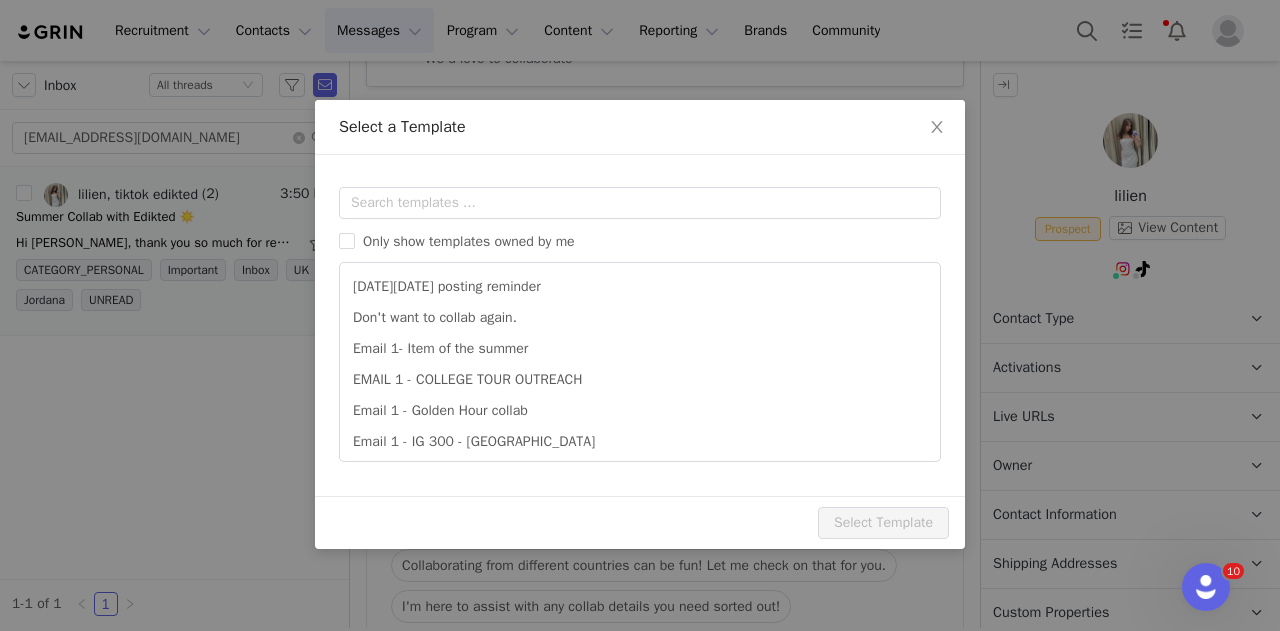 scroll, scrollTop: 0, scrollLeft: 0, axis: both 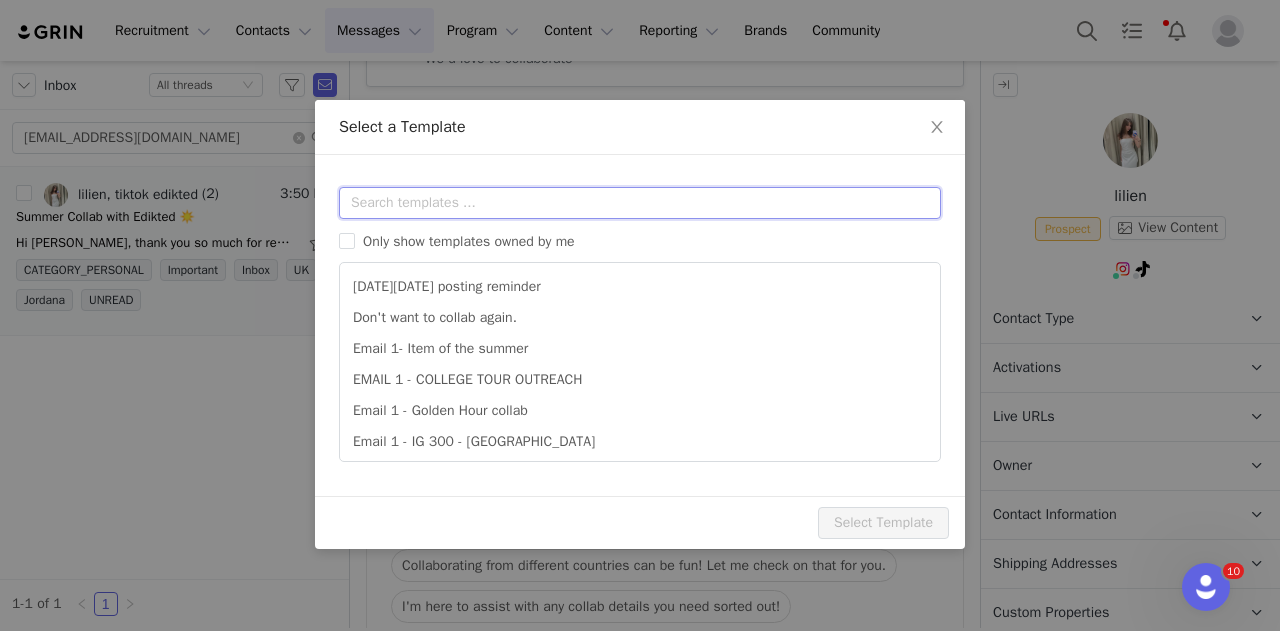 click at bounding box center [640, 203] 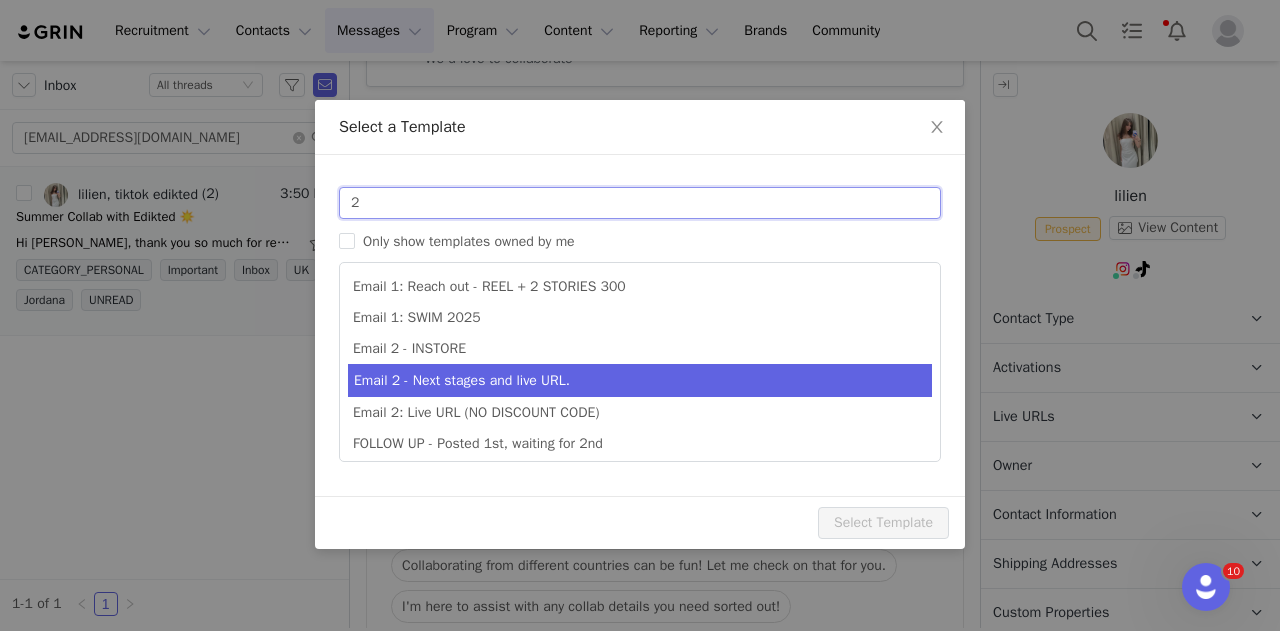 type on "2" 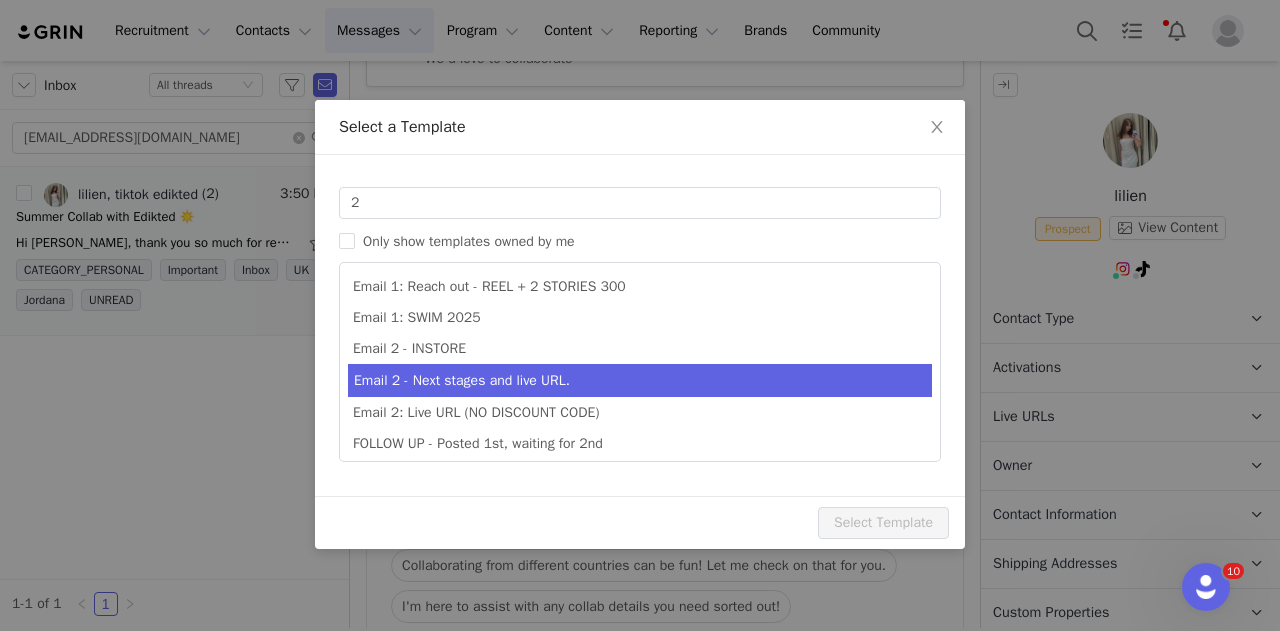type on "Collab with Edikted" 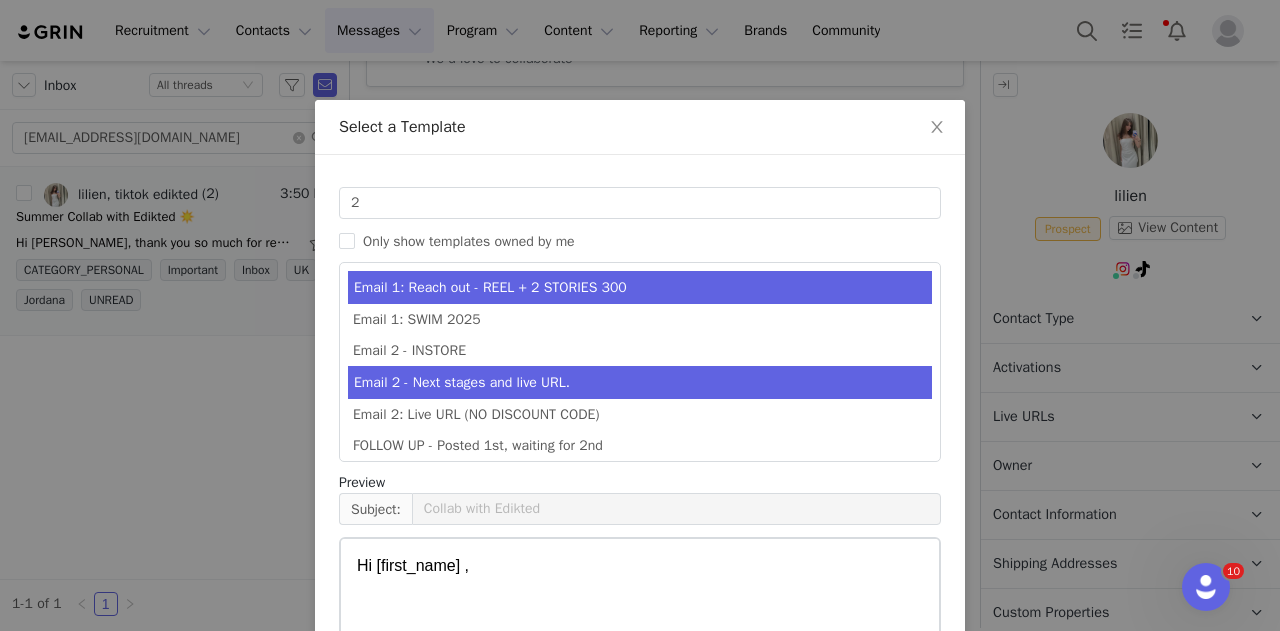 click on "Email 2 - Next stages and live URL." at bounding box center (640, 382) 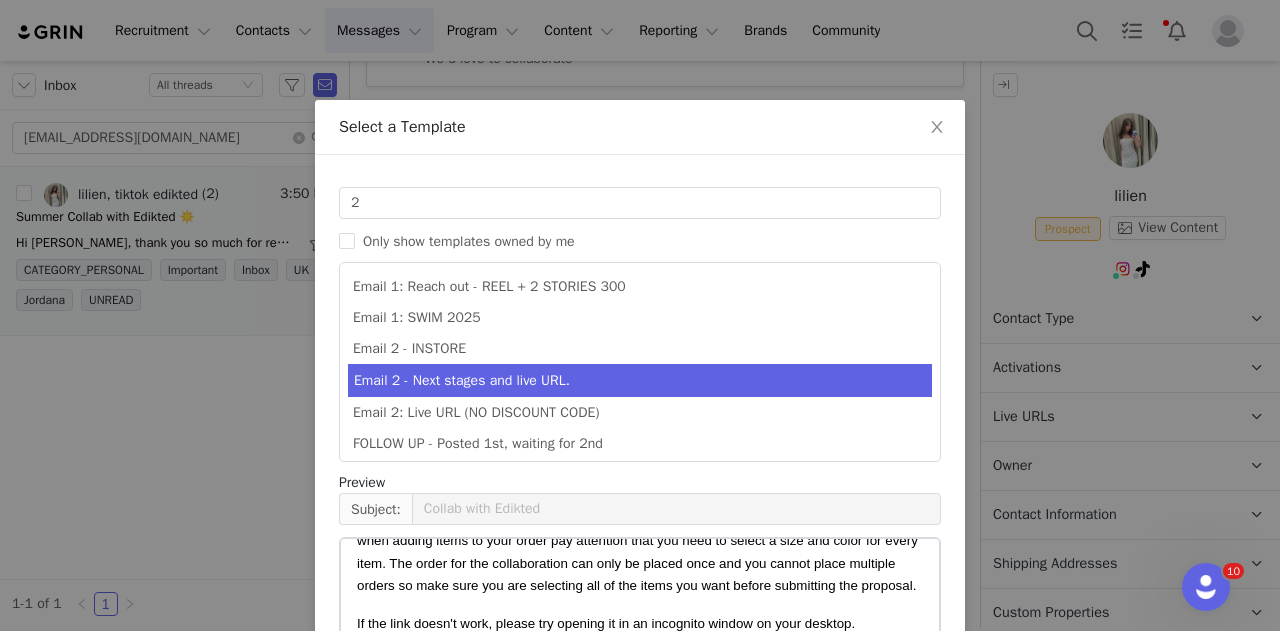 scroll, scrollTop: 470, scrollLeft: 0, axis: vertical 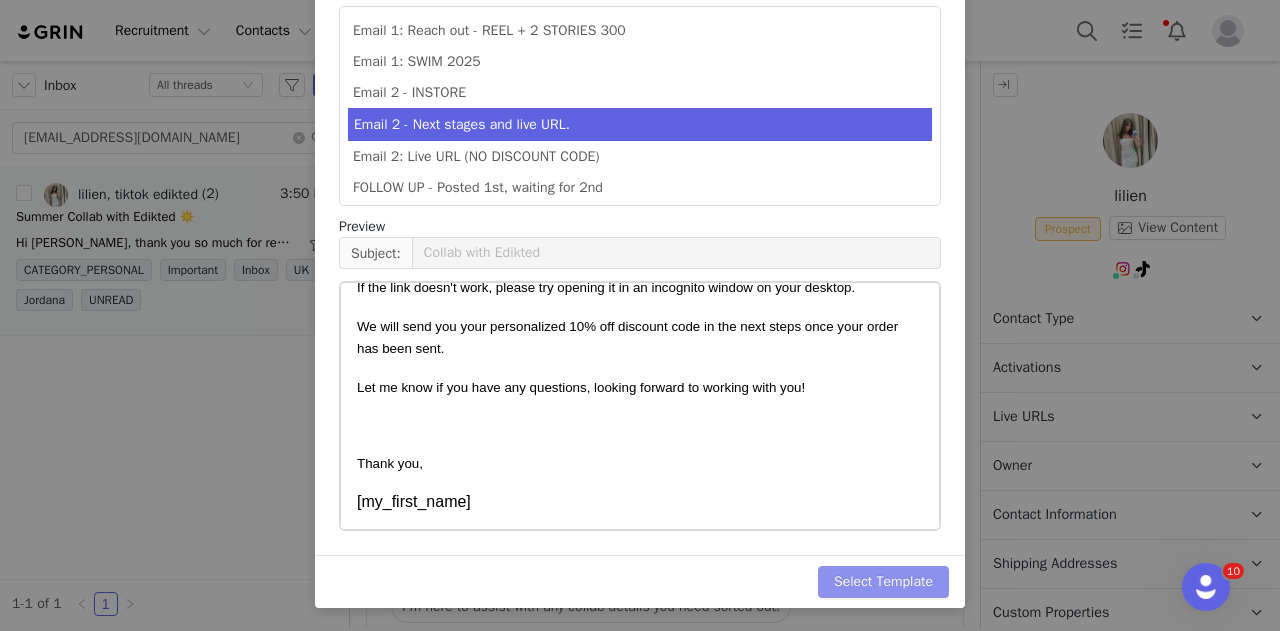 click on "Select Template" at bounding box center [883, 582] 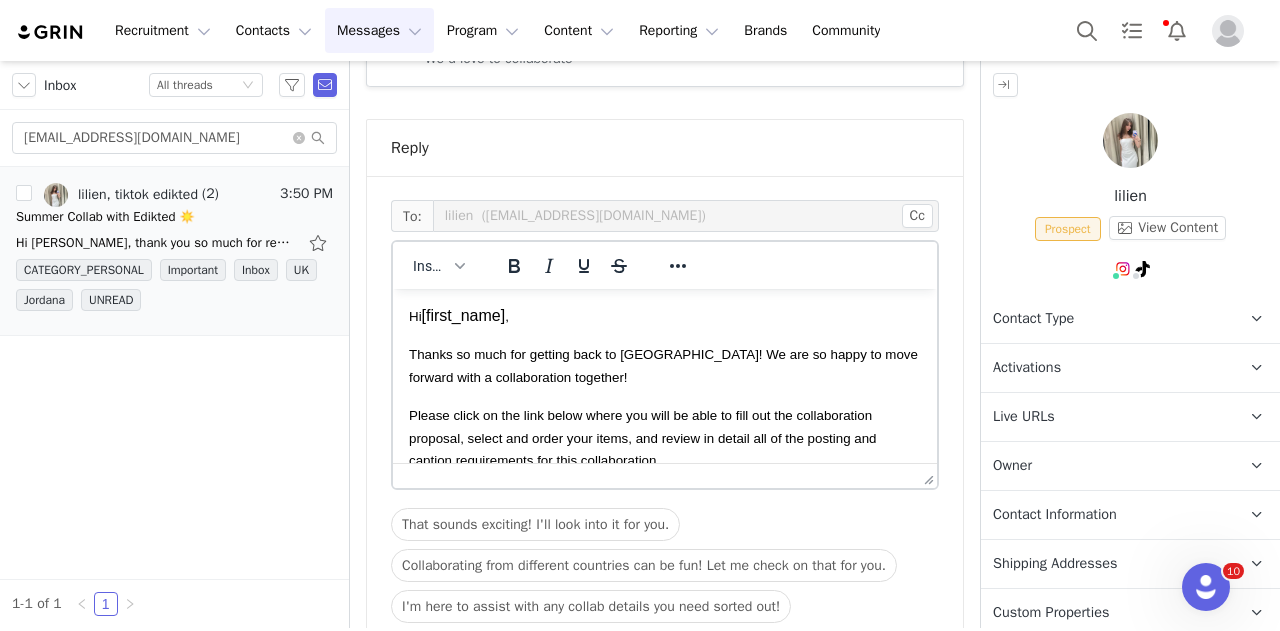 scroll, scrollTop: 0, scrollLeft: 0, axis: both 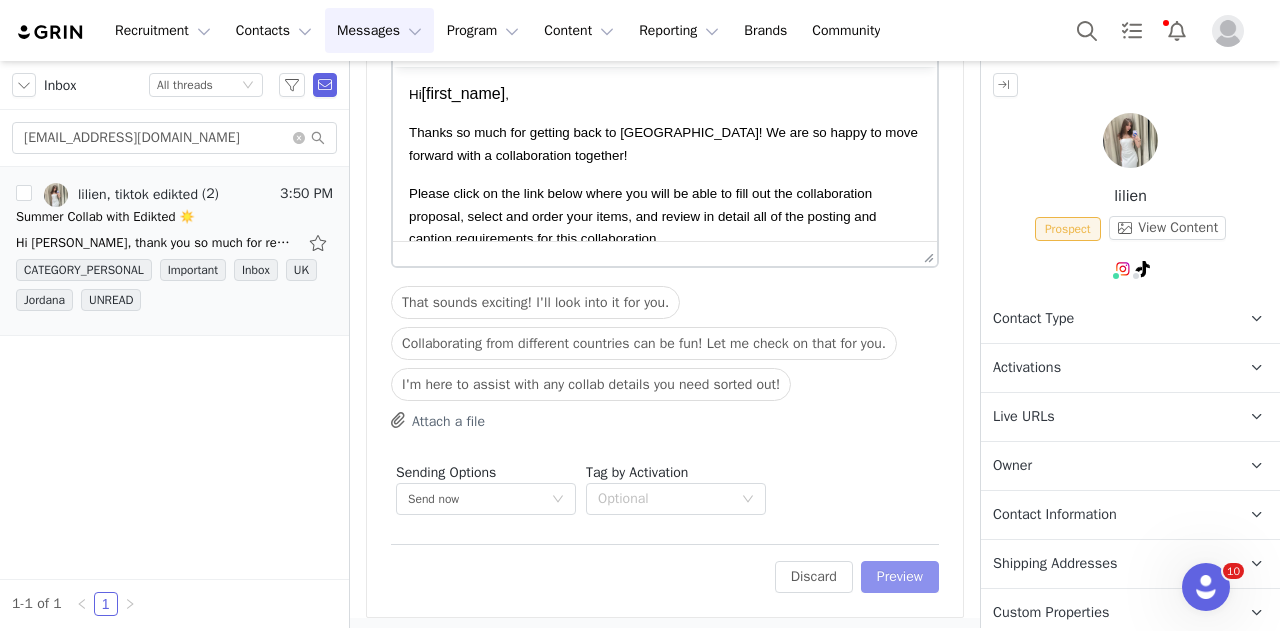click on "Preview" at bounding box center (900, 577) 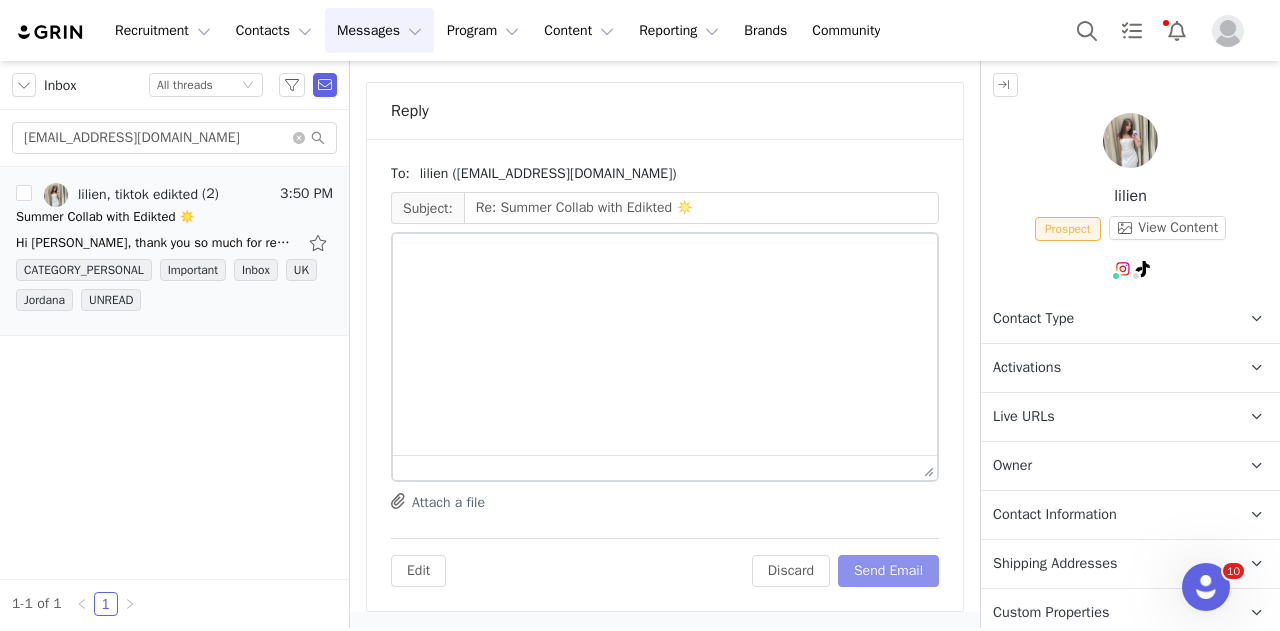 scroll, scrollTop: 1156, scrollLeft: 0, axis: vertical 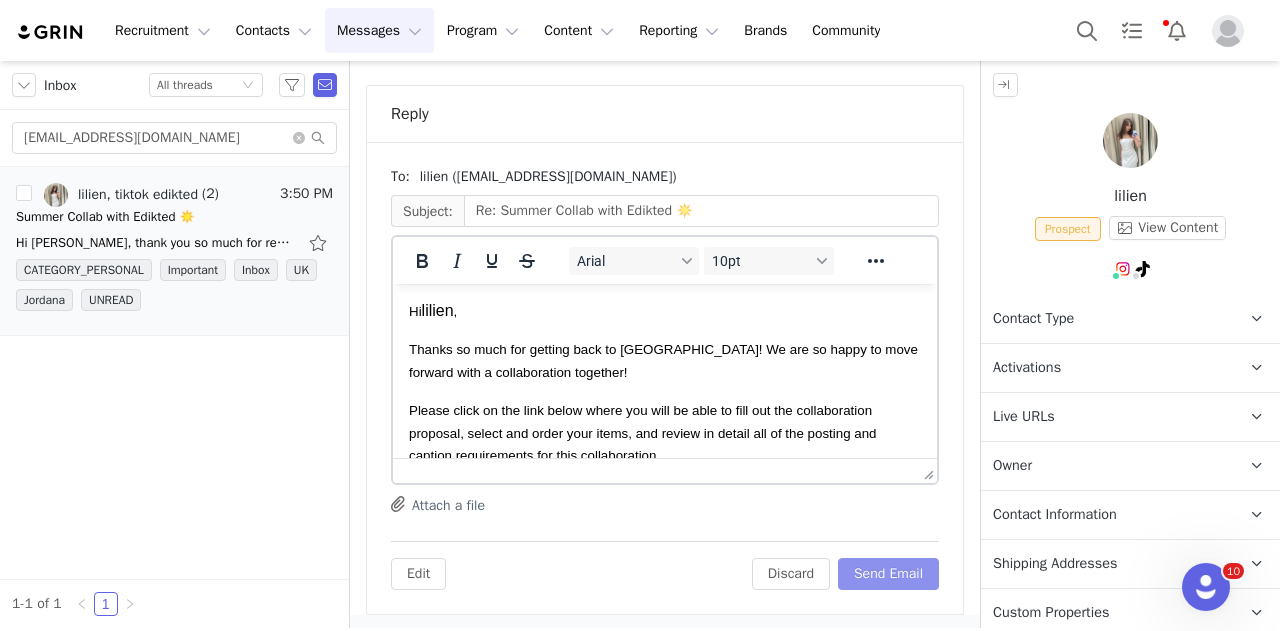 click on "Send Email" at bounding box center [888, 574] 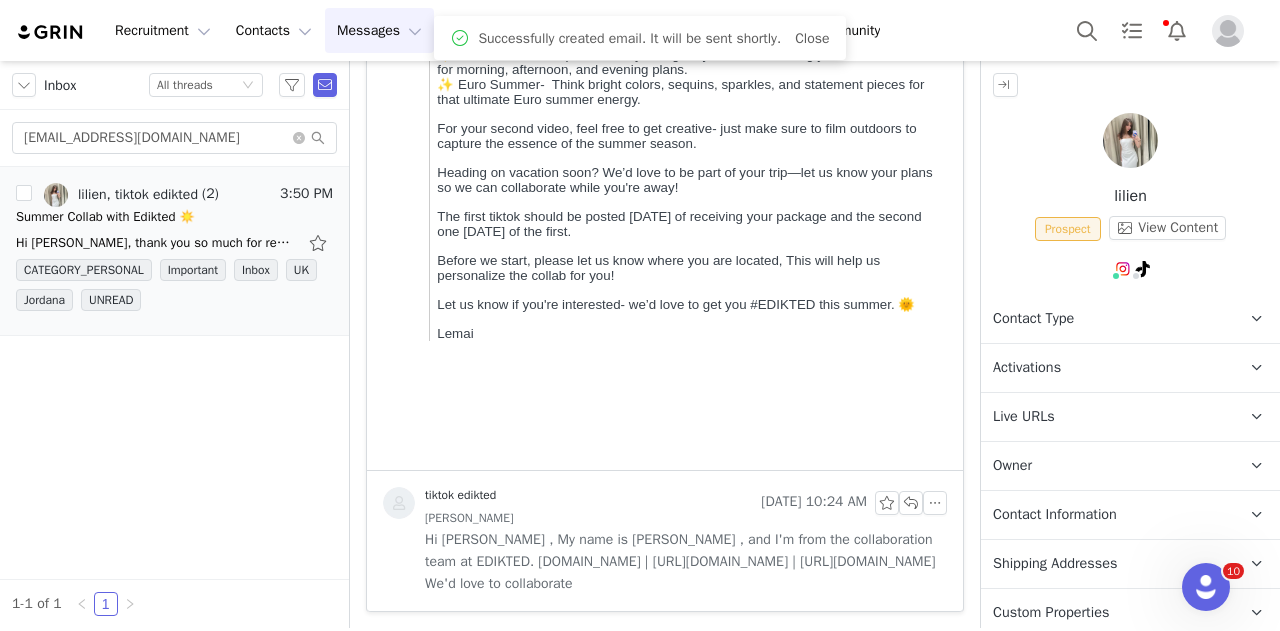 scroll, scrollTop: 595, scrollLeft: 0, axis: vertical 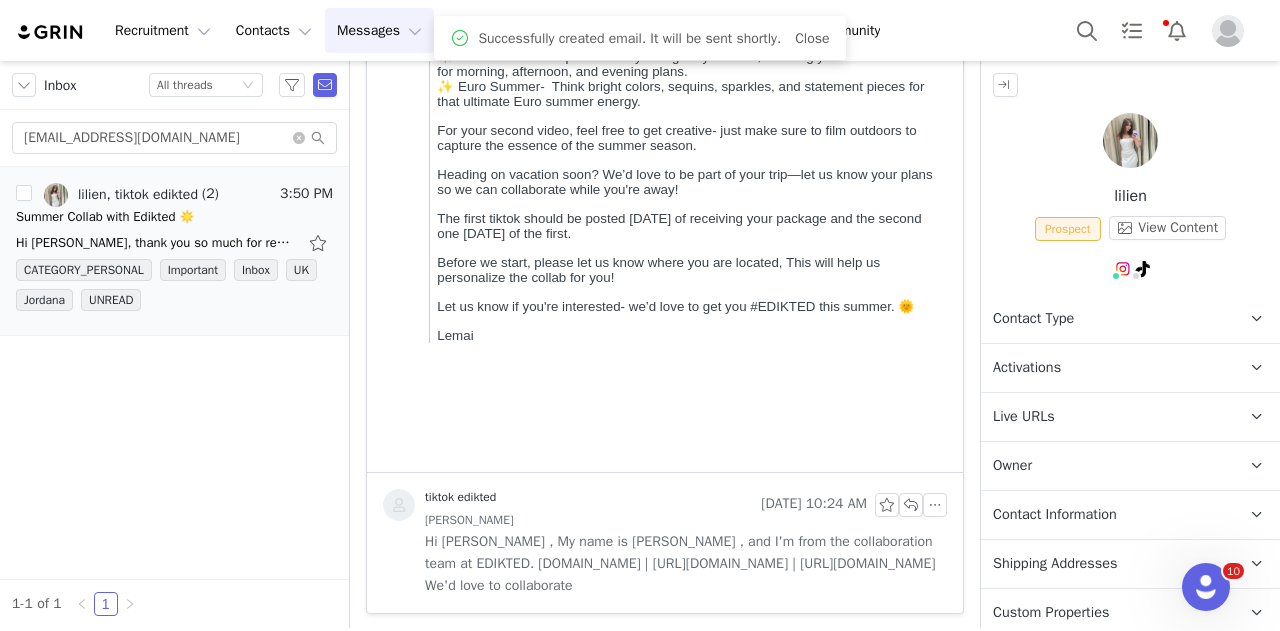 click on "Contact Type" at bounding box center (1033, 319) 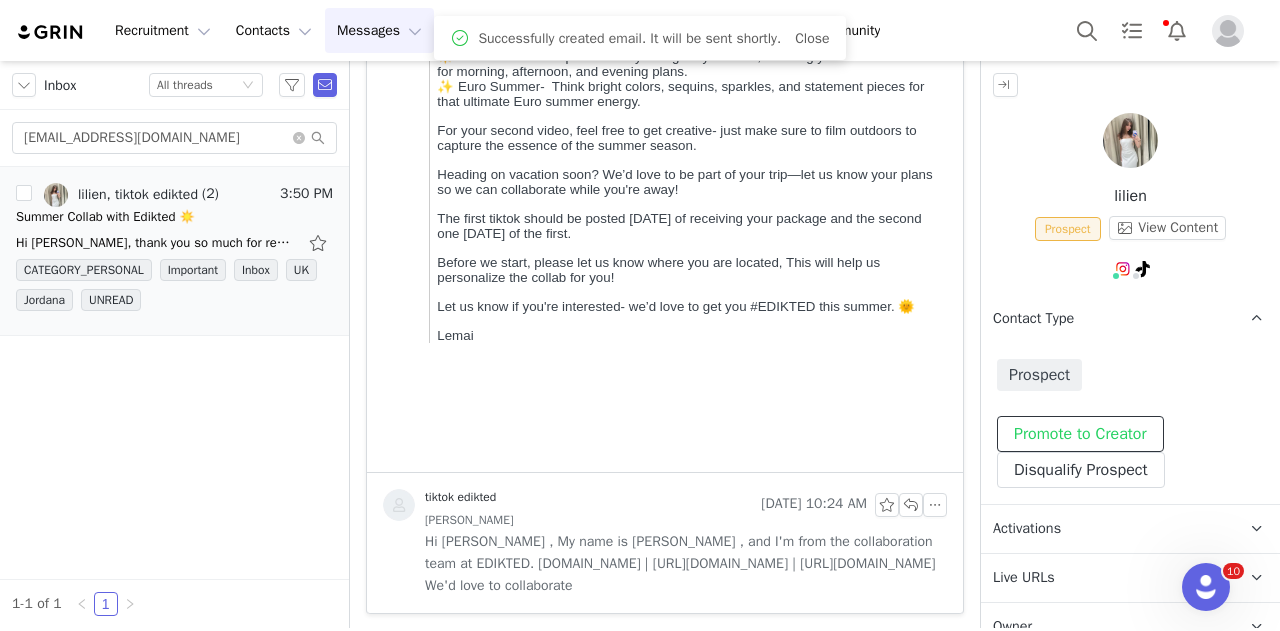 click on "Promote to Creator" at bounding box center [1080, 434] 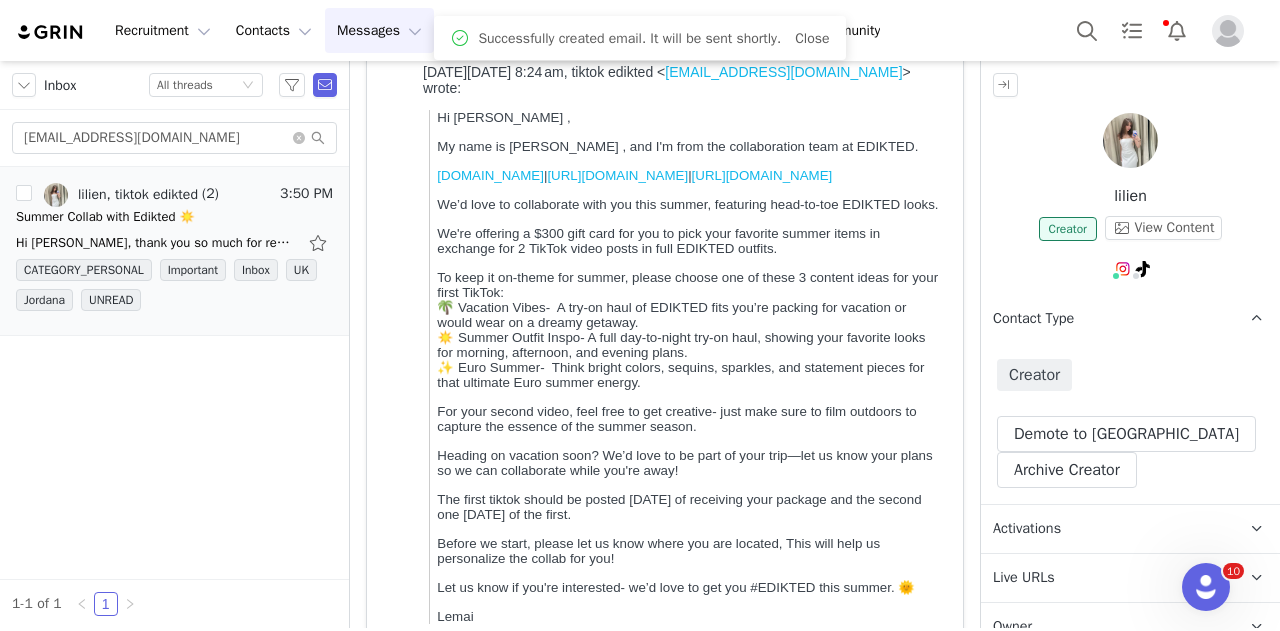 scroll, scrollTop: 313, scrollLeft: 0, axis: vertical 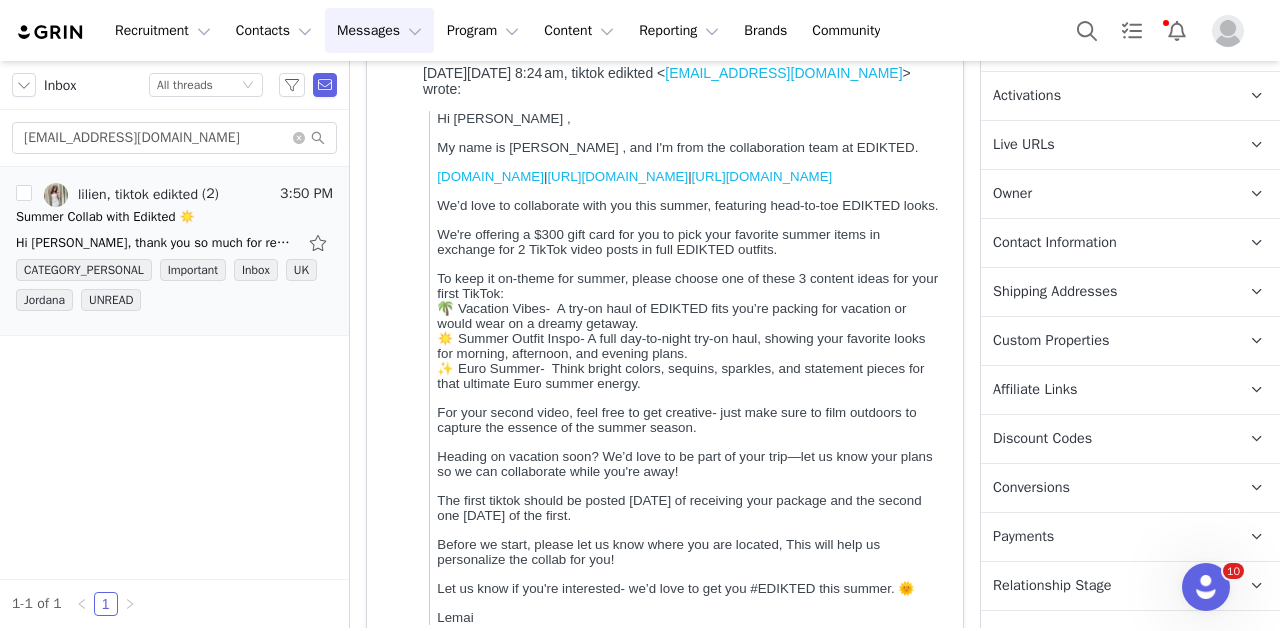 click on "Activations" at bounding box center [1027, 96] 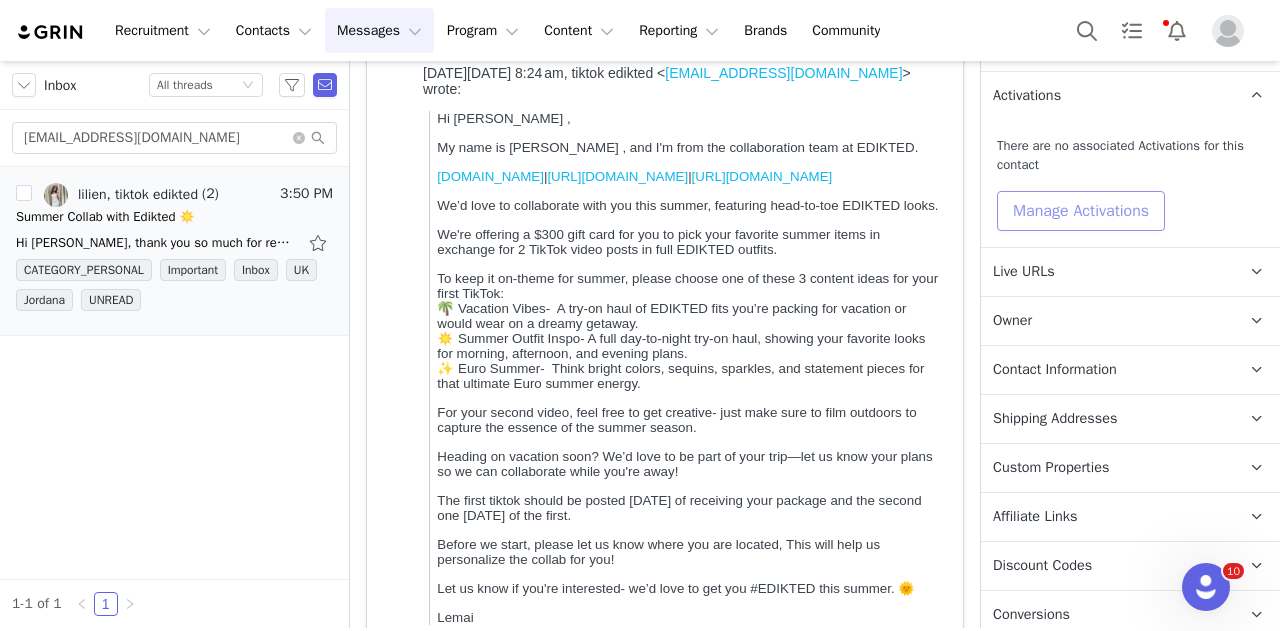 click on "Manage Activations" at bounding box center (1081, 211) 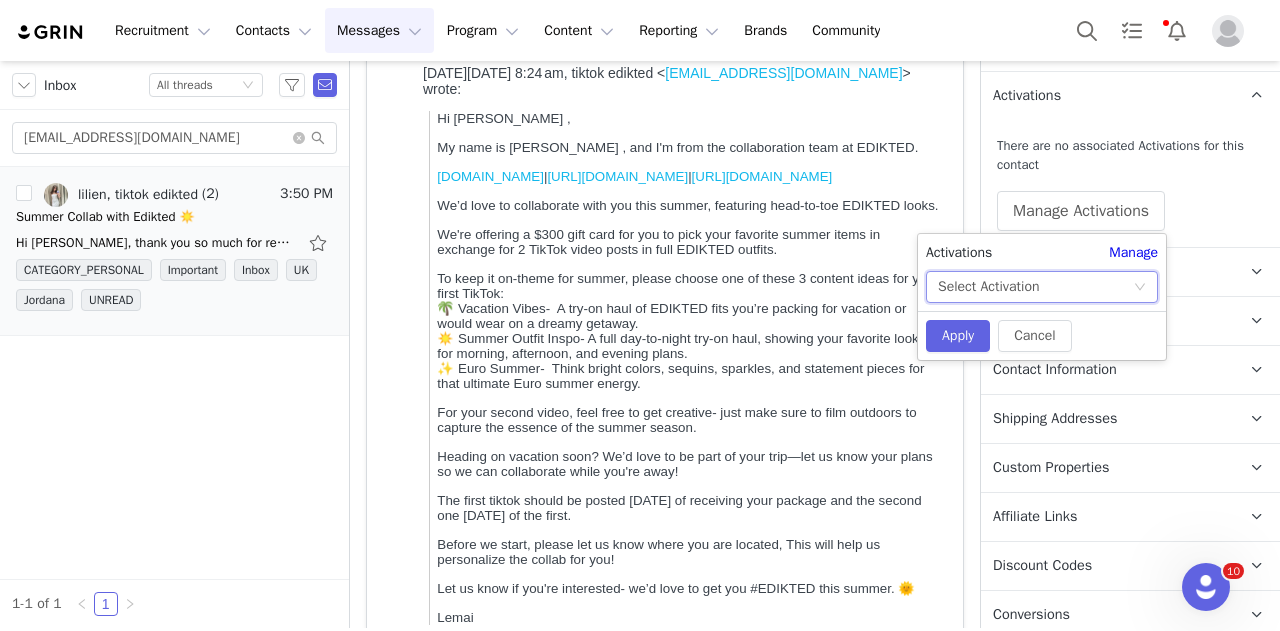 click on "Select Activation" at bounding box center (1035, 287) 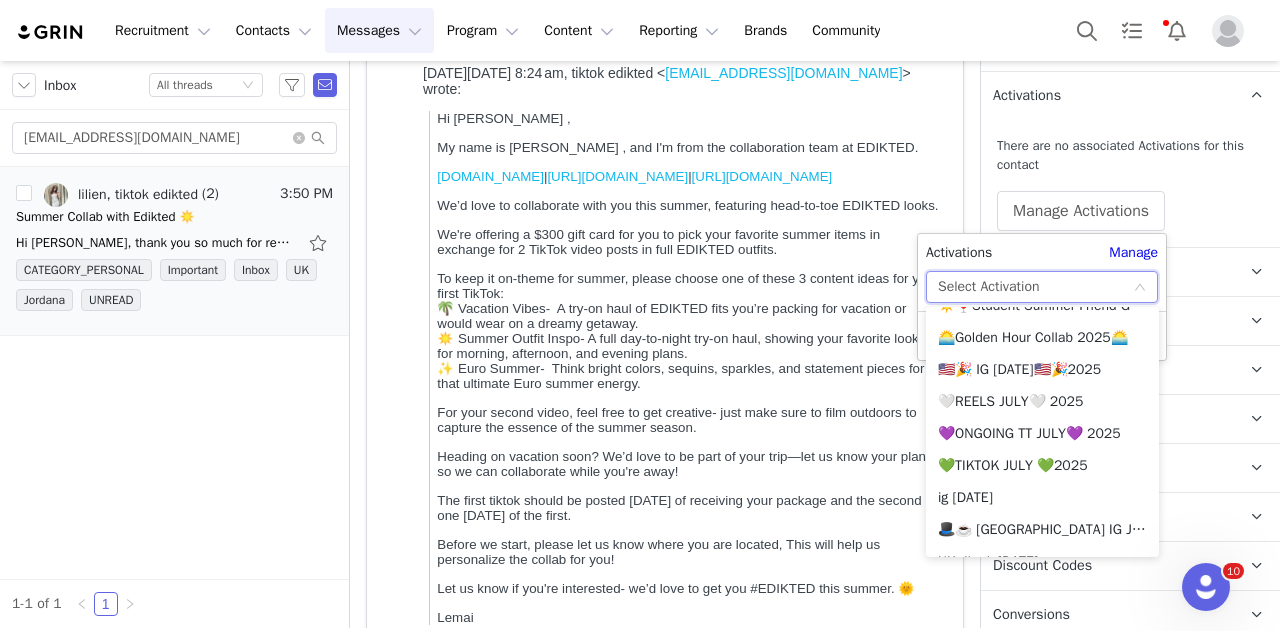 scroll, scrollTop: 1051, scrollLeft: 0, axis: vertical 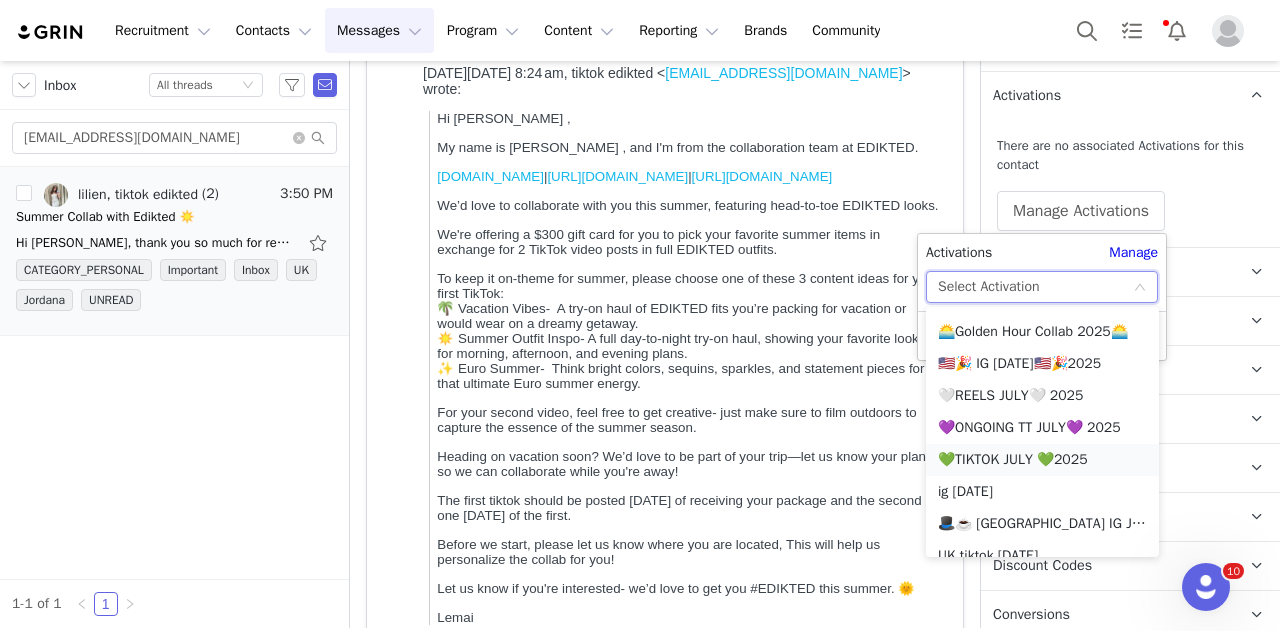 click on "💚TIKTOK JULY 💚2025" at bounding box center (1042, 460) 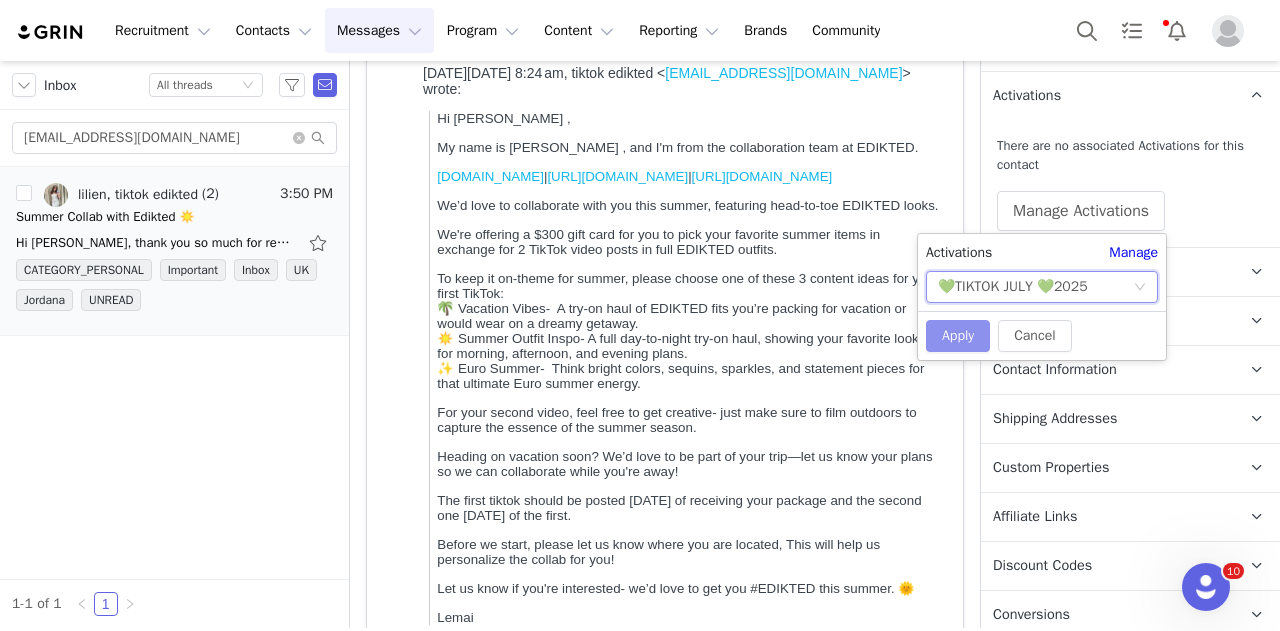 click on "Apply" at bounding box center (958, 336) 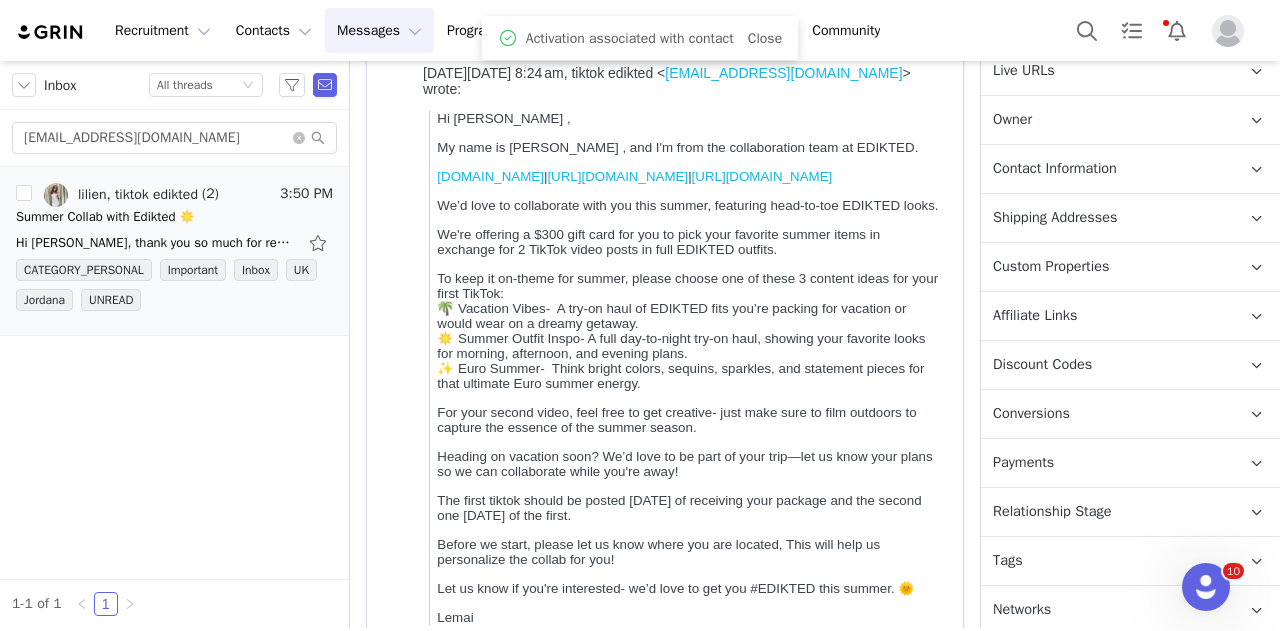click on "Relationship Stage  Use relationship stages to move contacts through a logical sequence, from unaware of your brand to loyal ambassador" at bounding box center (1106, 512) 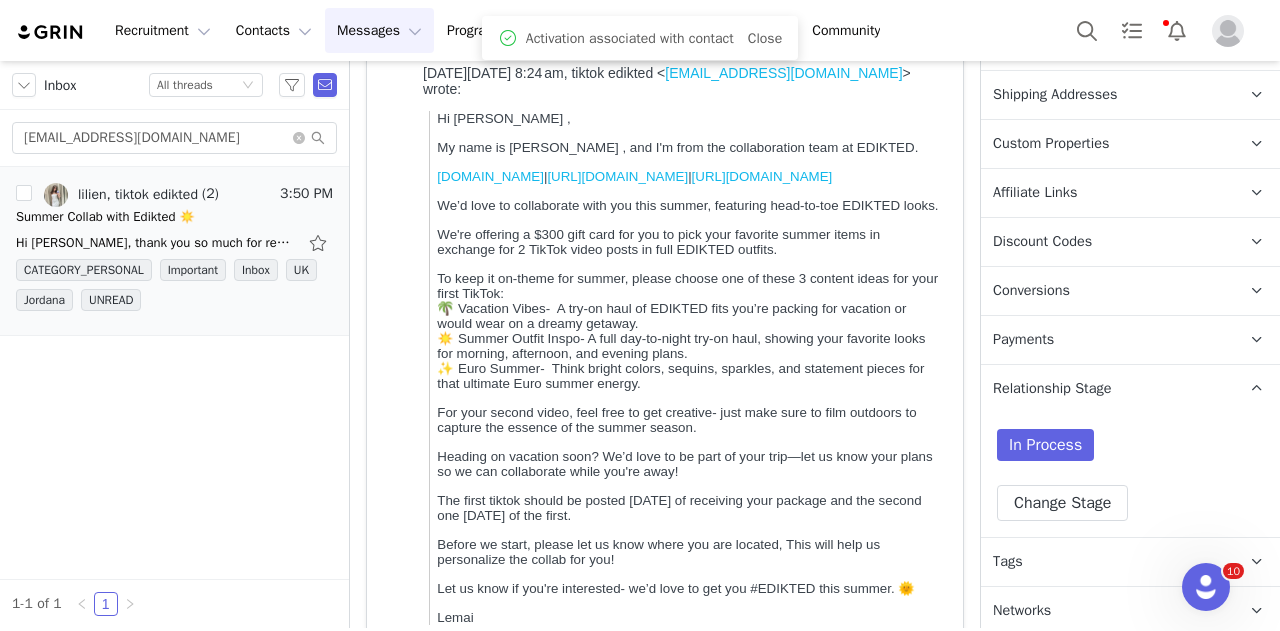 scroll, scrollTop: 751, scrollLeft: 0, axis: vertical 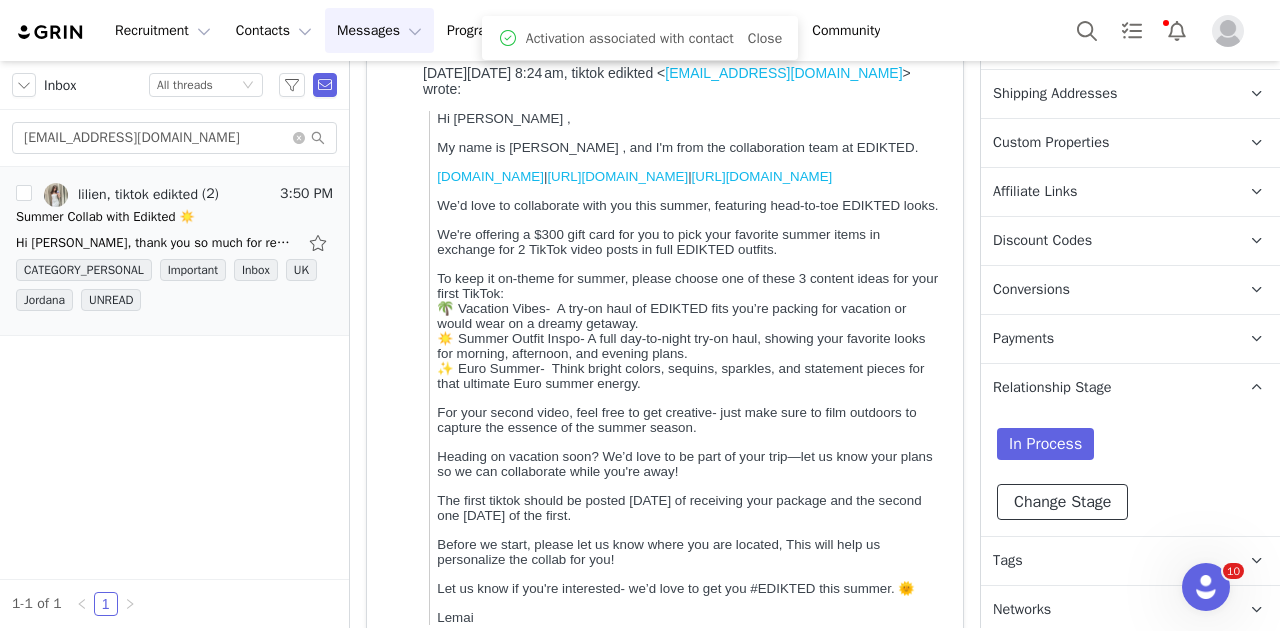 click on "Change Stage" at bounding box center [1062, 502] 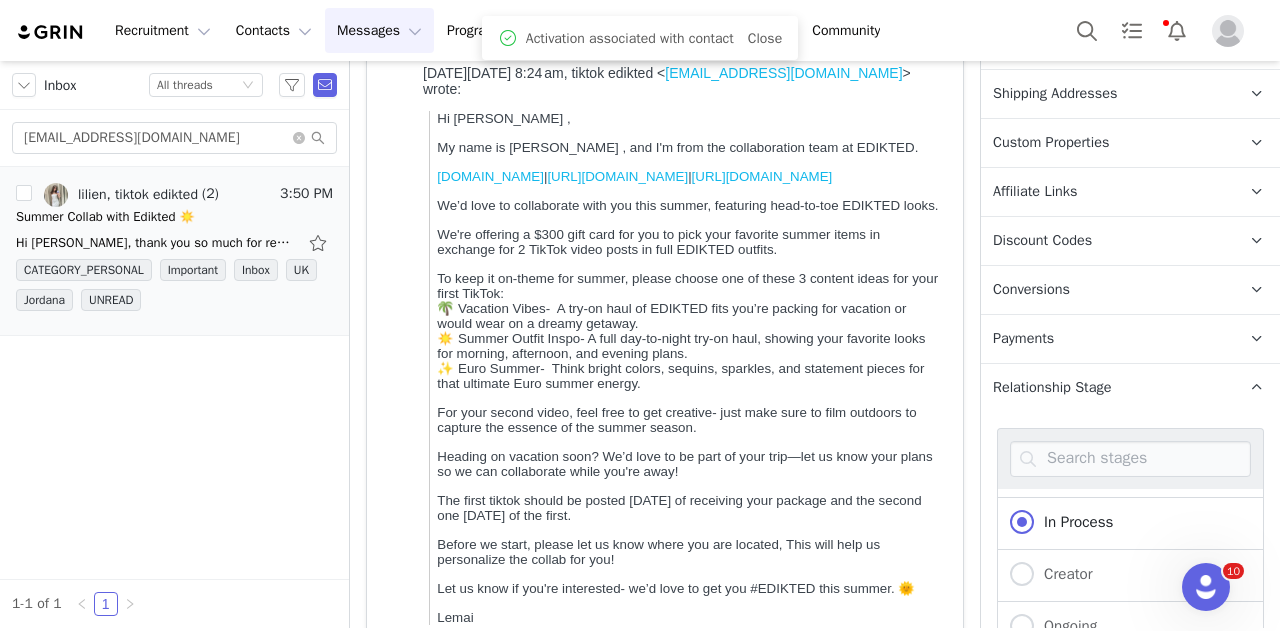 scroll, scrollTop: 6, scrollLeft: 0, axis: vertical 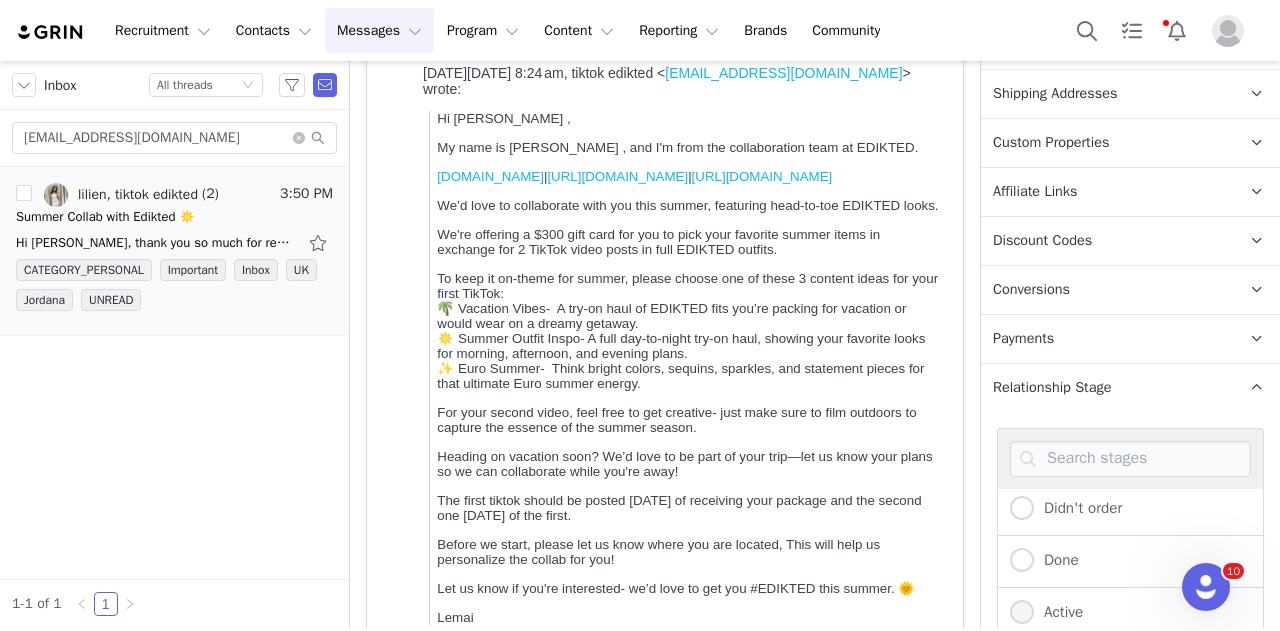 drag, startPoint x: 1052, startPoint y: 565, endPoint x: 1051, endPoint y: 613, distance: 48.010414 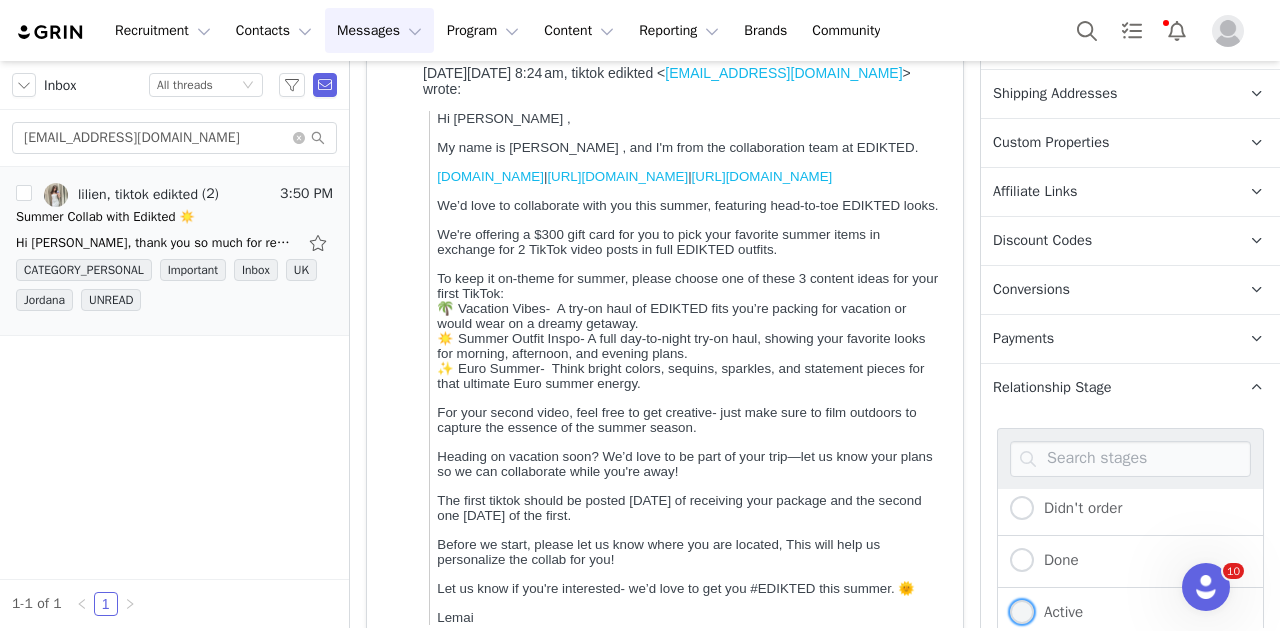 click on "Active" at bounding box center [1046, 613] 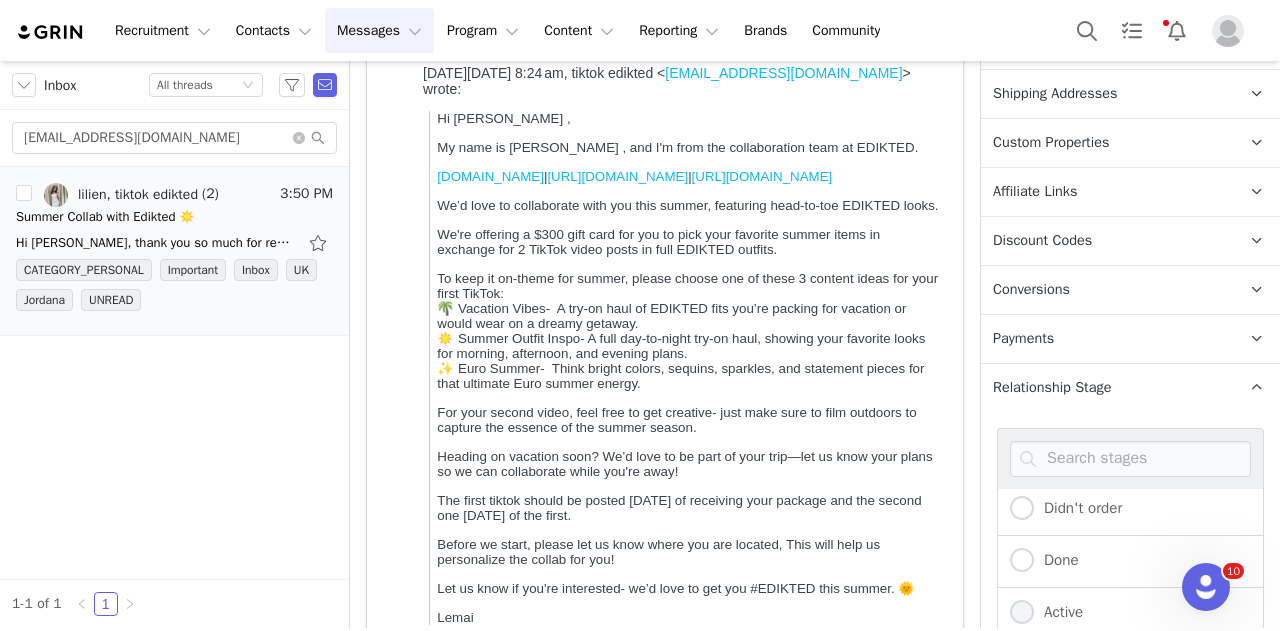 click on "Active" at bounding box center (1022, 613) 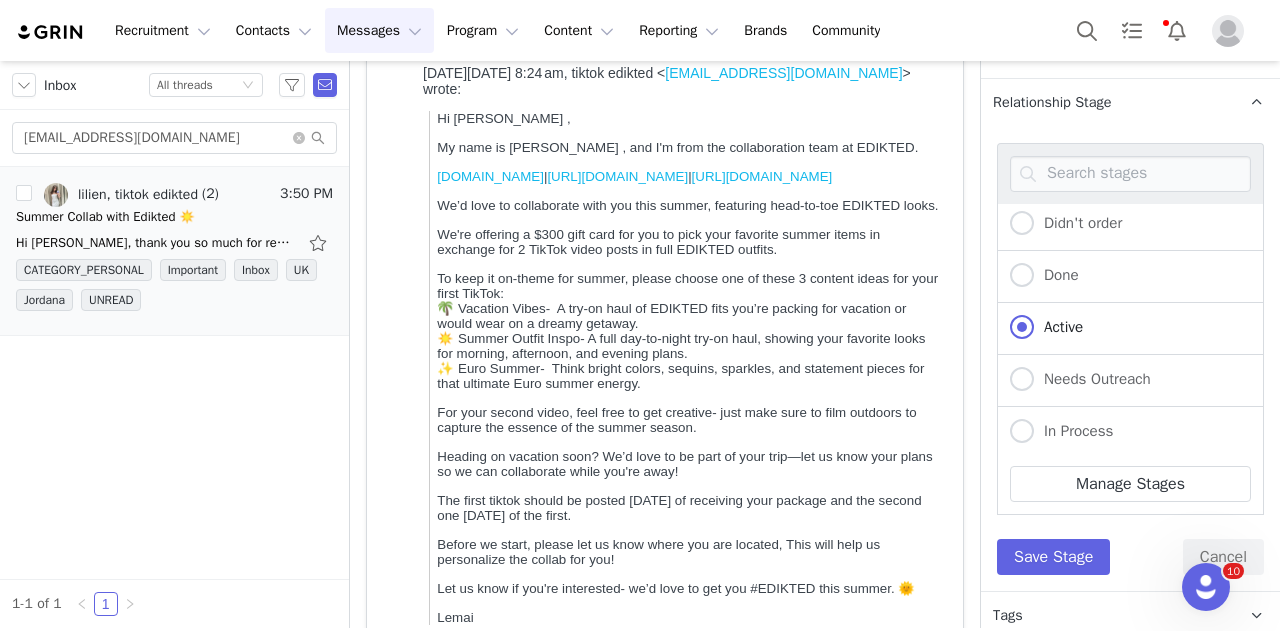 scroll, scrollTop: 1090, scrollLeft: 0, axis: vertical 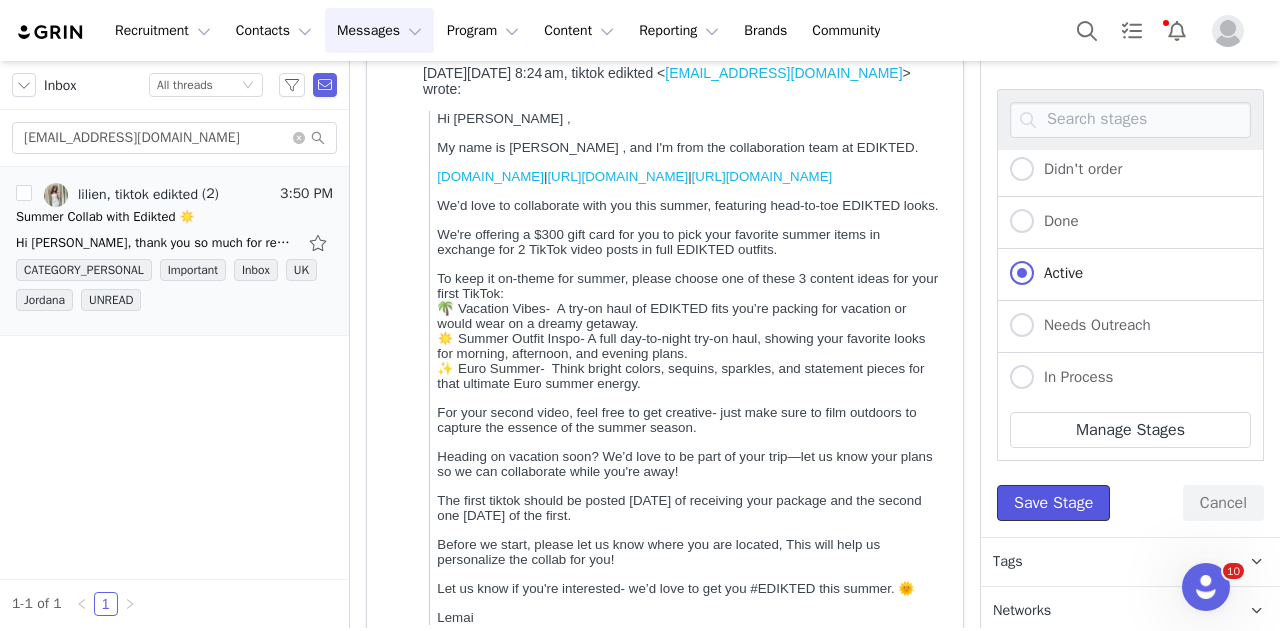 click on "Save Stage" at bounding box center (1053, 503) 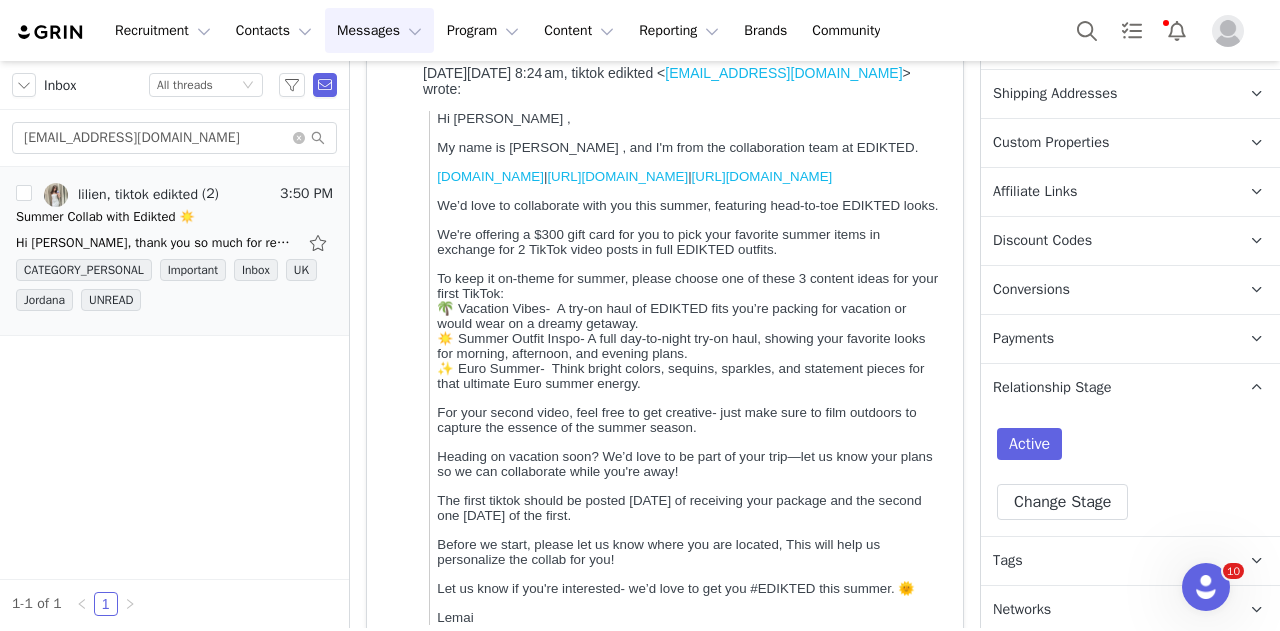 click on "Tags  Keep track of your contacts by assigning them tags. You can then filter your contacts by tag." at bounding box center [1106, 561] 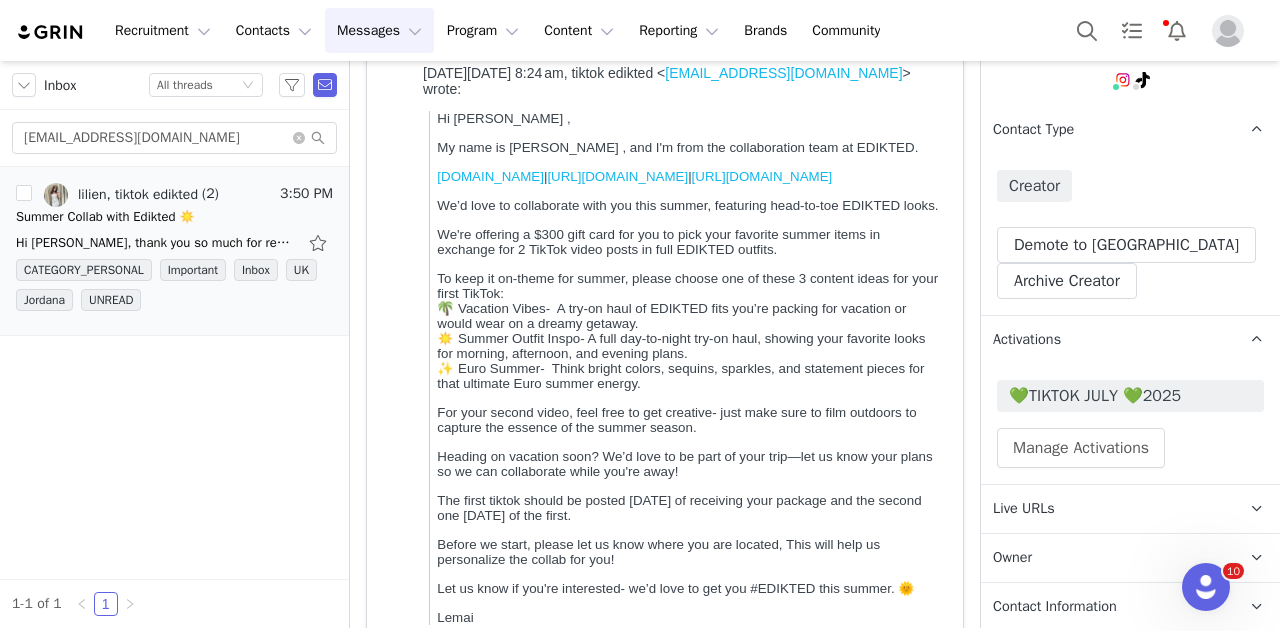 scroll, scrollTop: 89, scrollLeft: 0, axis: vertical 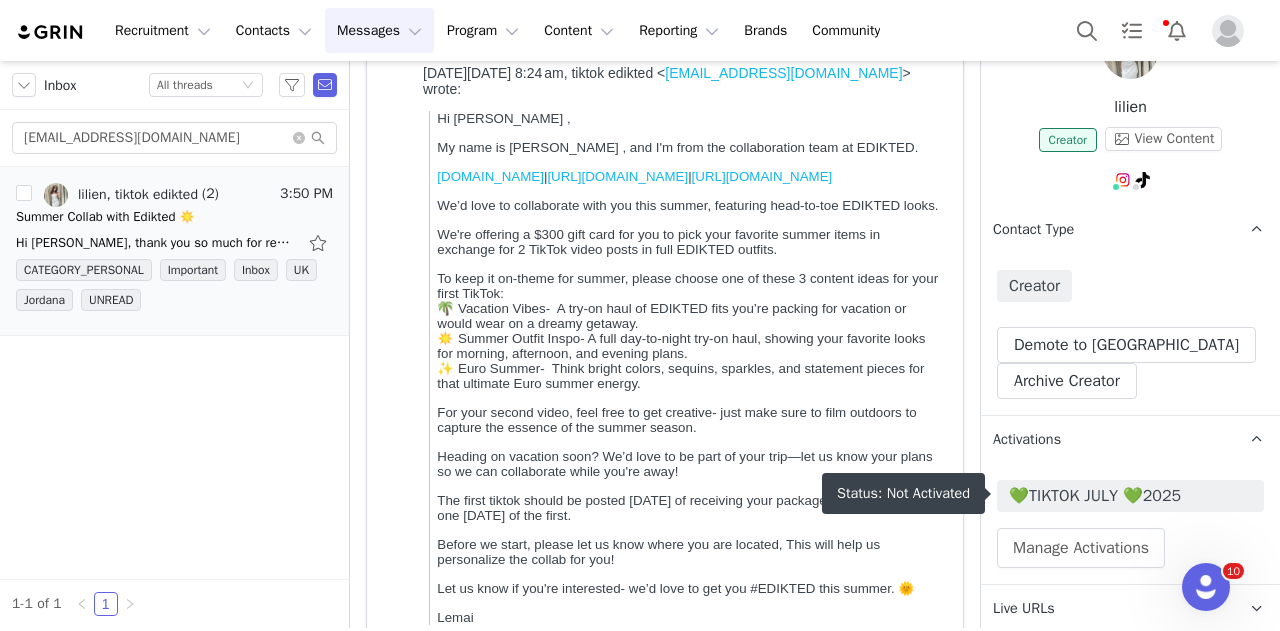 click on "💚TIKTOK JULY 💚2025" at bounding box center (1130, 496) 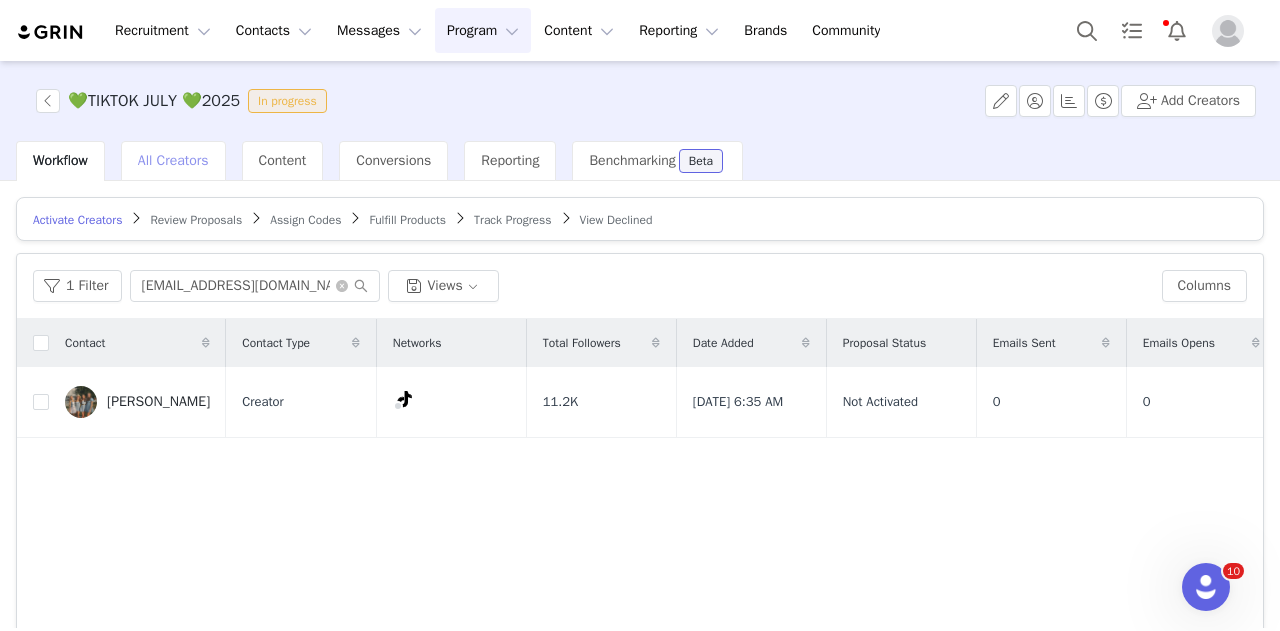 click on "All Creators" at bounding box center (173, 160) 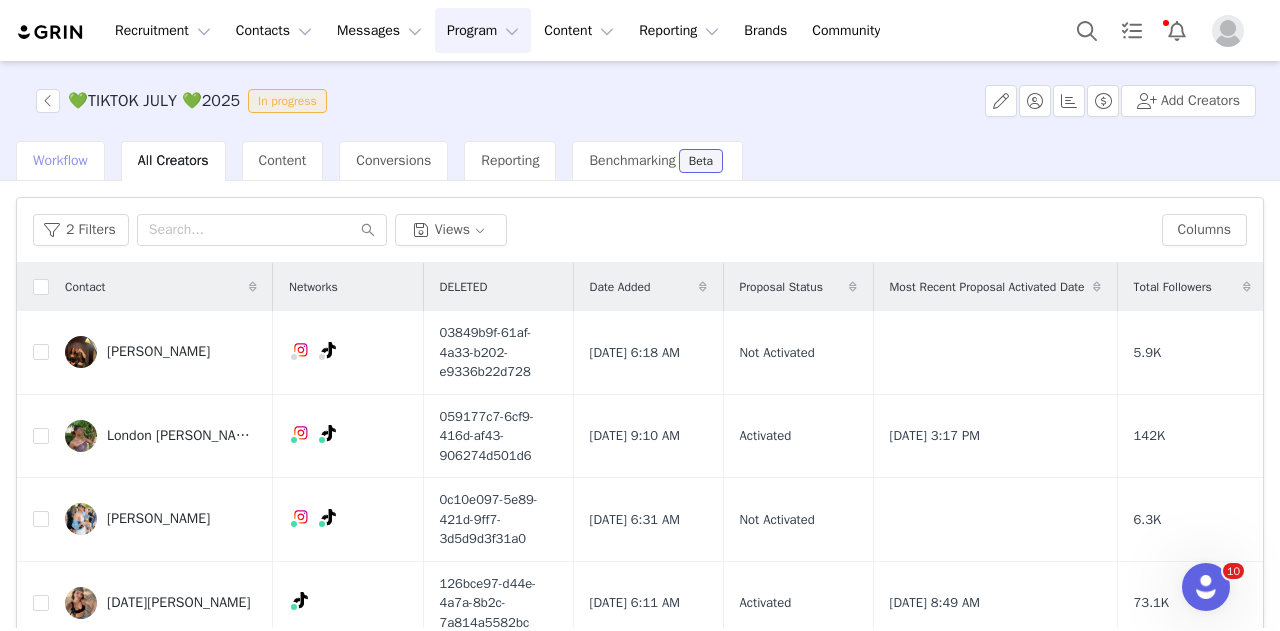 click on "Workflow" at bounding box center [60, 161] 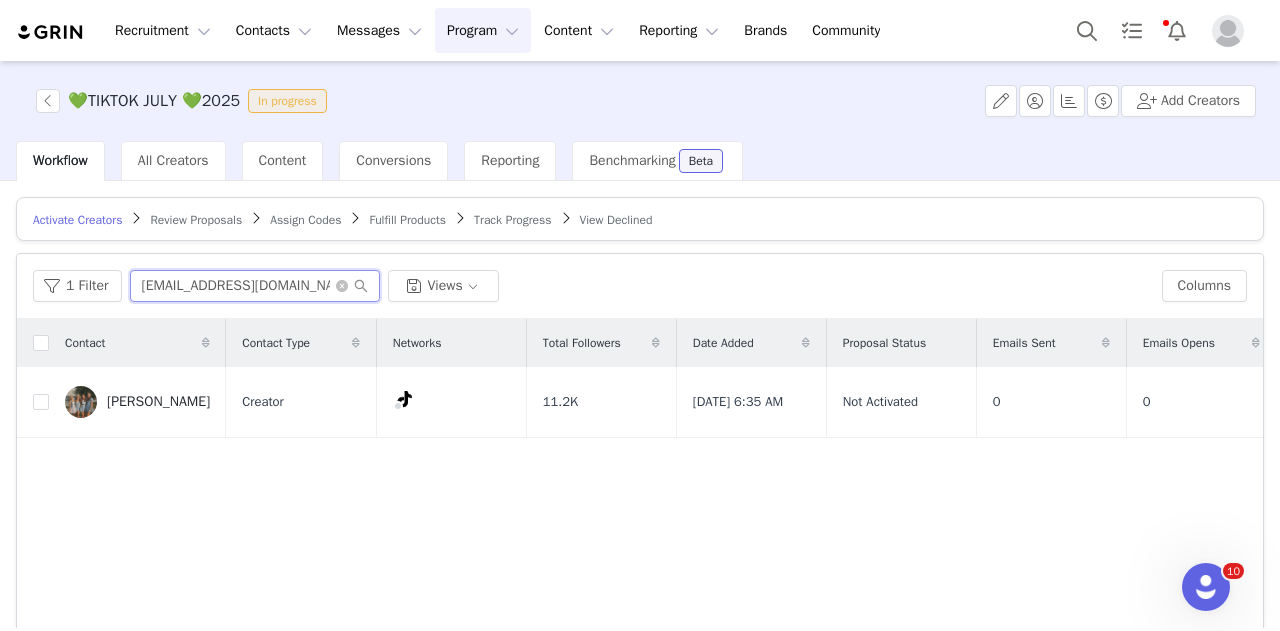click on "lizahmaeturner@gmail.com" at bounding box center [255, 286] 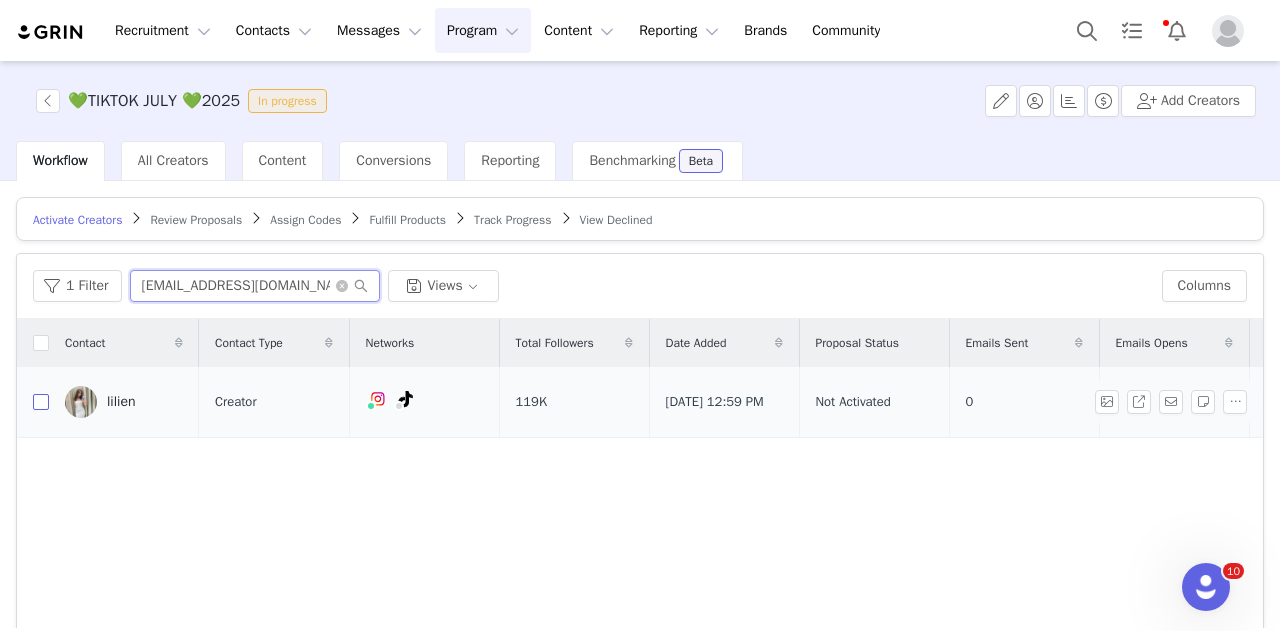 type on "[EMAIL_ADDRESS][DOMAIN_NAME]" 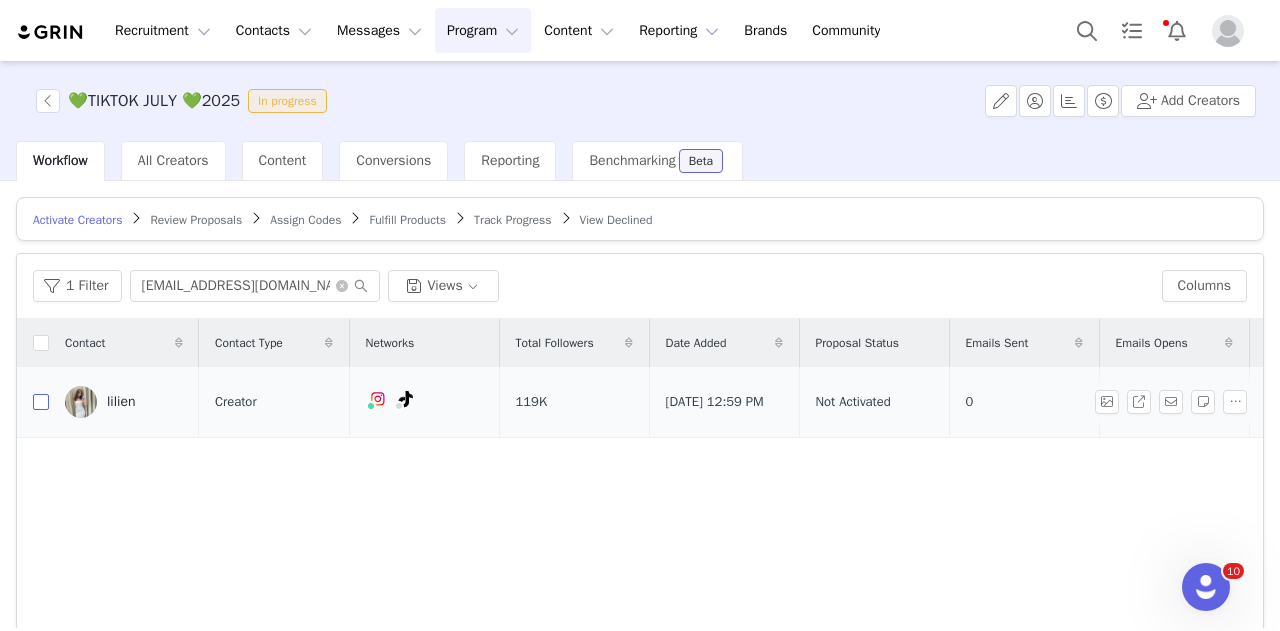 click at bounding box center (41, 402) 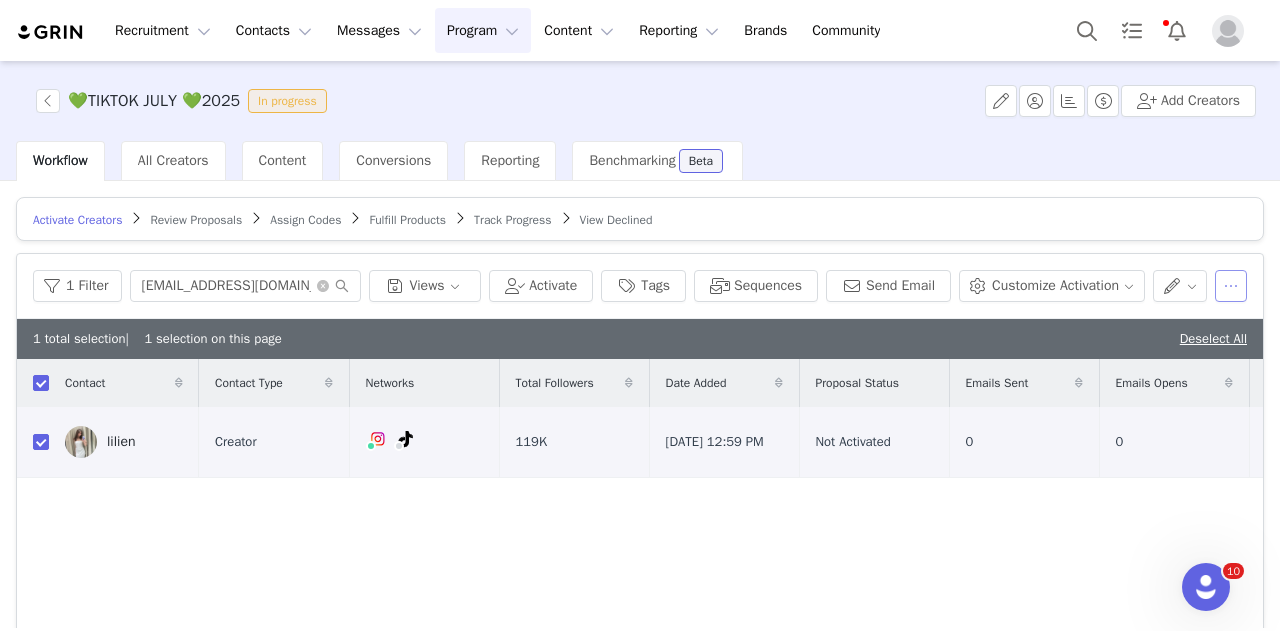 click at bounding box center (1231, 286) 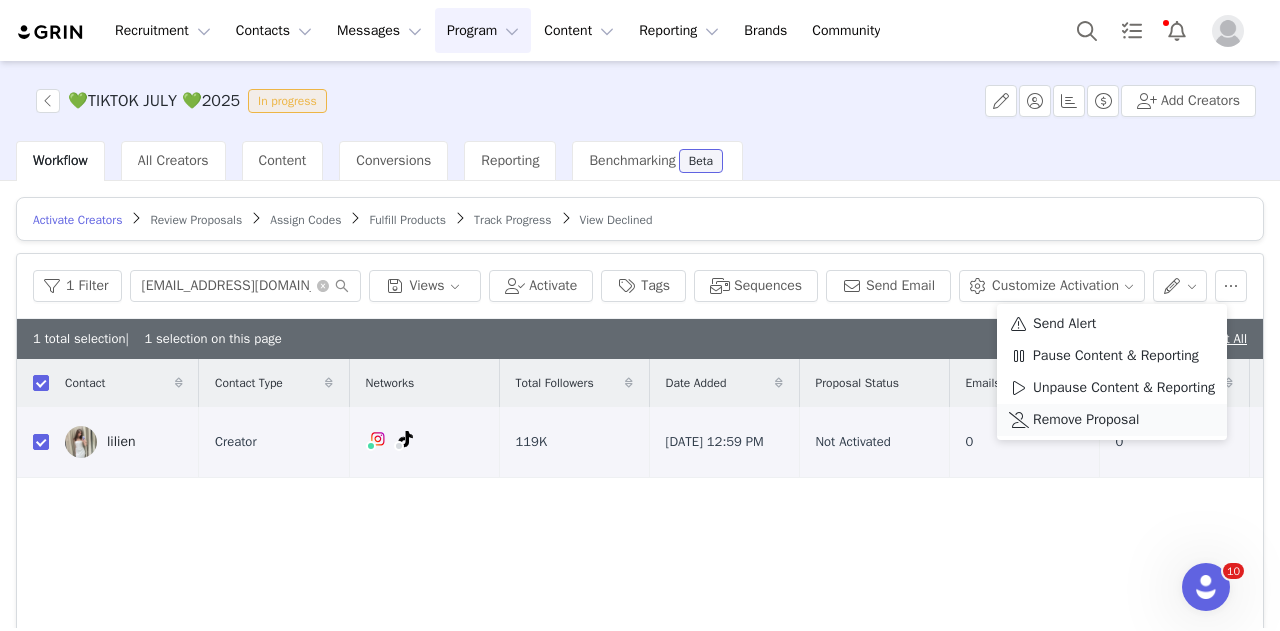 click on "Remove Proposal" at bounding box center [1112, 420] 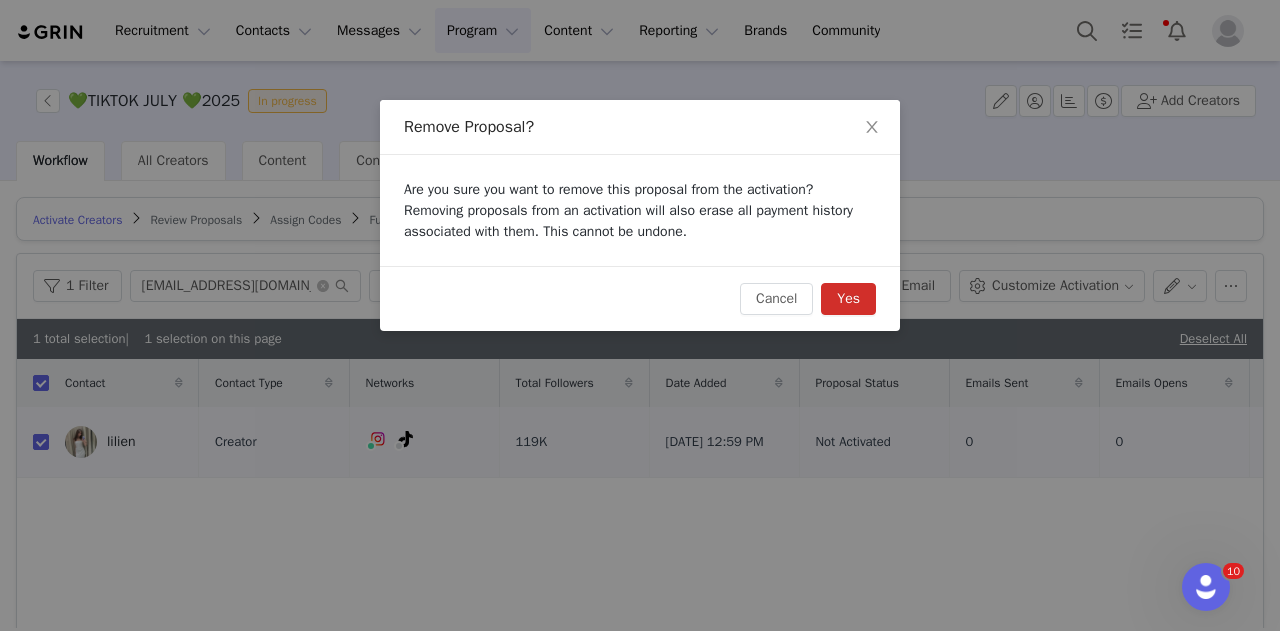 click on "Yes" at bounding box center (848, 299) 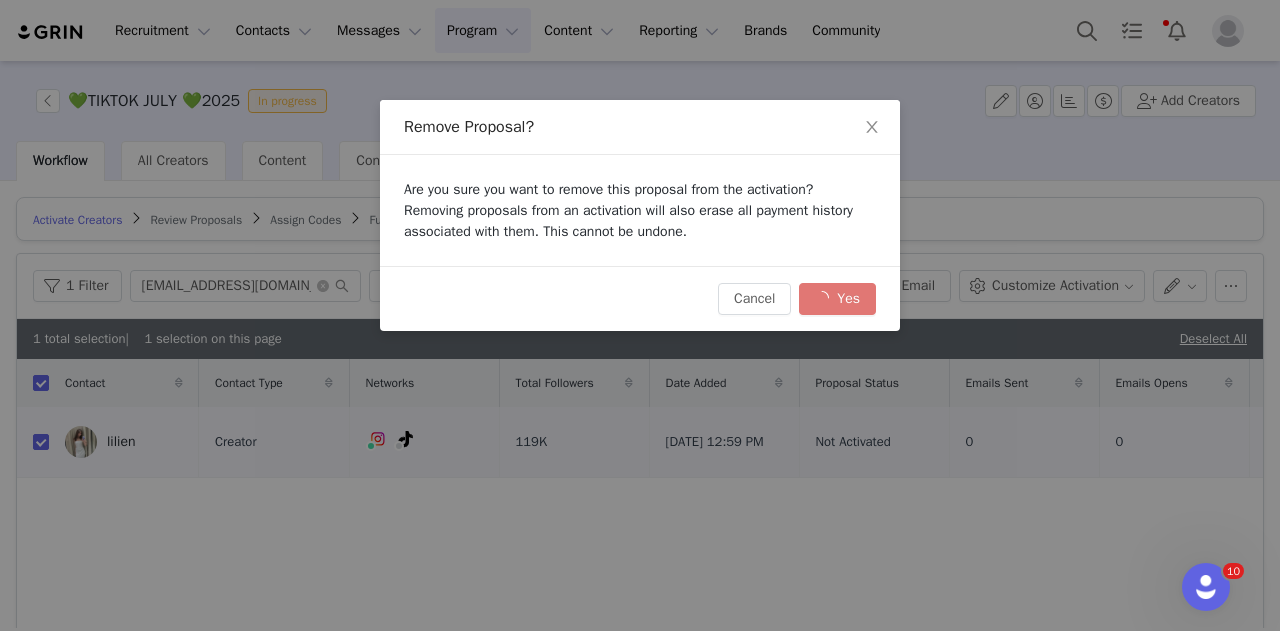 checkbox on "false" 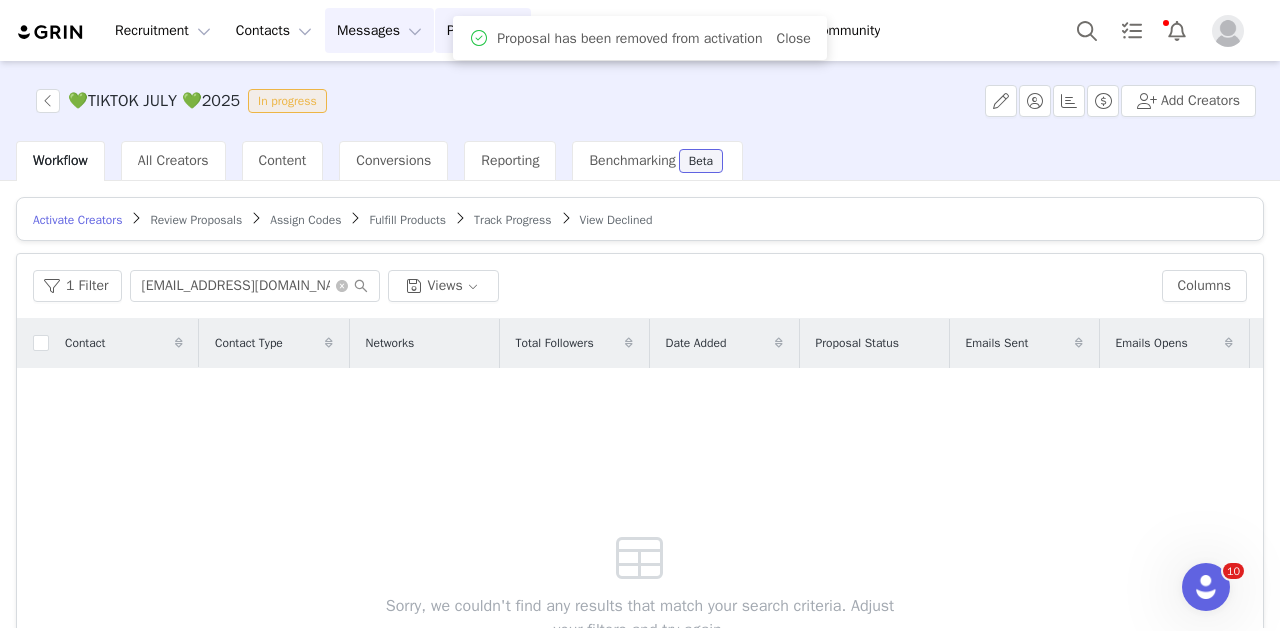 drag, startPoint x: 371, startPoint y: 55, endPoint x: 379, endPoint y: 33, distance: 23.409399 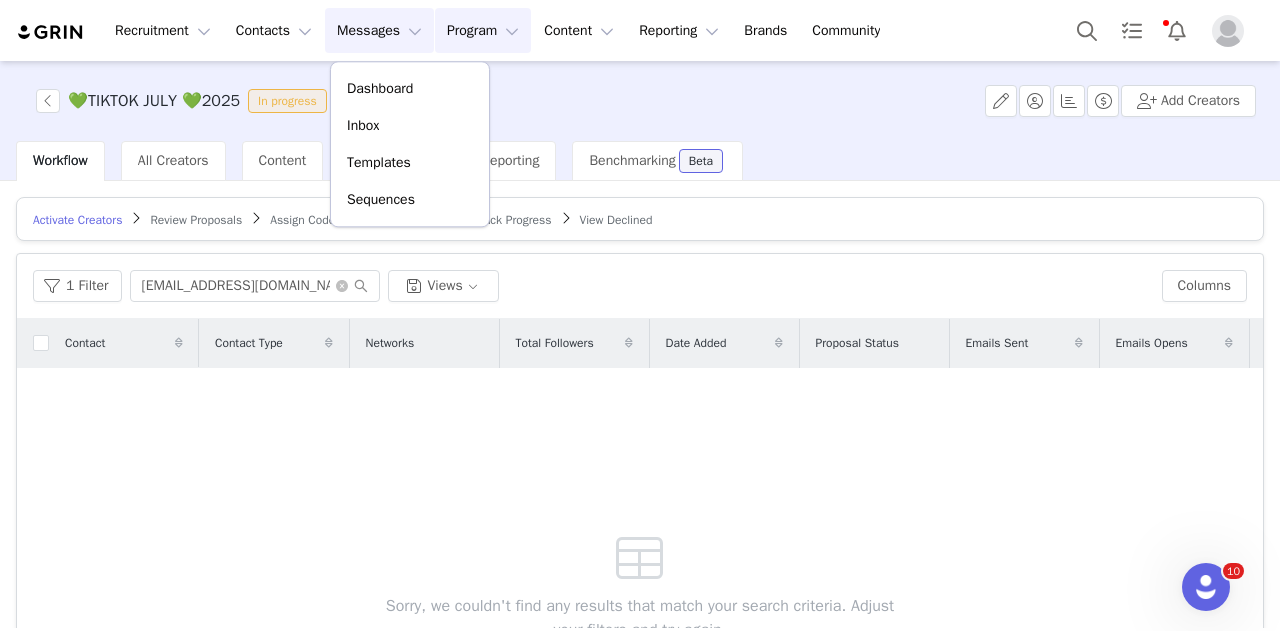 click on "Messages Messages" at bounding box center [379, 30] 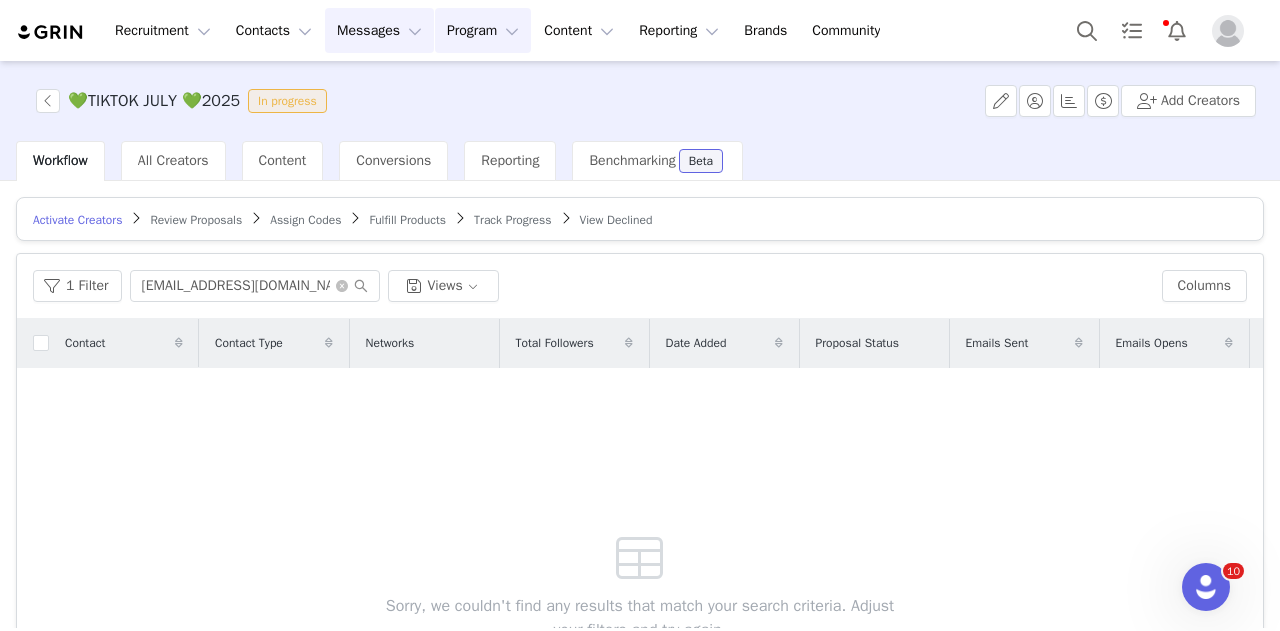 click on "Messages Messages" at bounding box center [379, 30] 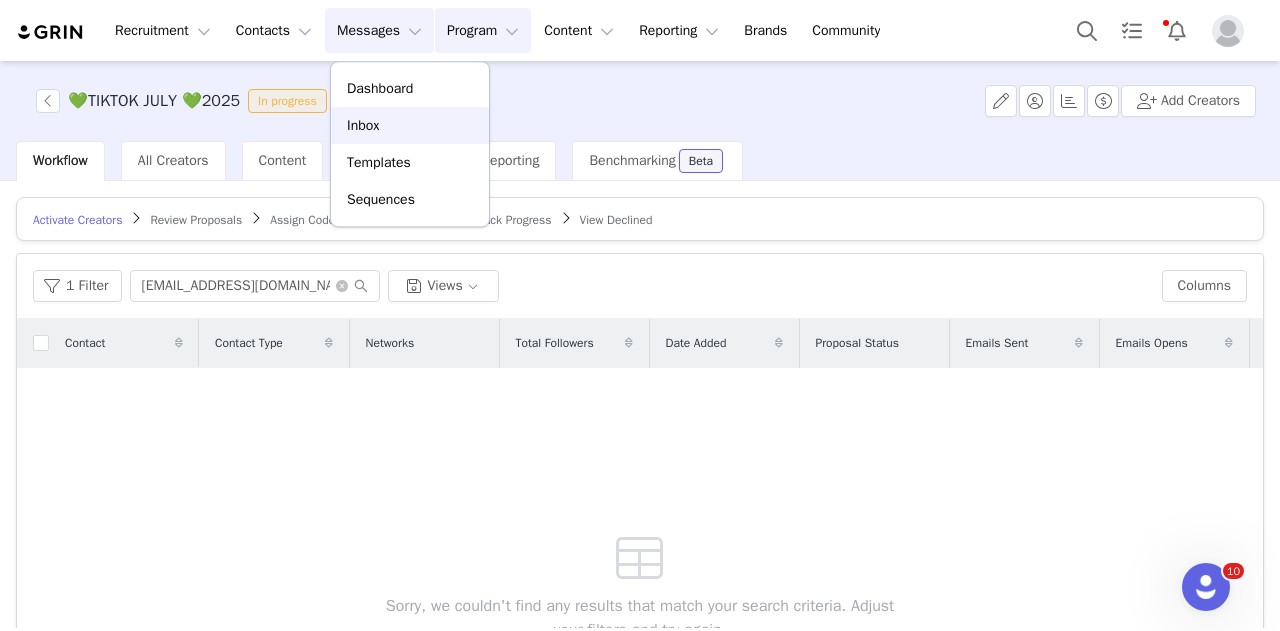 click on "Inbox" at bounding box center (410, 125) 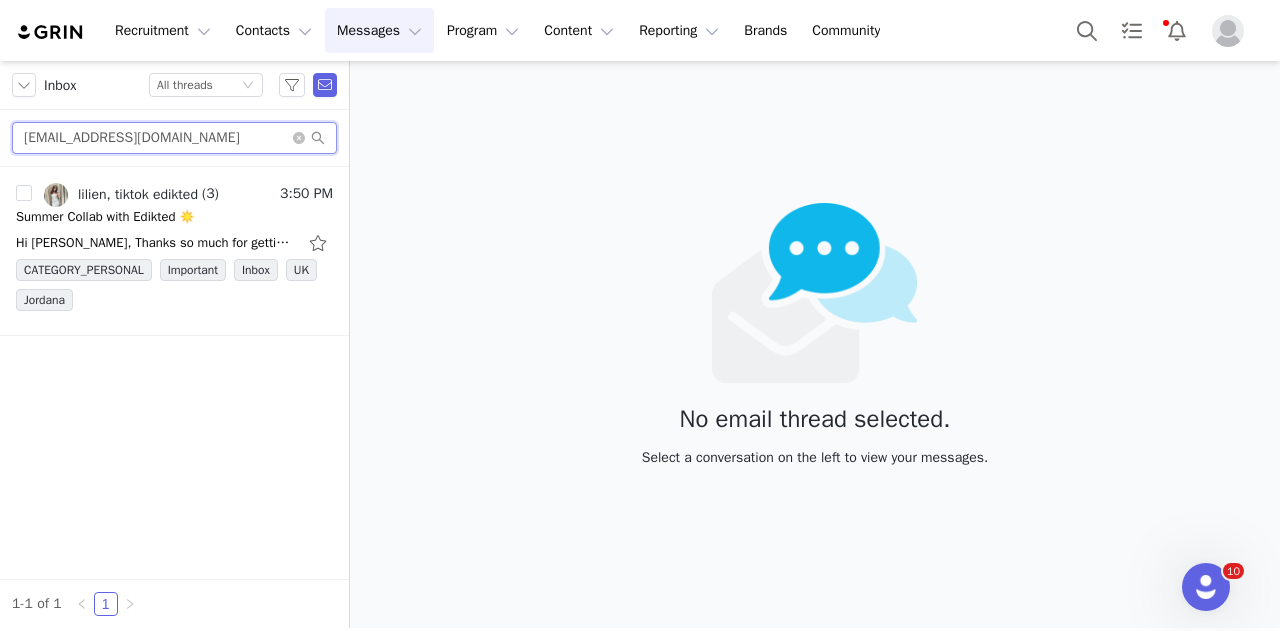 drag, startPoint x: 135, startPoint y: 153, endPoint x: 152, endPoint y: 140, distance: 21.400934 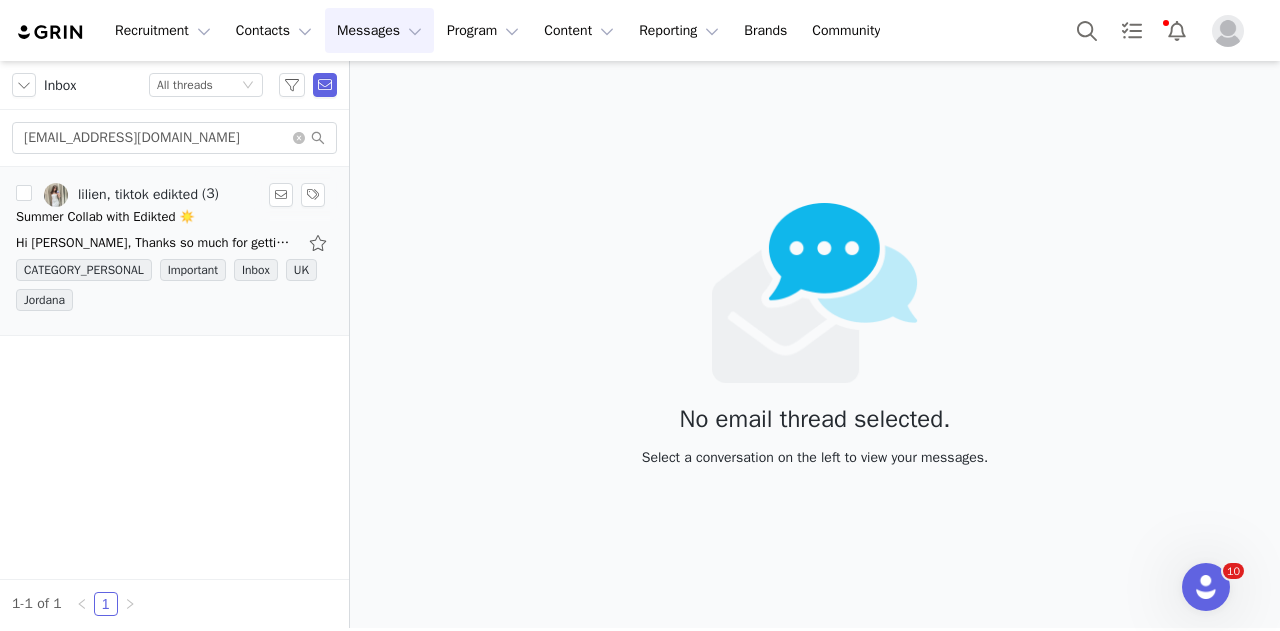 click on "lilien, tiktok edikted" at bounding box center (121, 195) 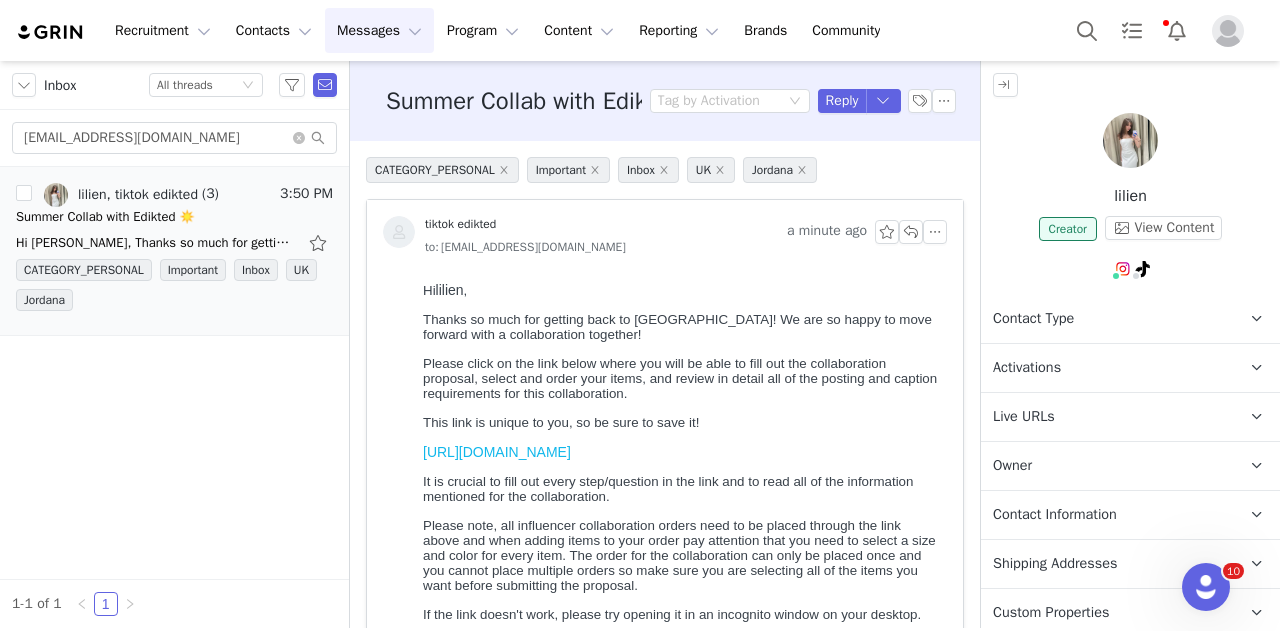 scroll, scrollTop: 0, scrollLeft: 0, axis: both 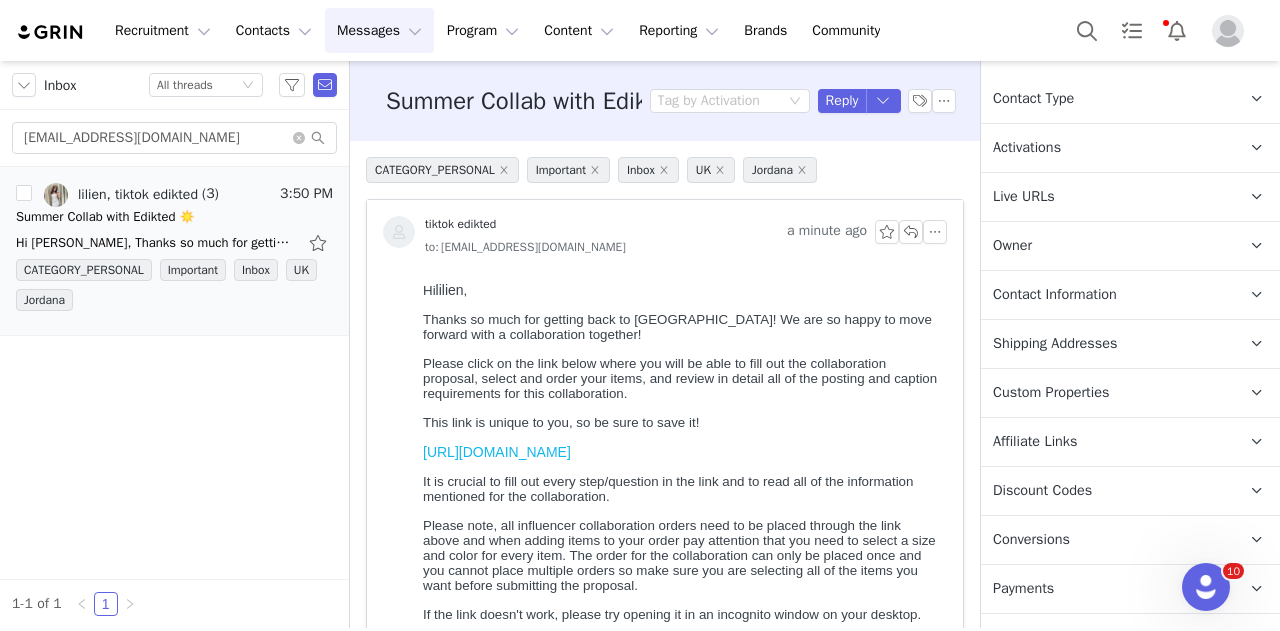 click on "Activations" at bounding box center (1106, 148) 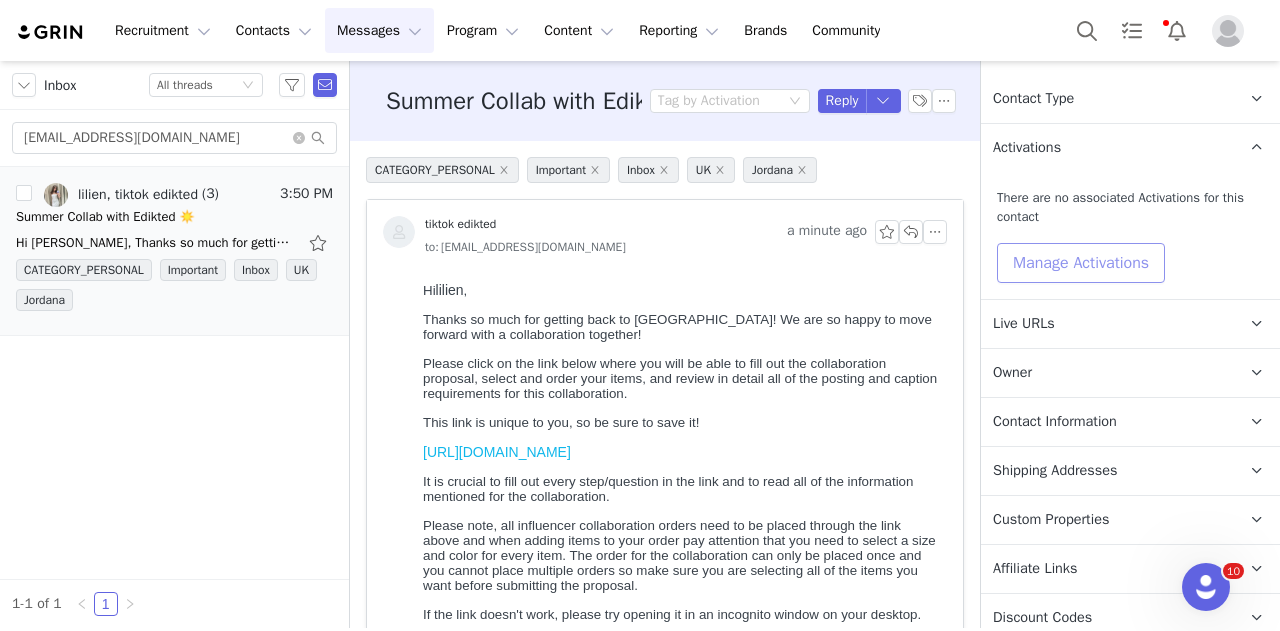 drag, startPoint x: 1086, startPoint y: 232, endPoint x: 1086, endPoint y: 249, distance: 17 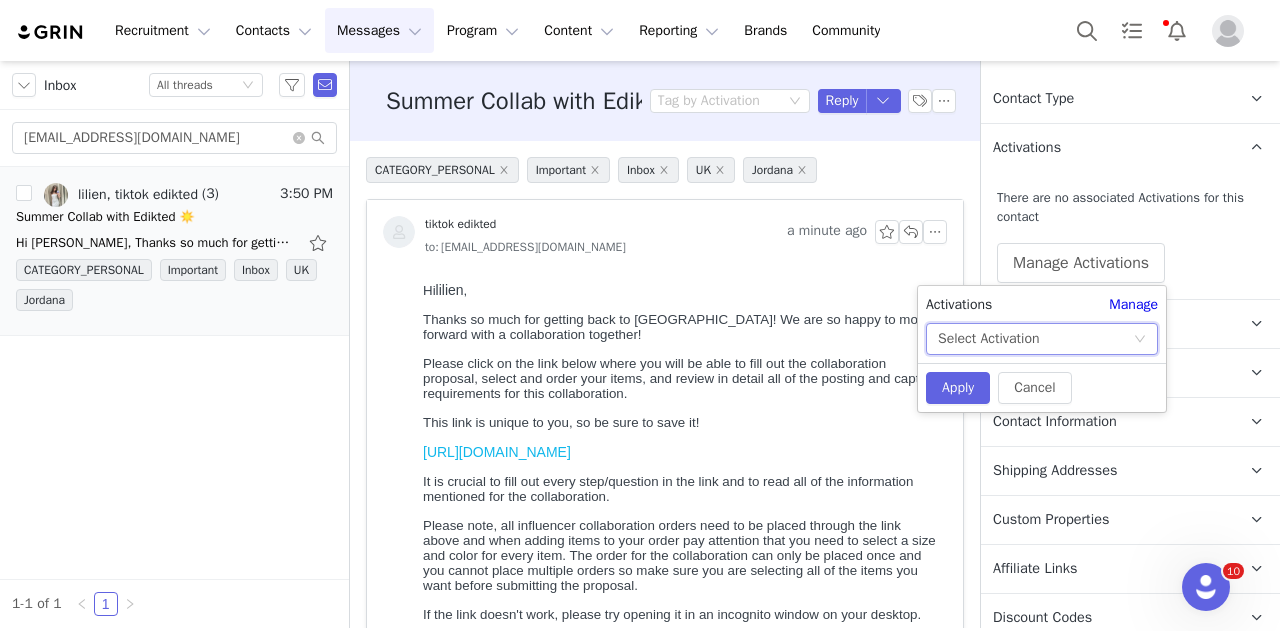click on "Select Activation" at bounding box center [1035, 339] 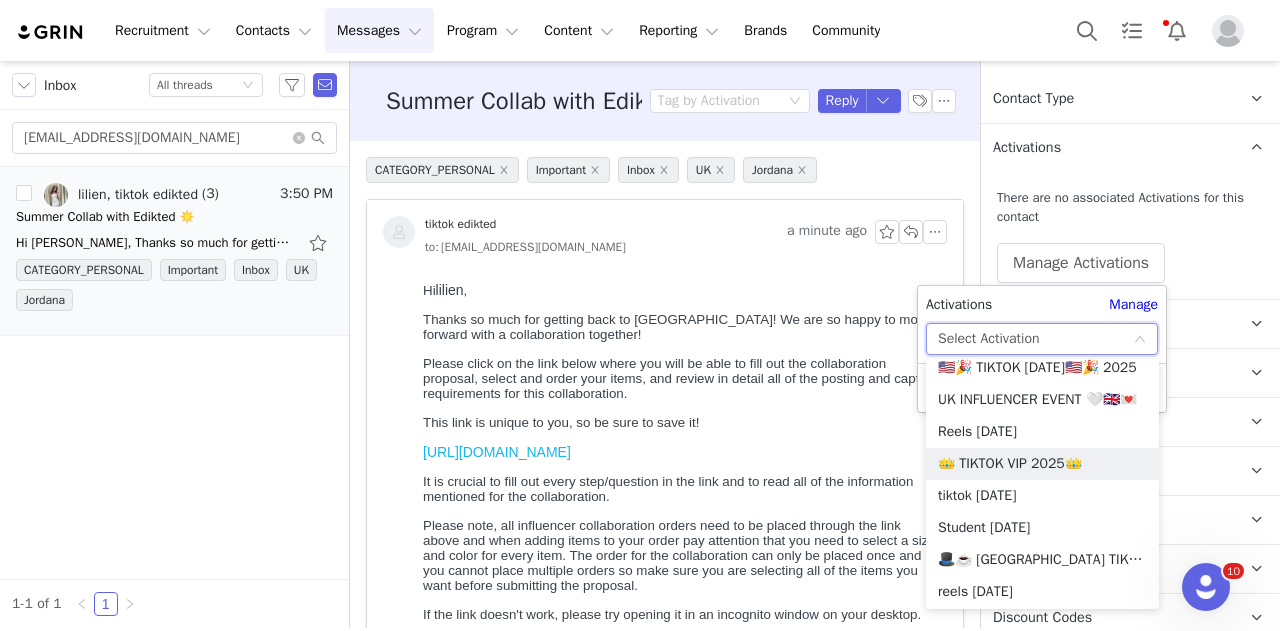 scroll, scrollTop: 1993, scrollLeft: 0, axis: vertical 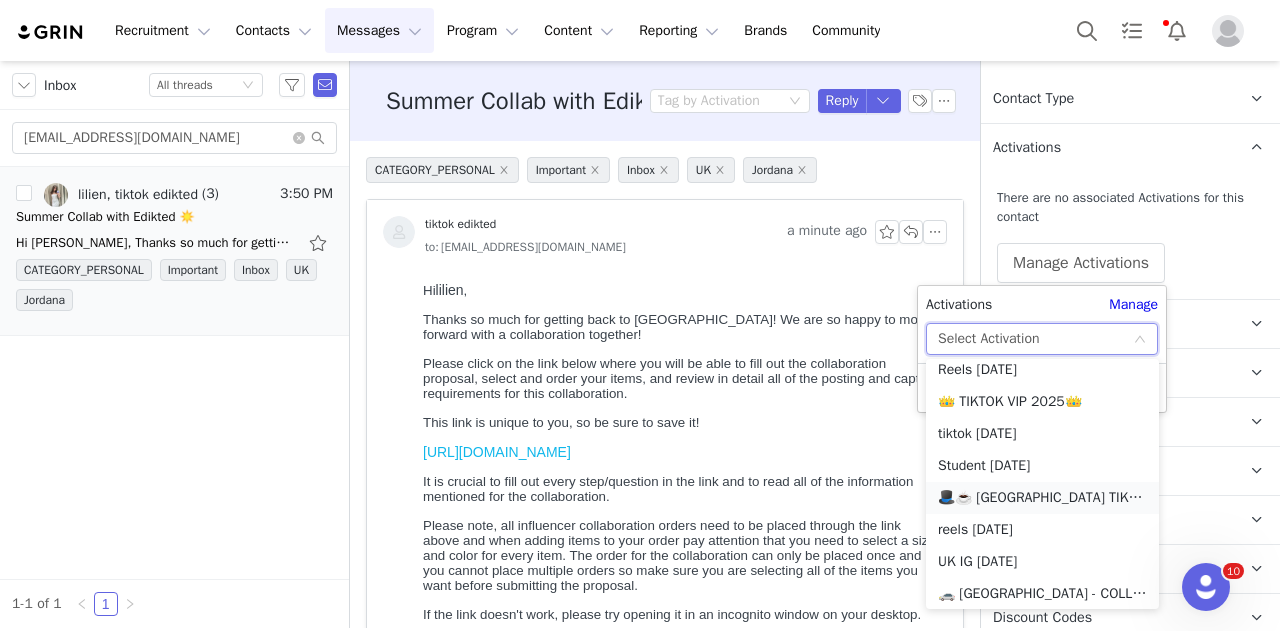click on "🎩☕️ [GEOGRAPHIC_DATA] TIKTOK JULY 🎩☕️ 2025" at bounding box center (1042, 498) 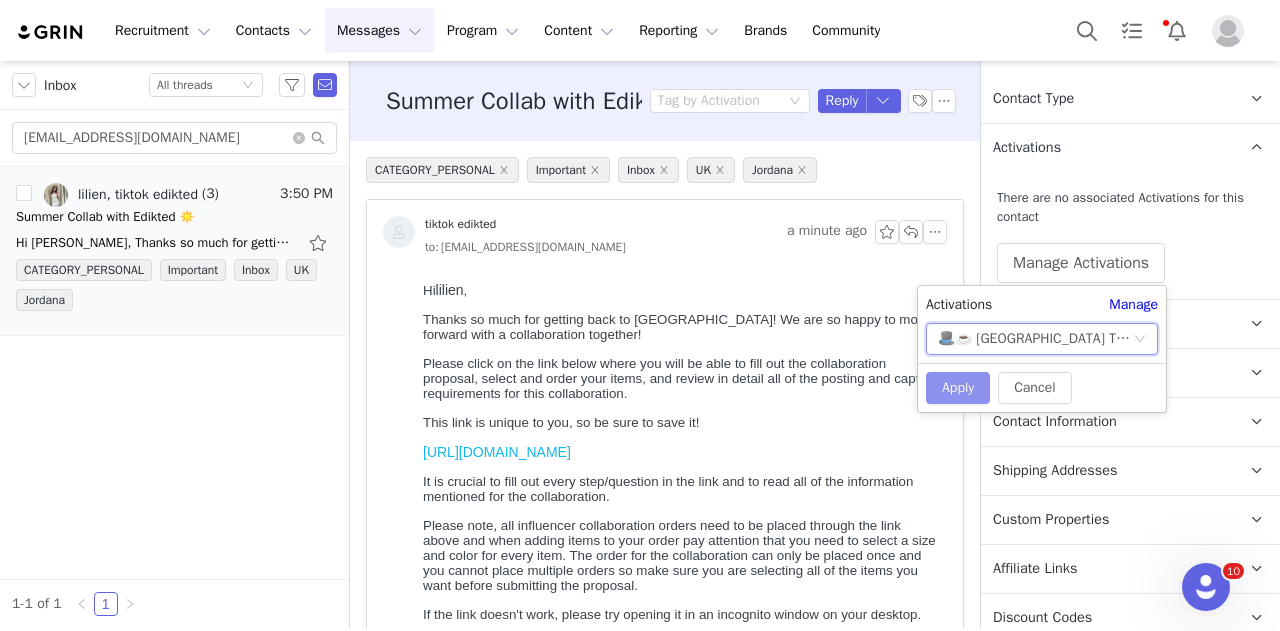 click on "Apply" at bounding box center (958, 388) 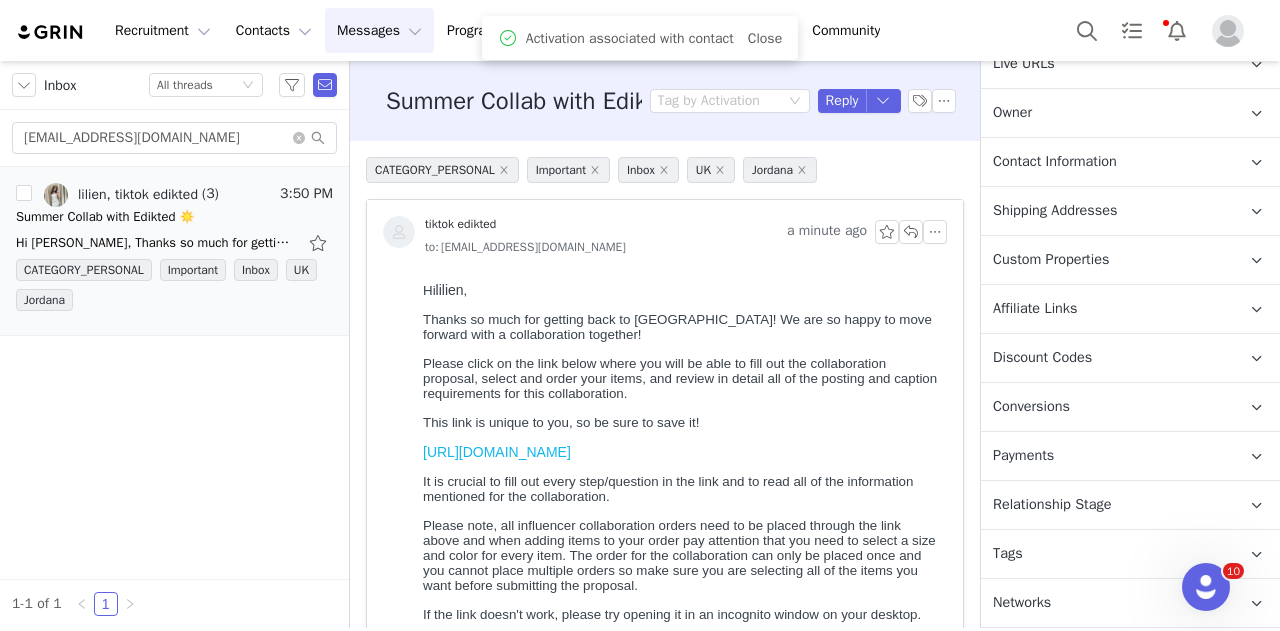 click on "Relationship Stage" at bounding box center (1052, 505) 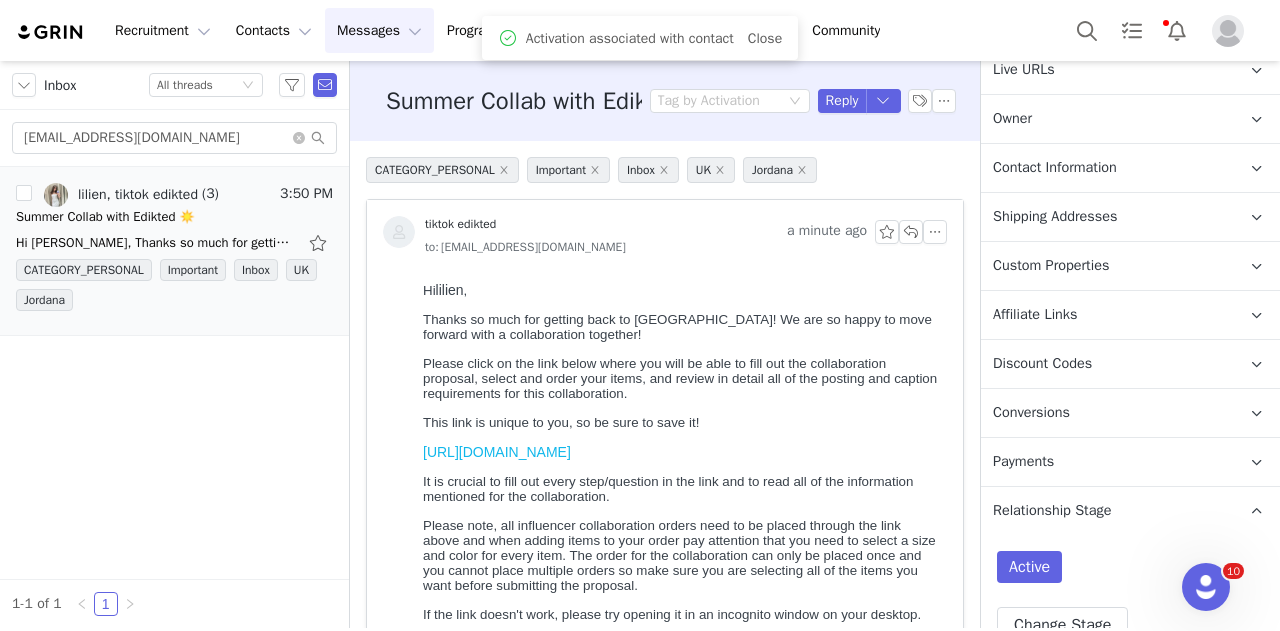 scroll, scrollTop: 590, scrollLeft: 0, axis: vertical 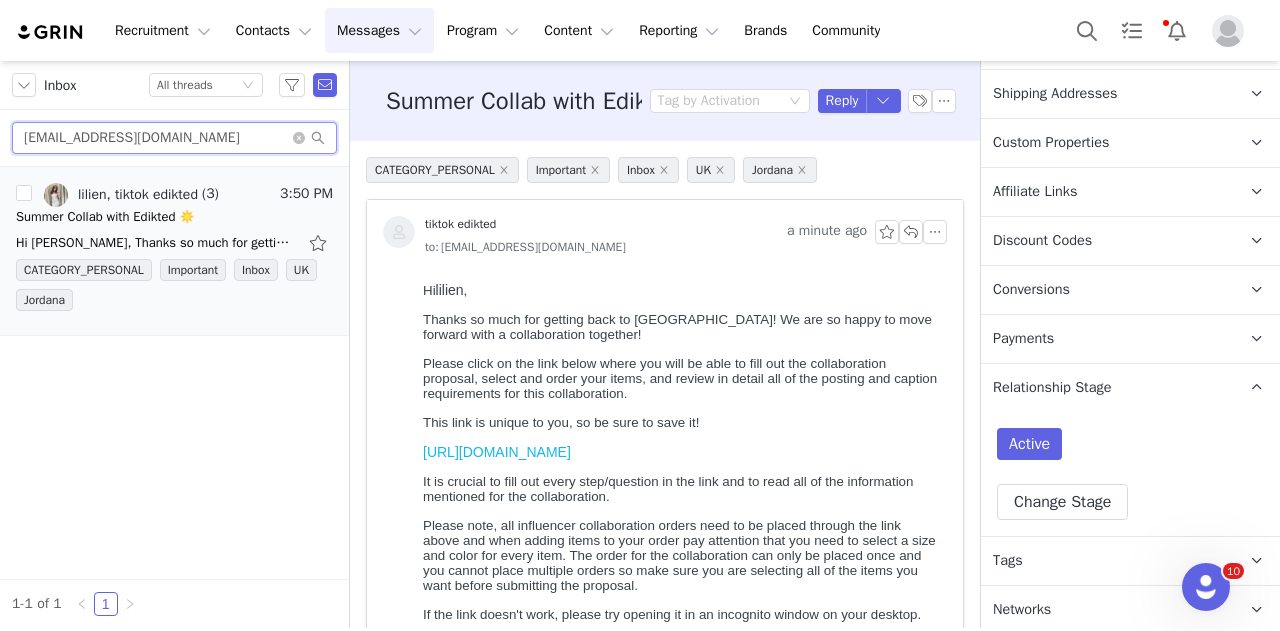 click on "[EMAIL_ADDRESS][DOMAIN_NAME]" at bounding box center (174, 138) 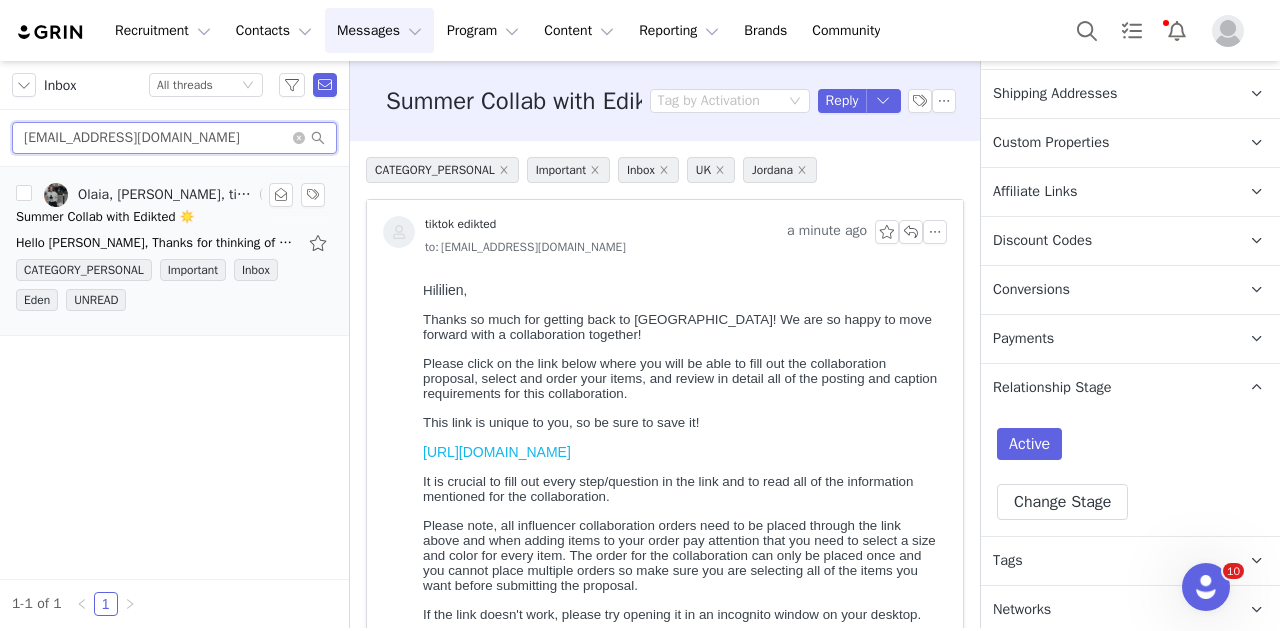 type on "olaia.madinabeitia@gmail.com" 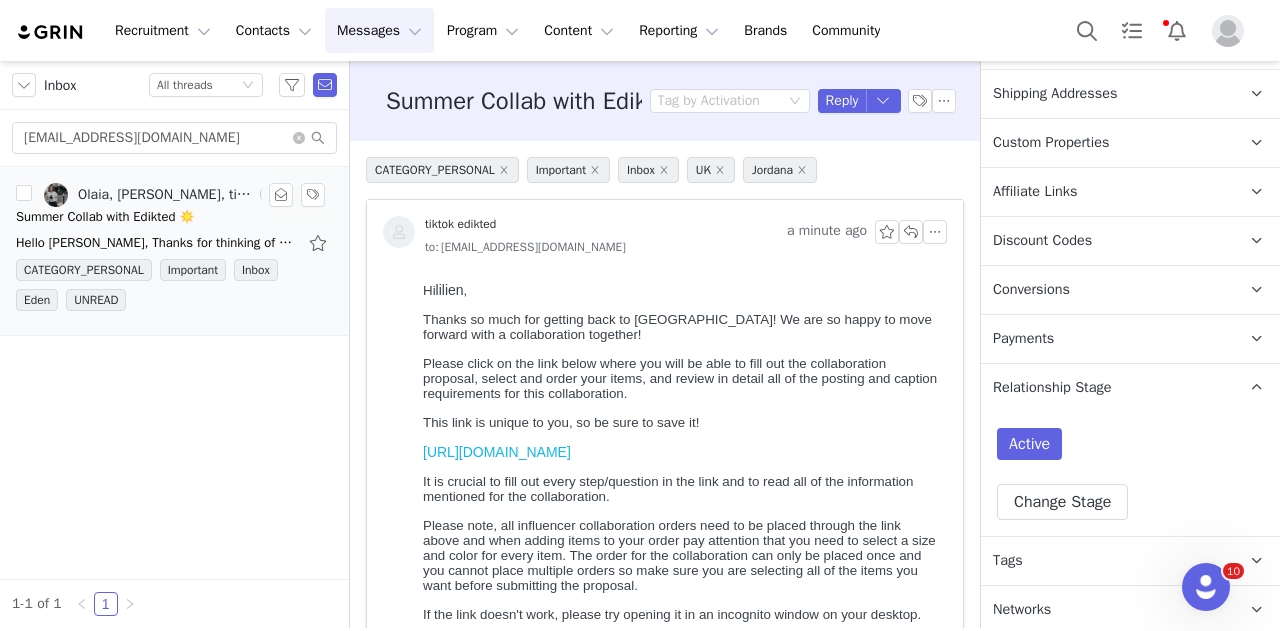 click on "Olaia, Olaia Madinabeitia, tiktok edikted" at bounding box center [166, 195] 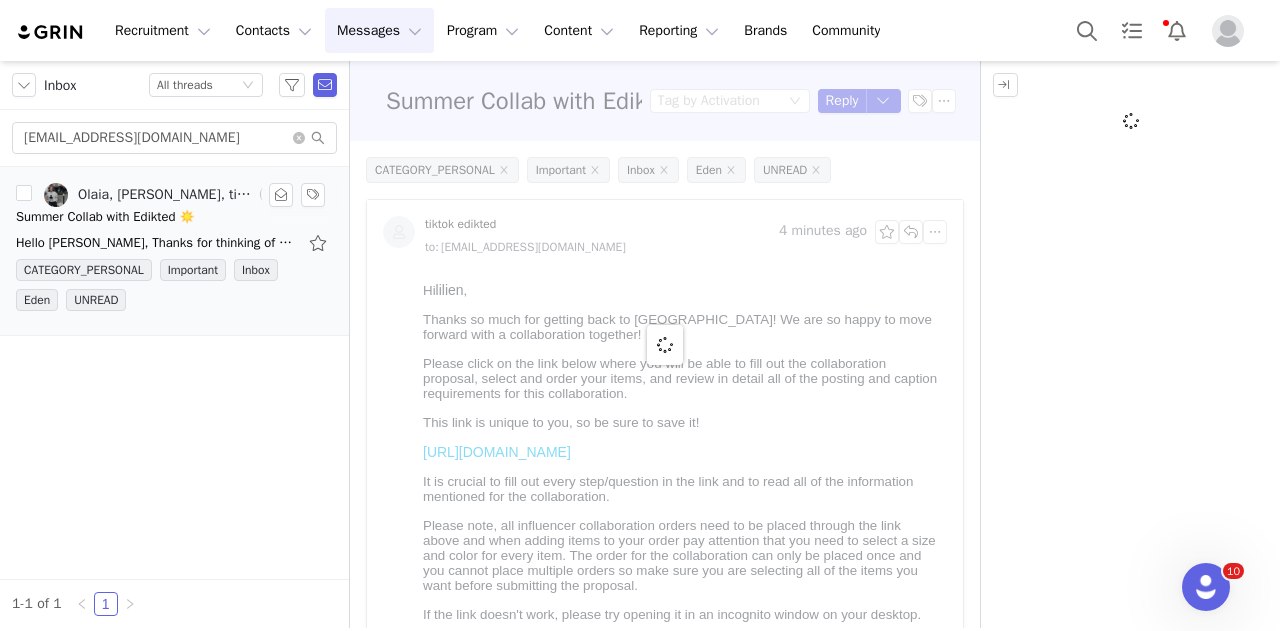 scroll, scrollTop: 0, scrollLeft: 0, axis: both 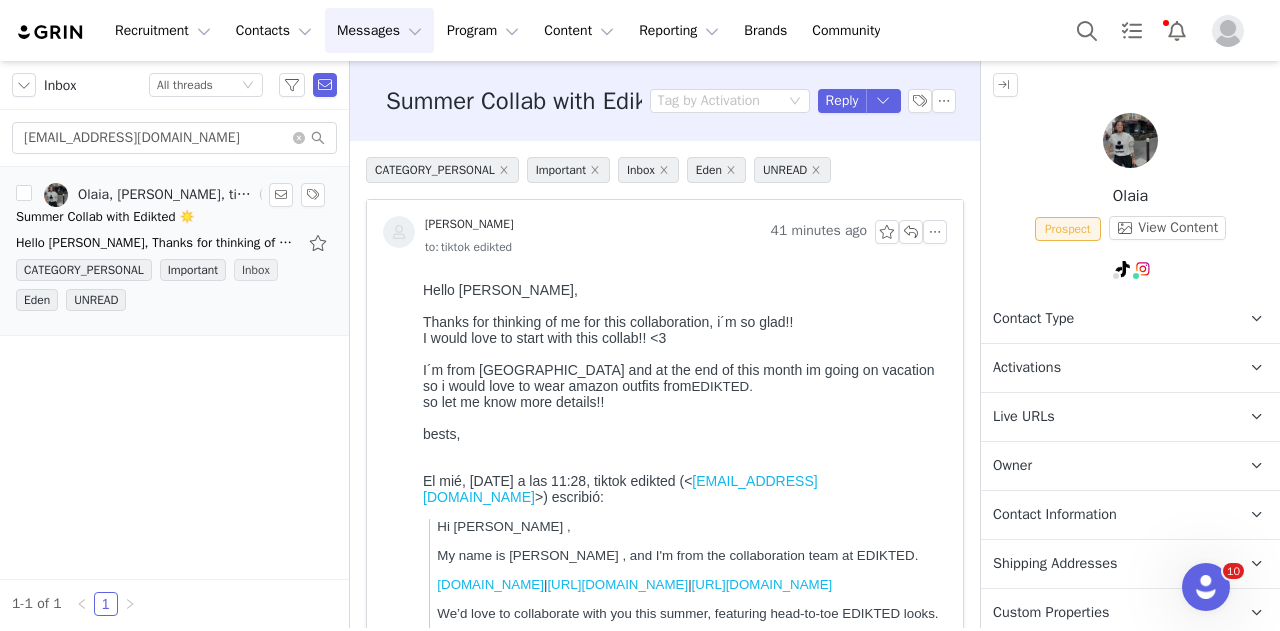 click on "Inbox" at bounding box center (256, 270) 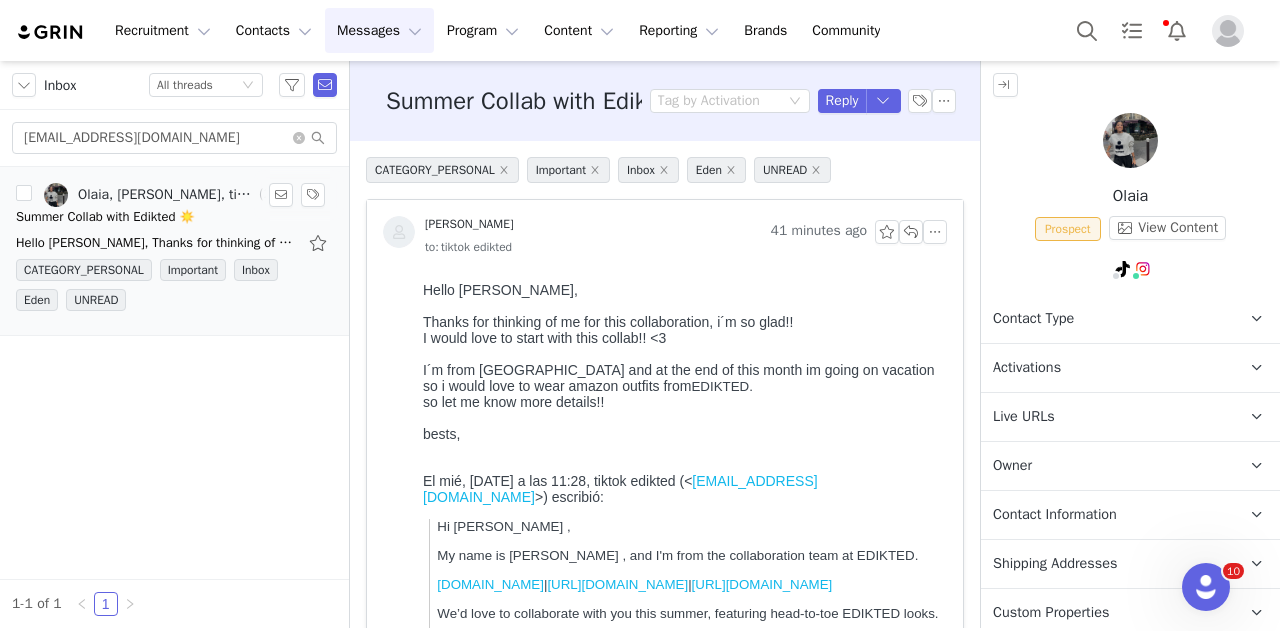 click on "Hello Eden, Thanks for thinking of me for this collaboration, i´m so glad!! I would love to start with this collab!! <3 I´m from Spain and at the end of this month im going on vacation so i would" at bounding box center [156, 243] 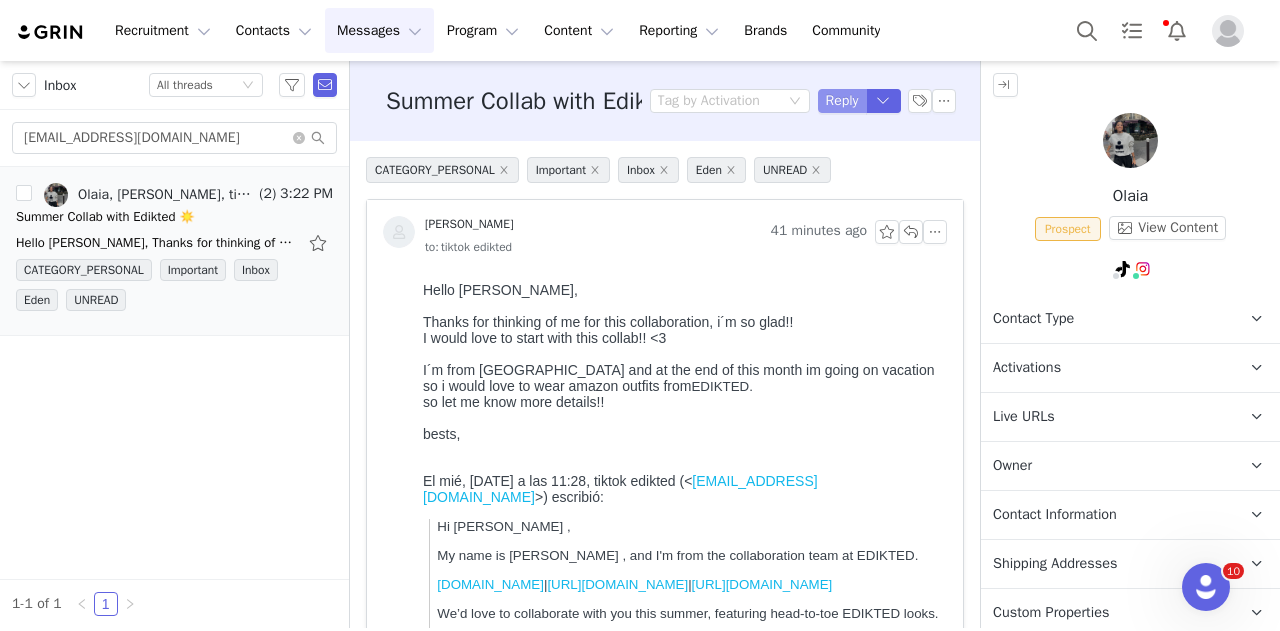 click on "Reply" at bounding box center [842, 101] 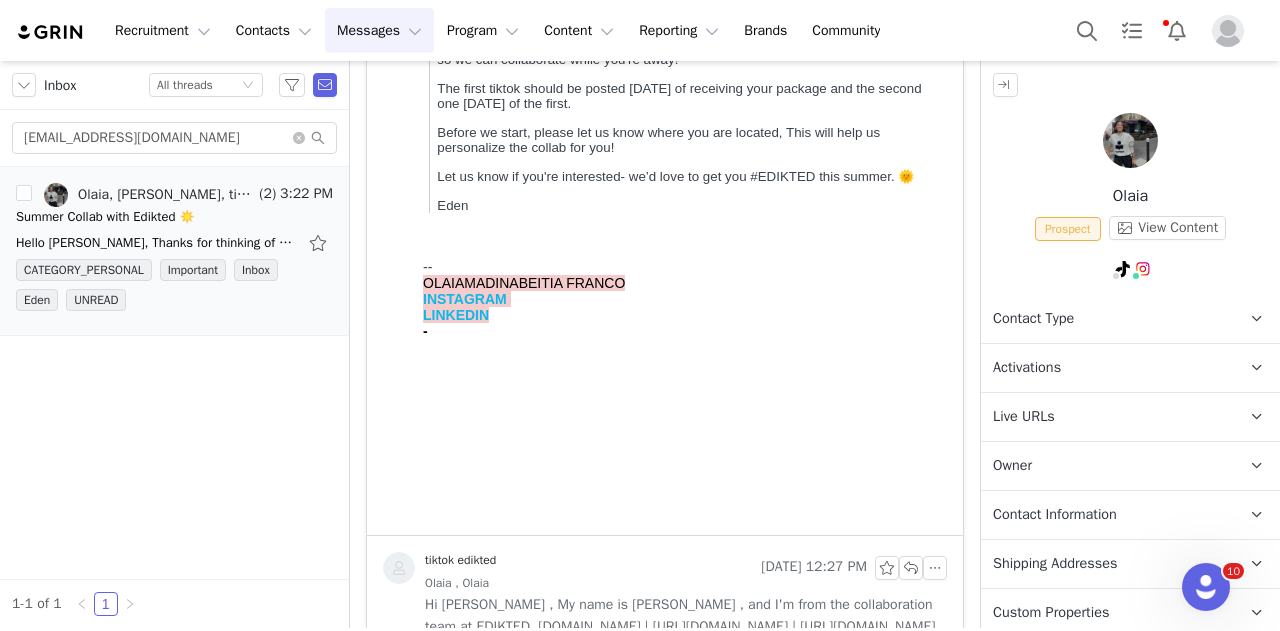 scroll, scrollTop: 1516, scrollLeft: 0, axis: vertical 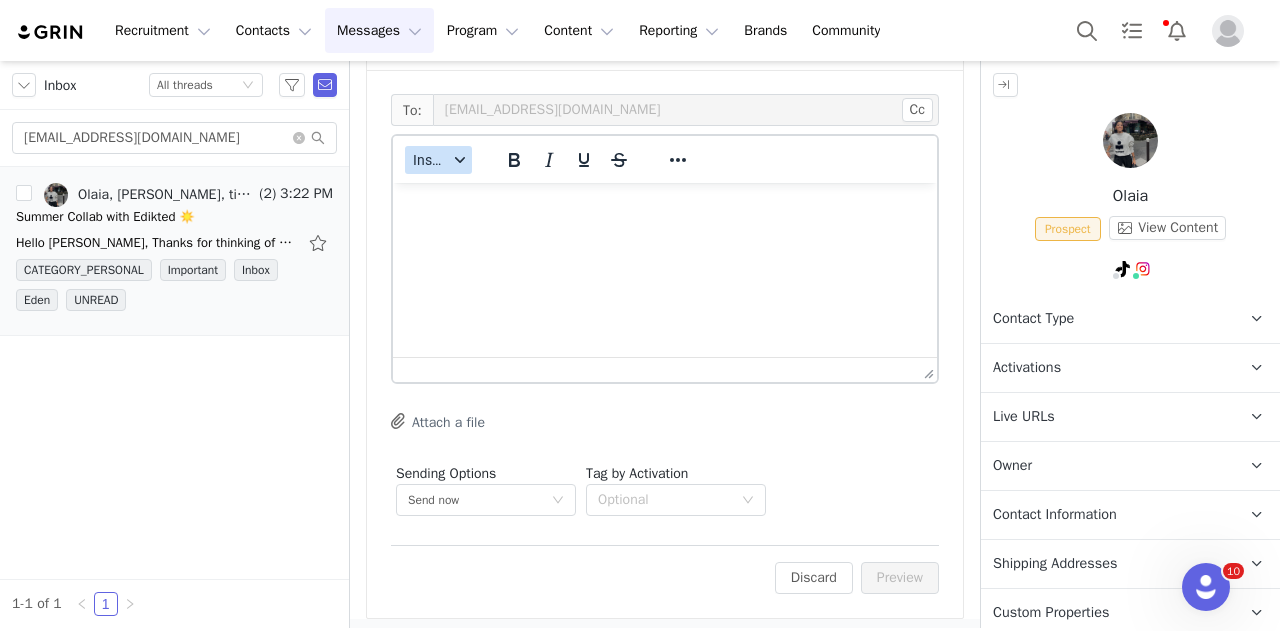 click on "Insert" at bounding box center (438, 160) 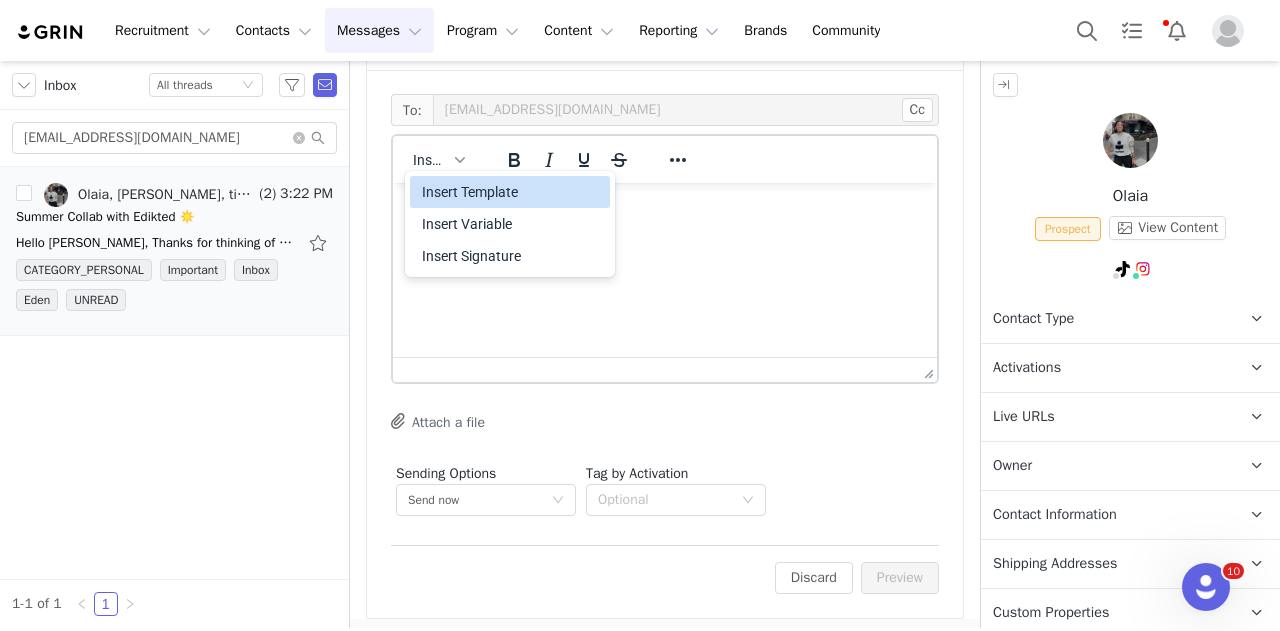 click on "Insert Template" at bounding box center [512, 192] 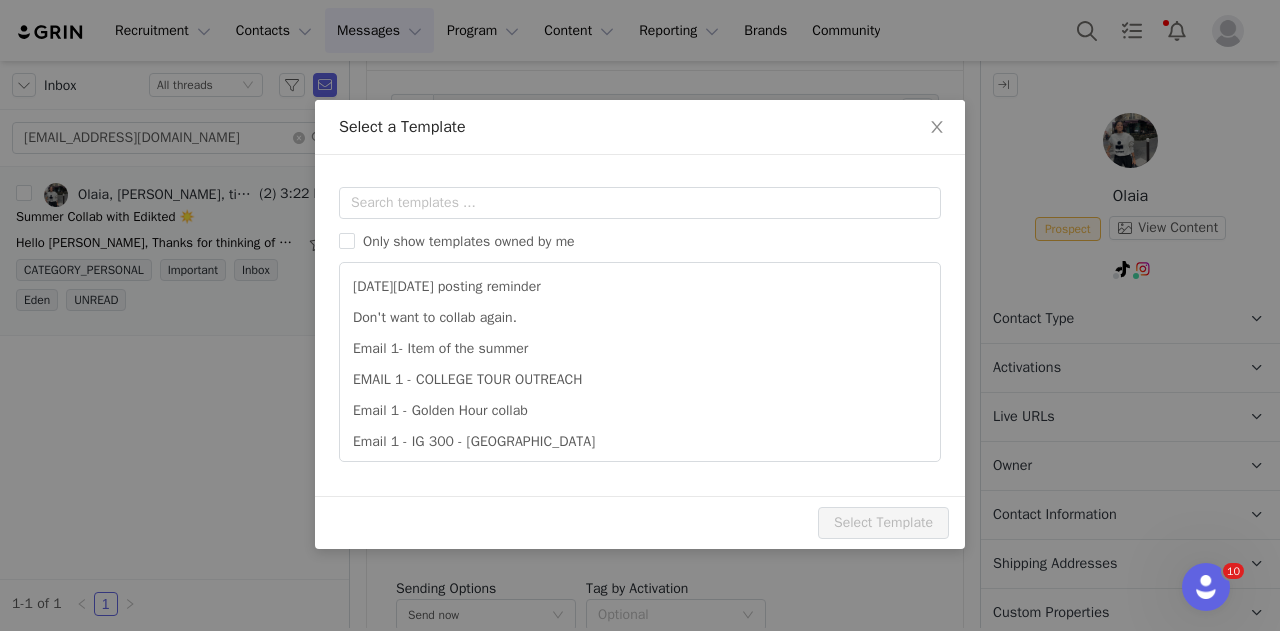 scroll, scrollTop: 0, scrollLeft: 0, axis: both 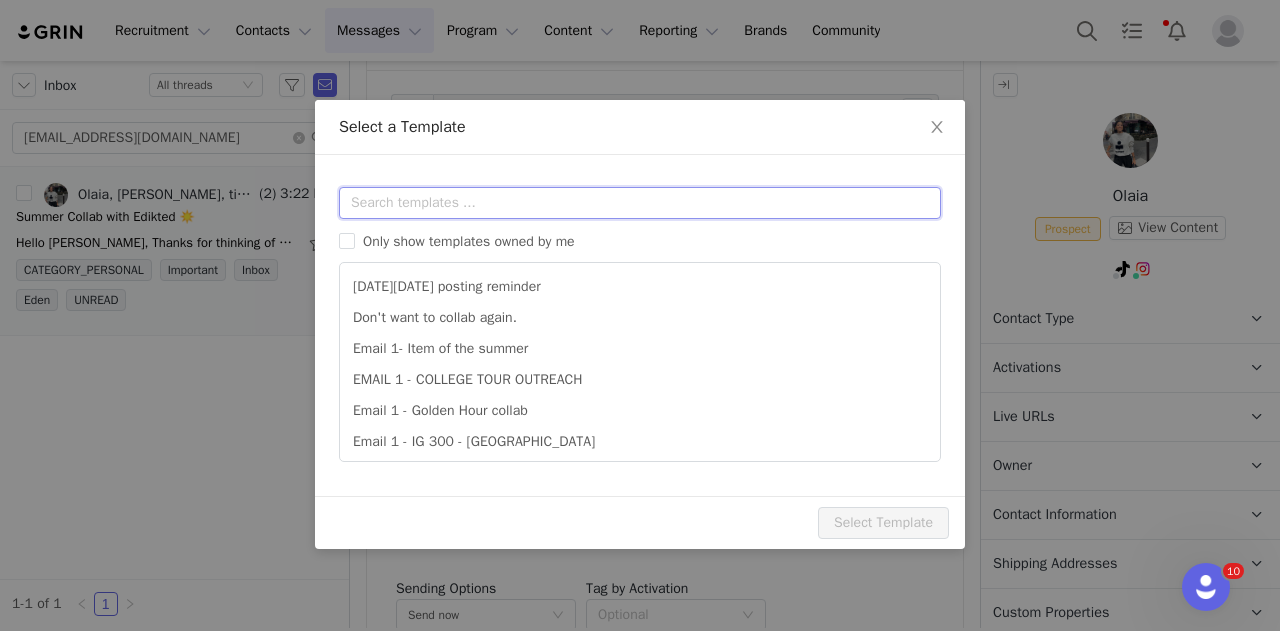 click at bounding box center (640, 203) 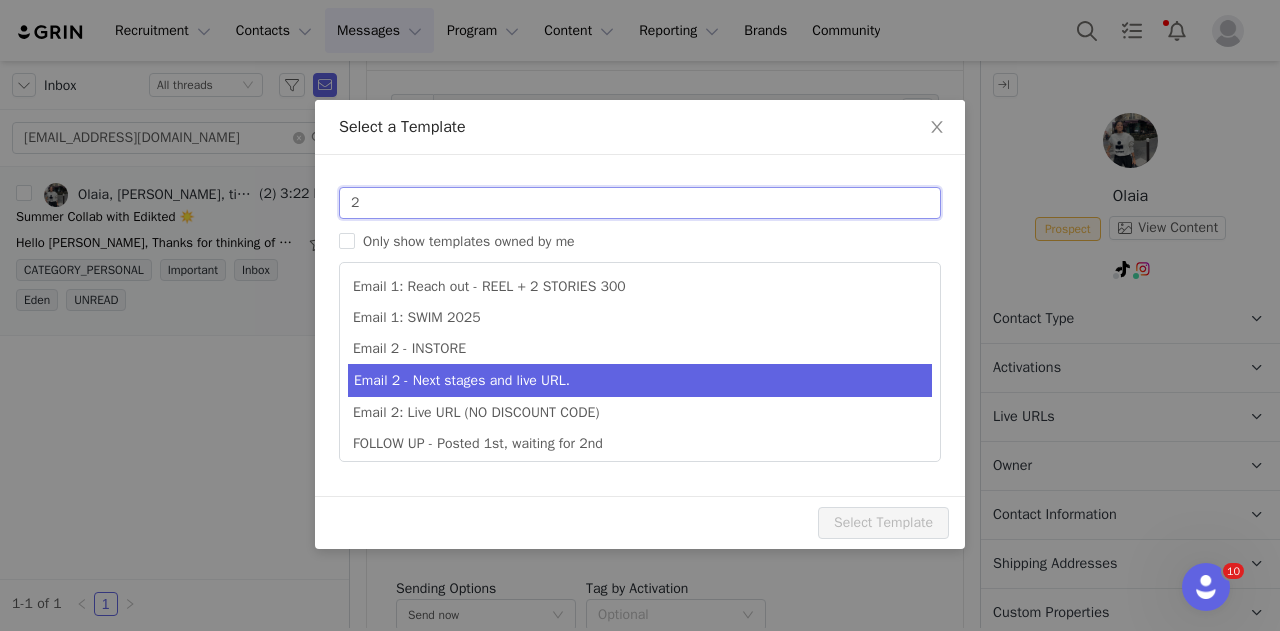 type on "2" 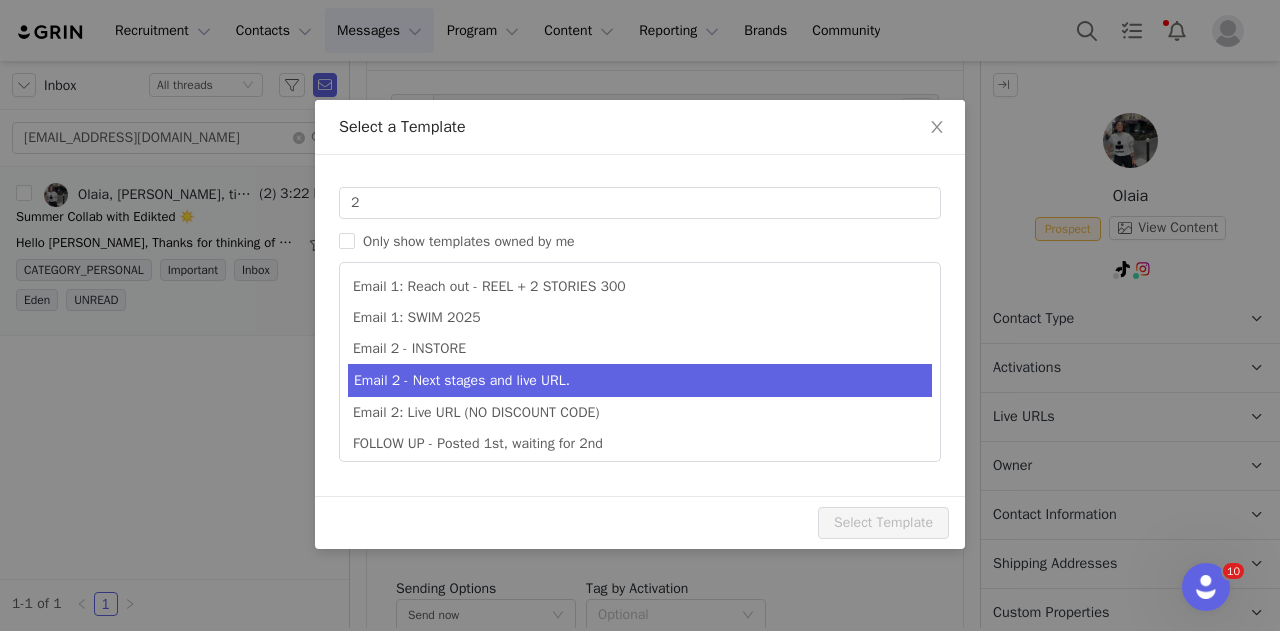 type on "Collab with Edikted" 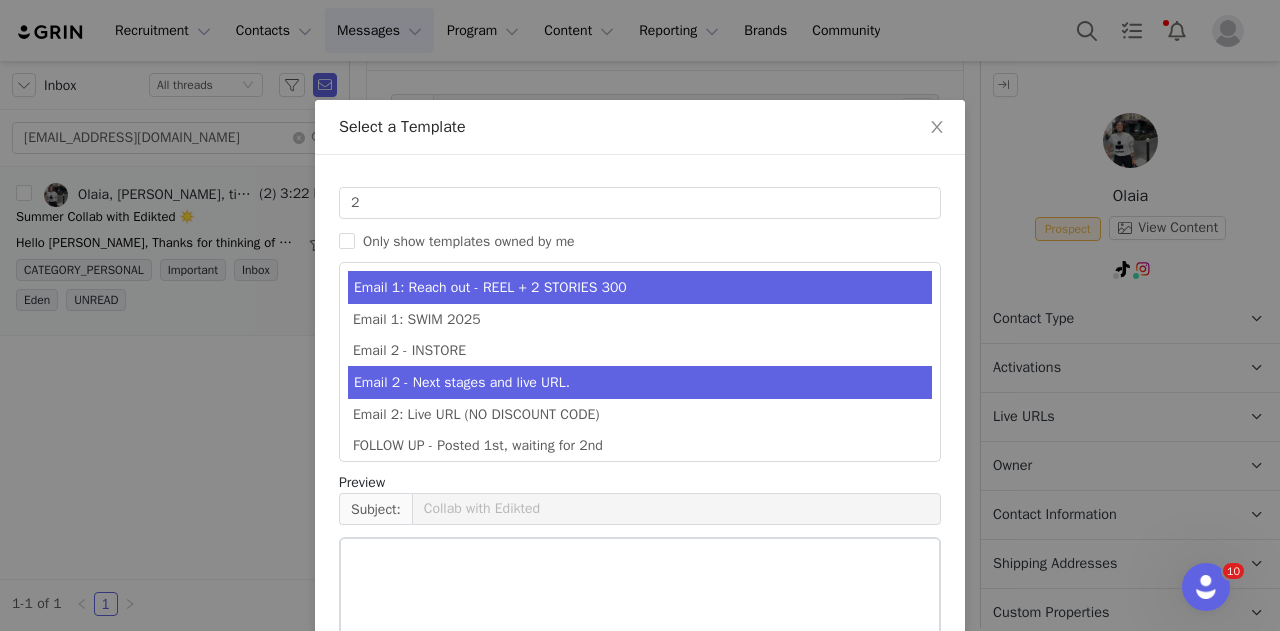 click on "Email 2 - Next stages and live URL." at bounding box center (640, 382) 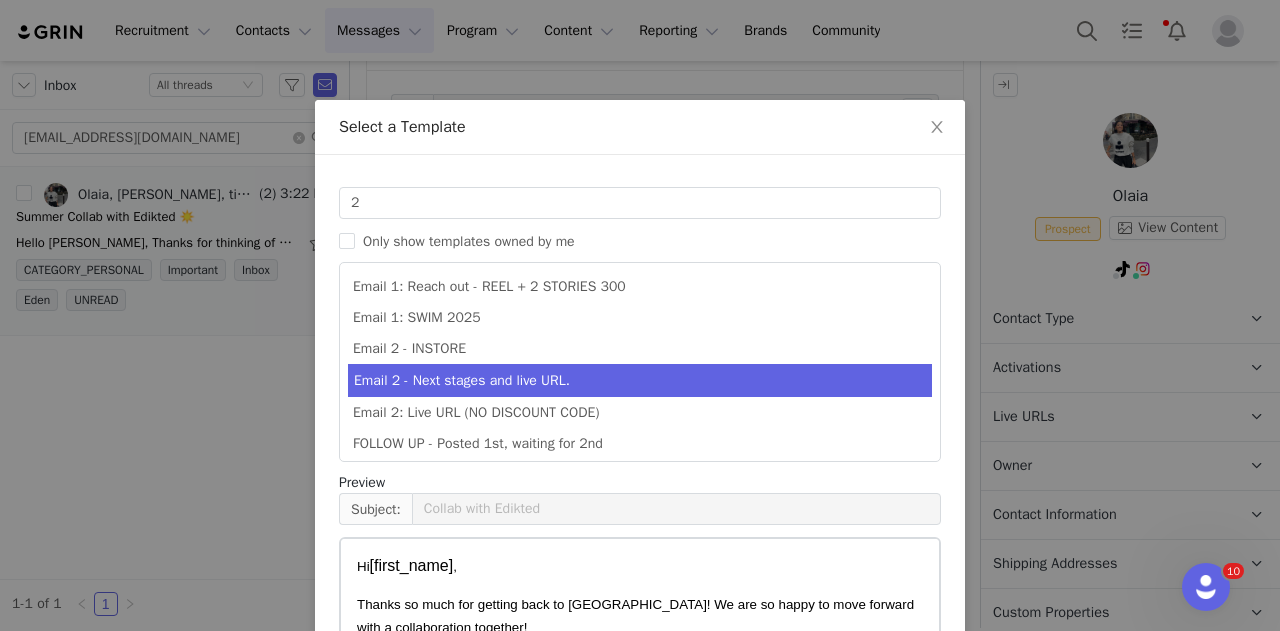 scroll, scrollTop: 256, scrollLeft: 0, axis: vertical 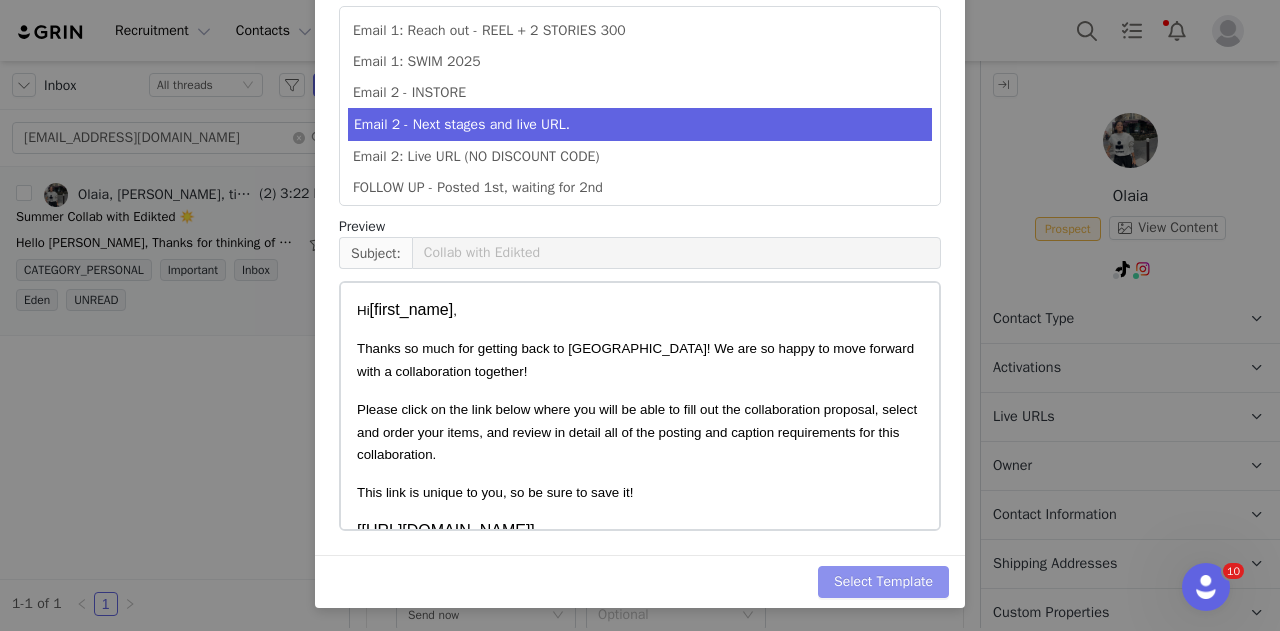 click on "Select Template" at bounding box center (883, 582) 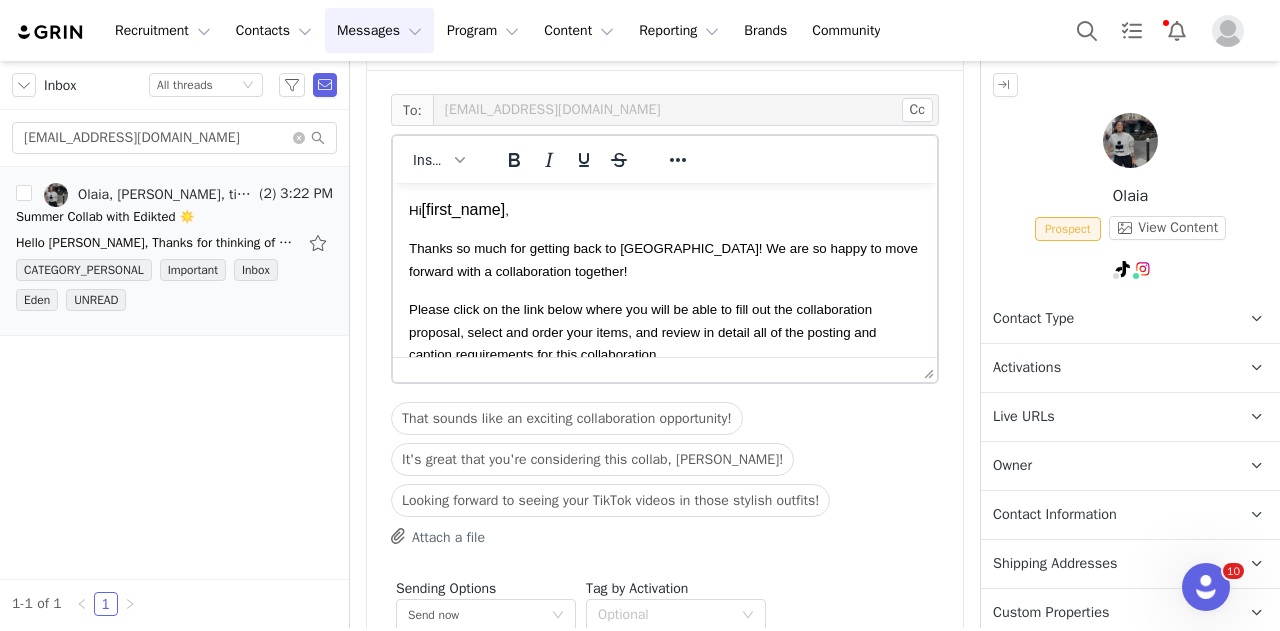 scroll, scrollTop: 4, scrollLeft: 0, axis: vertical 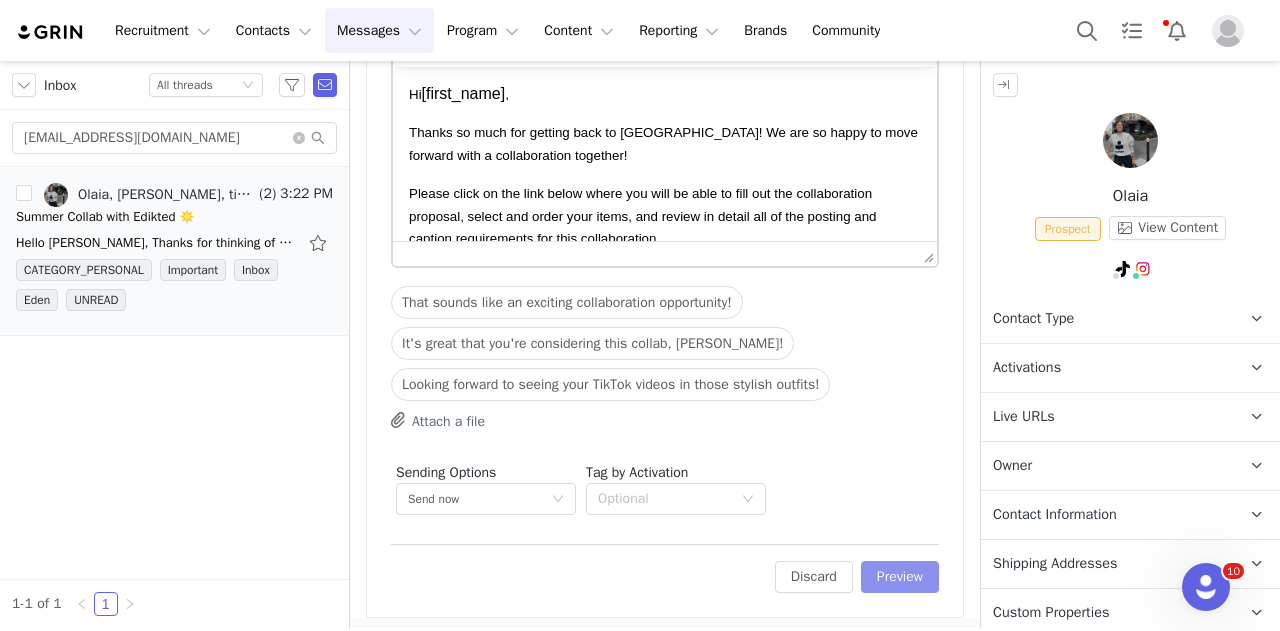 click on "Preview" at bounding box center (900, 577) 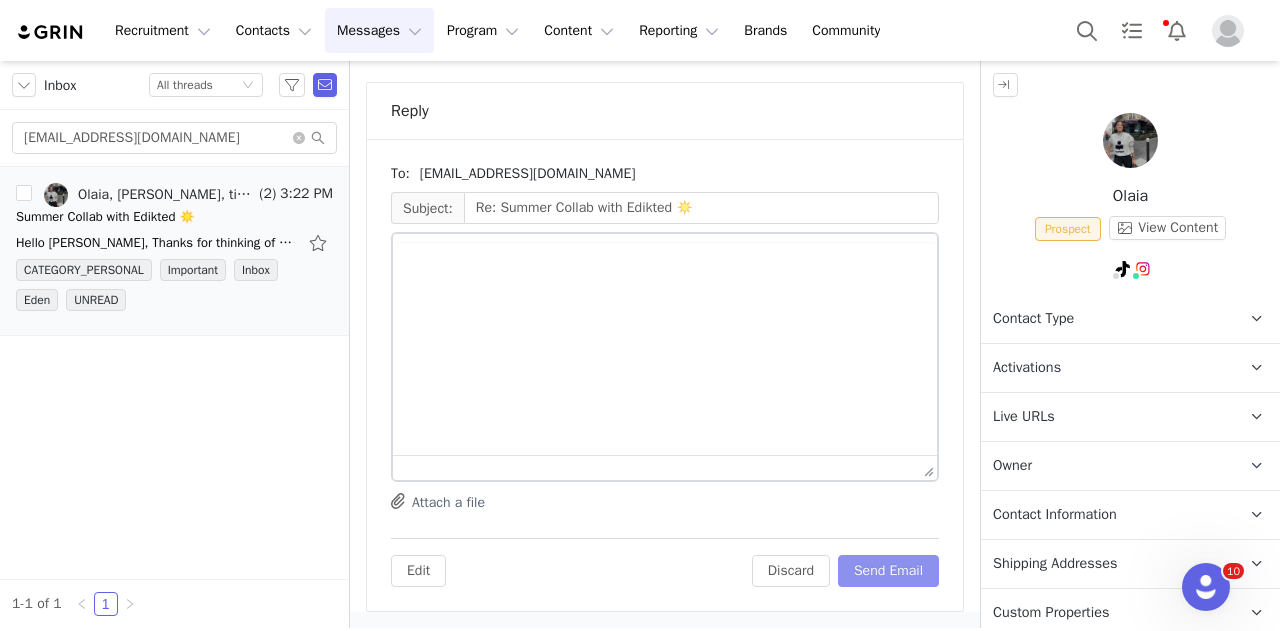 scroll, scrollTop: 1444, scrollLeft: 0, axis: vertical 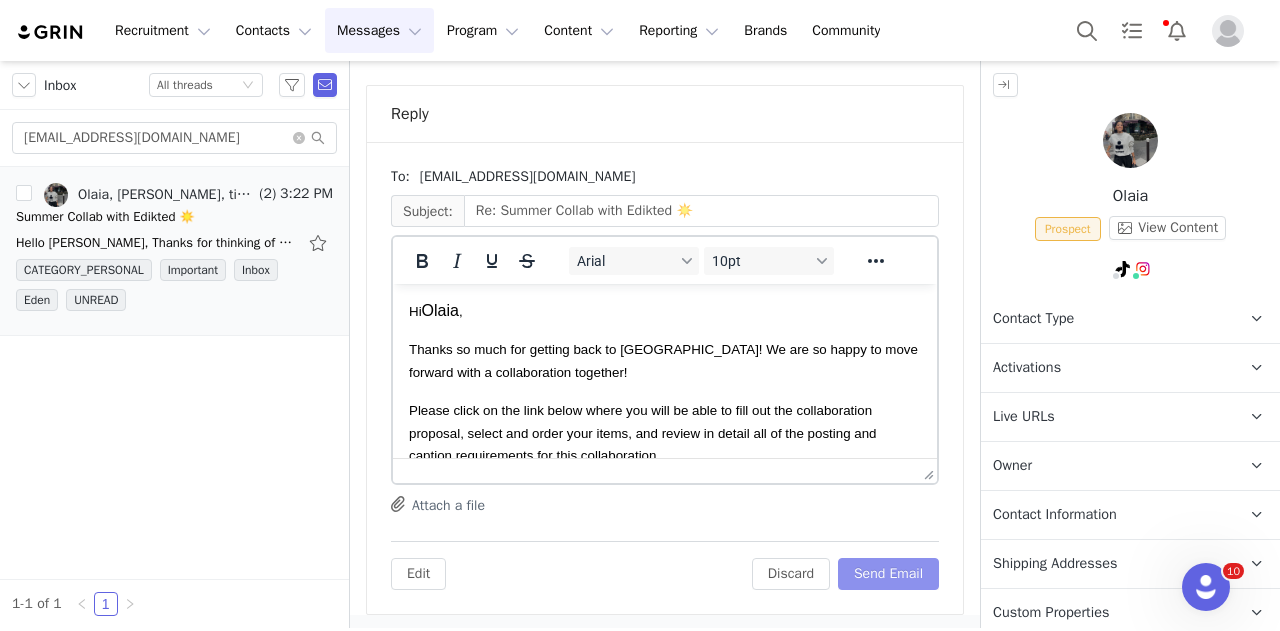 click on "Send Email" at bounding box center [888, 574] 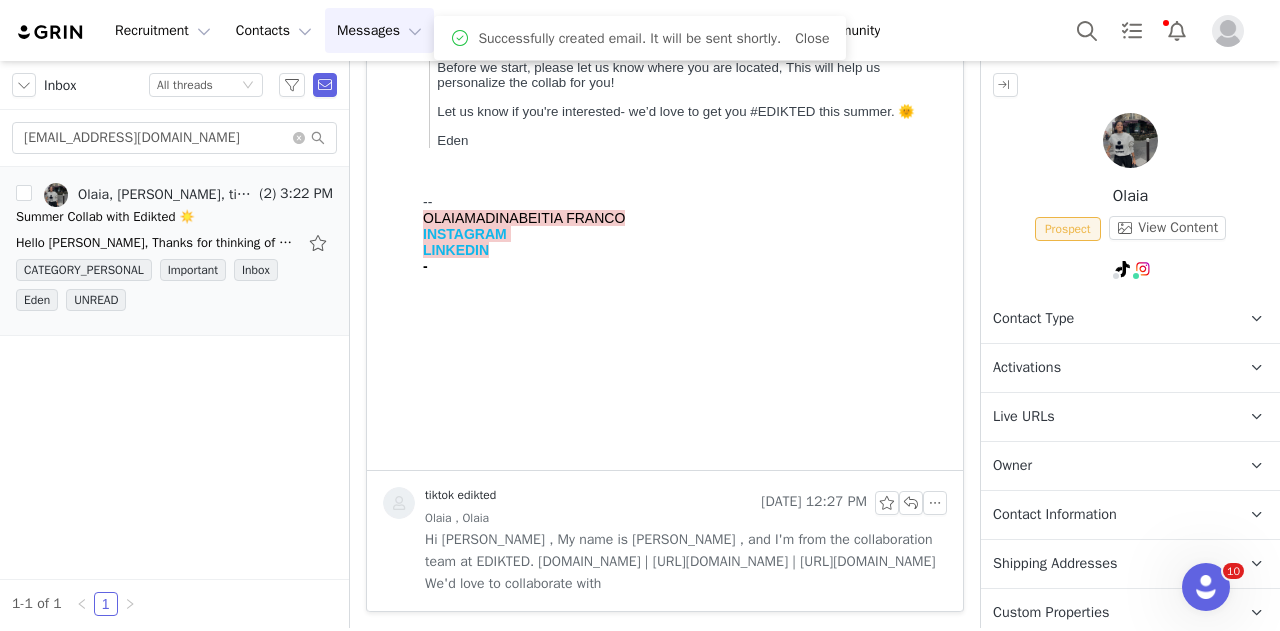 scroll, scrollTop: 883, scrollLeft: 0, axis: vertical 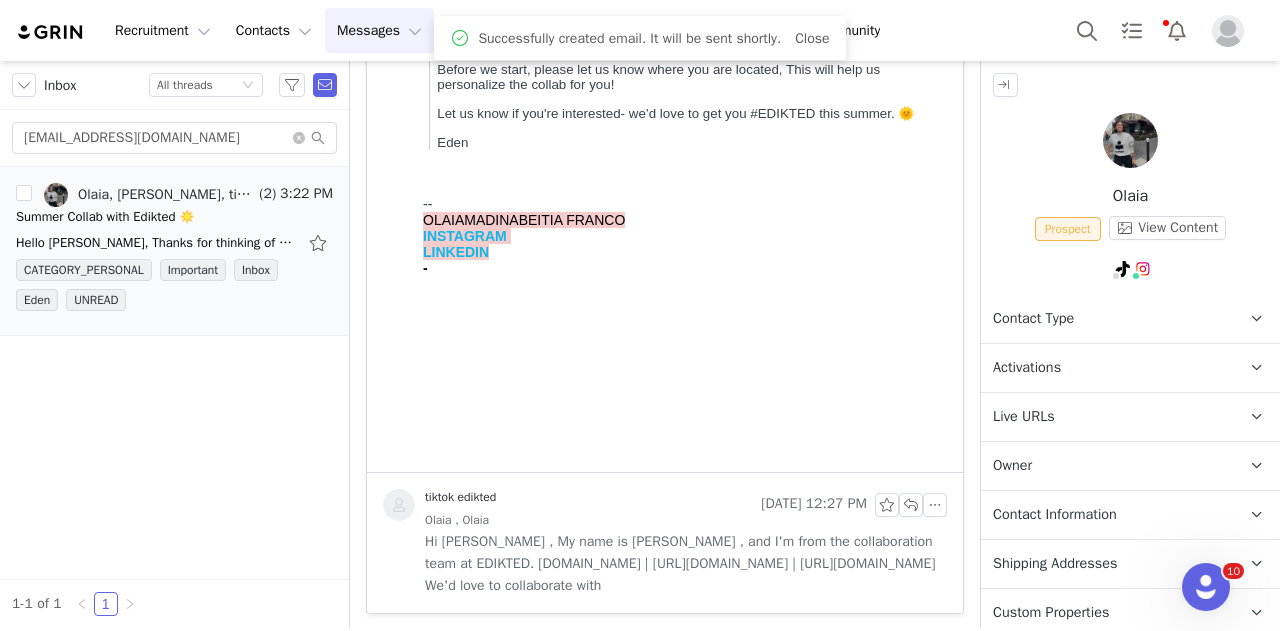 click on "Contact Type" at bounding box center [1033, 319] 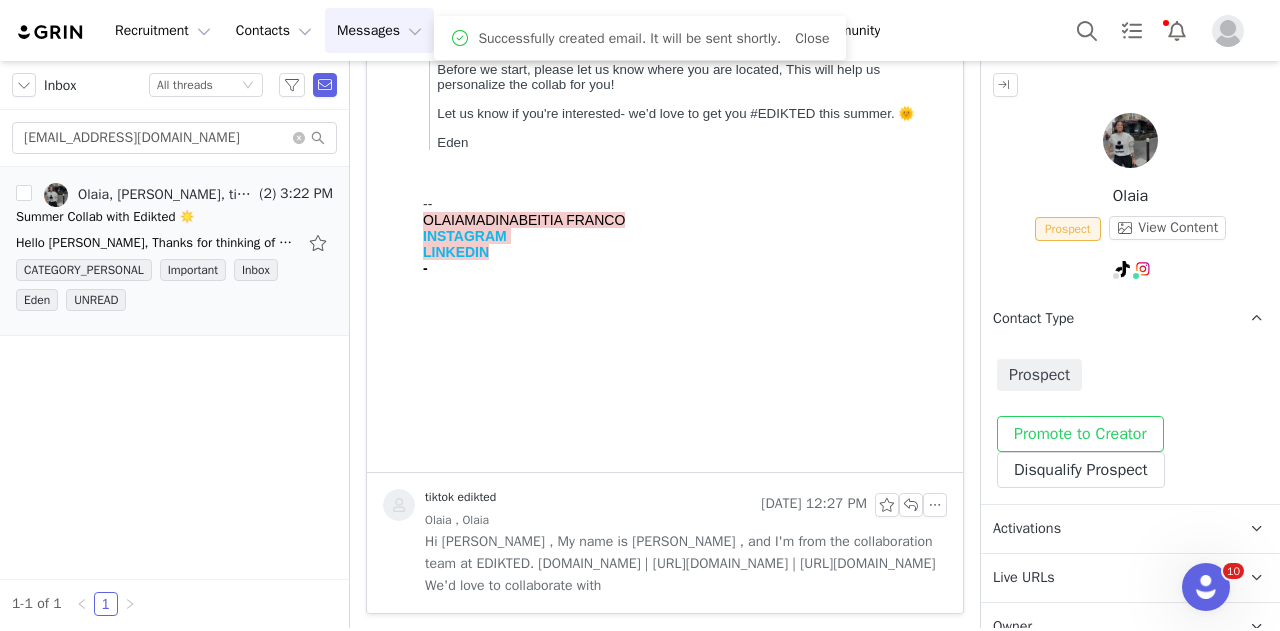 drag, startPoint x: 1063, startPoint y: 407, endPoint x: 1062, endPoint y: 417, distance: 10.049875 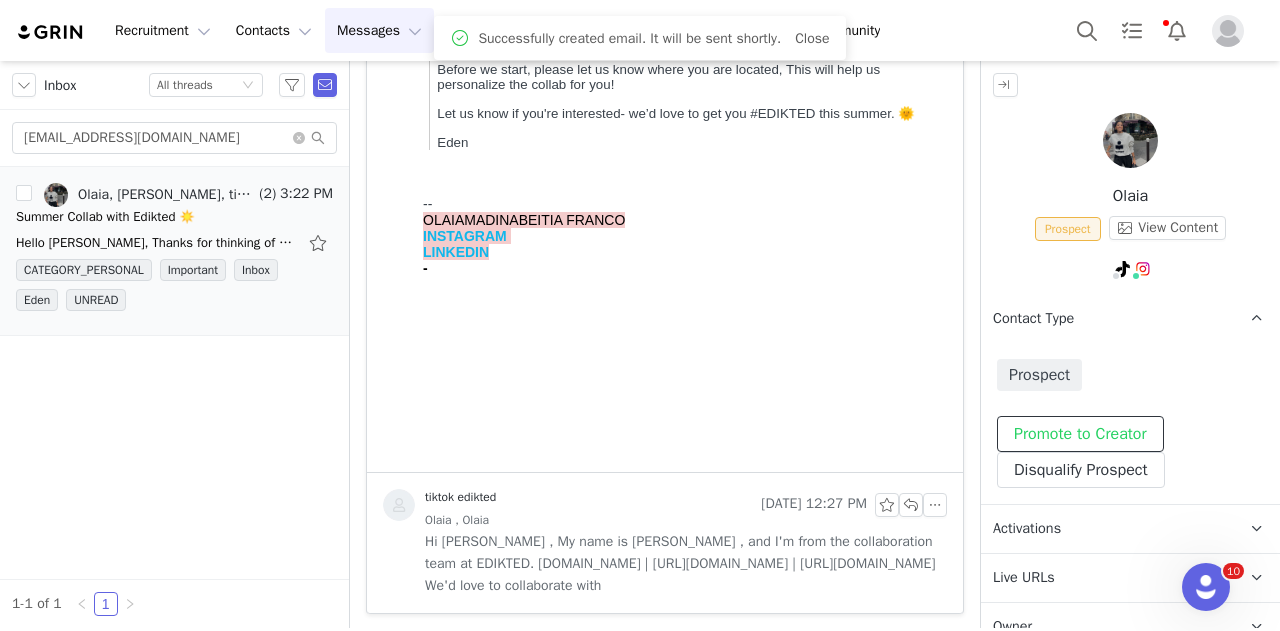 click on "Promote to Creator" at bounding box center [1080, 434] 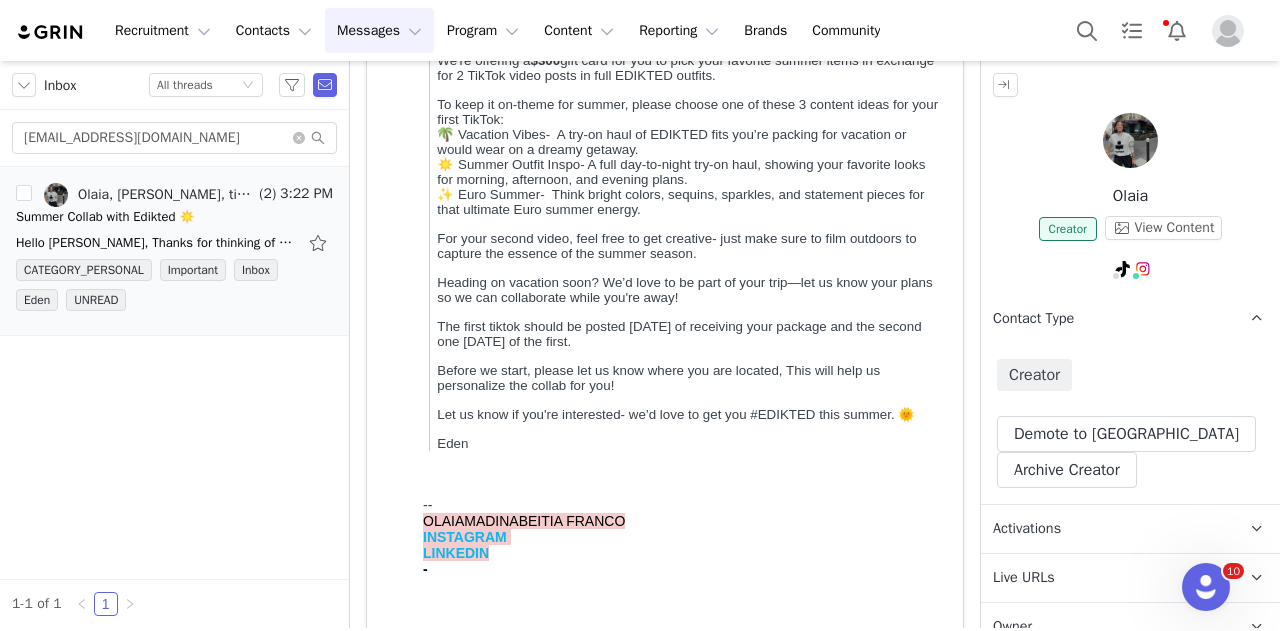 scroll, scrollTop: 583, scrollLeft: 0, axis: vertical 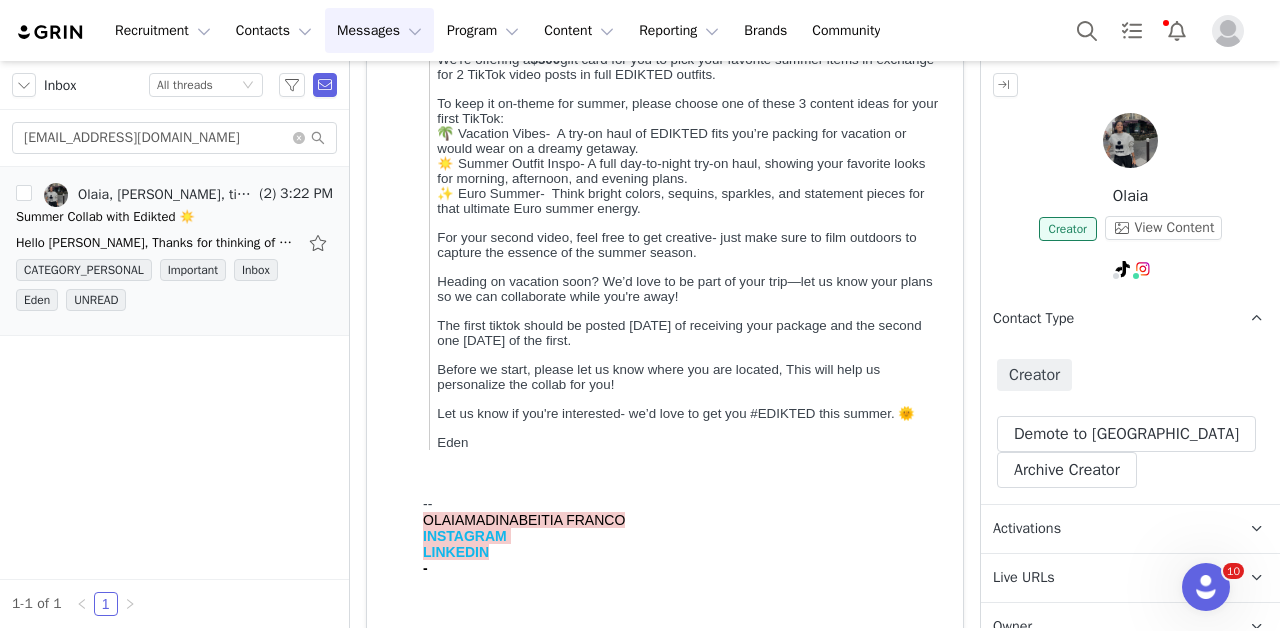 click on "Activations" at bounding box center (1027, 529) 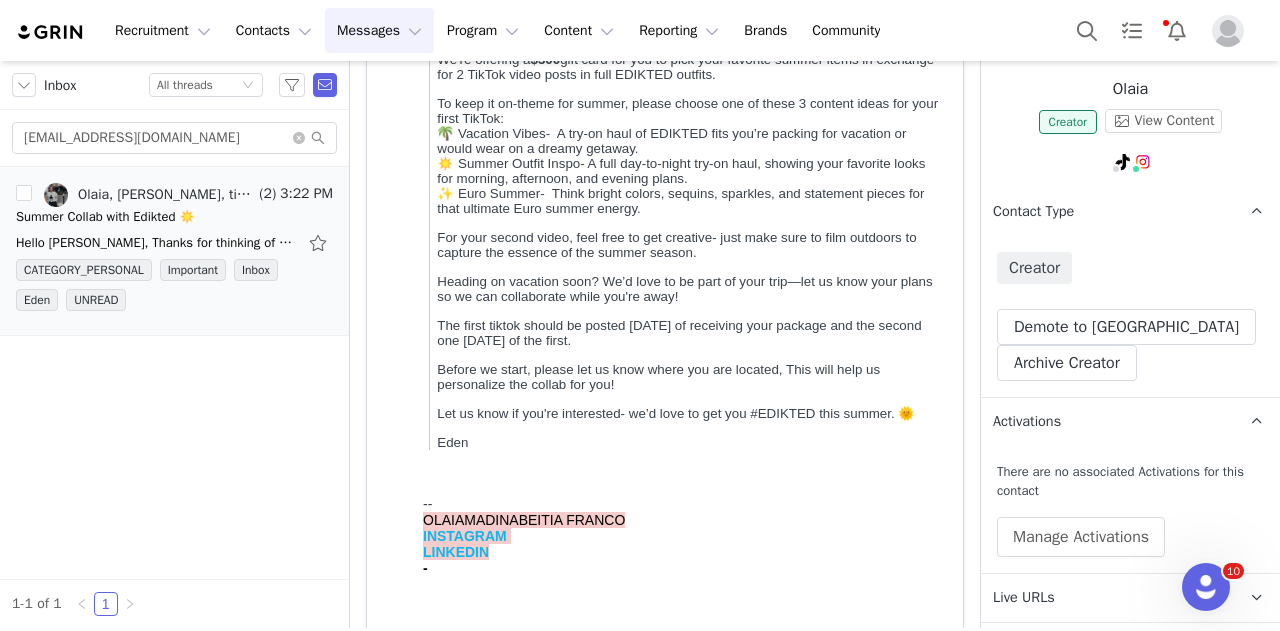 scroll, scrollTop: 110, scrollLeft: 0, axis: vertical 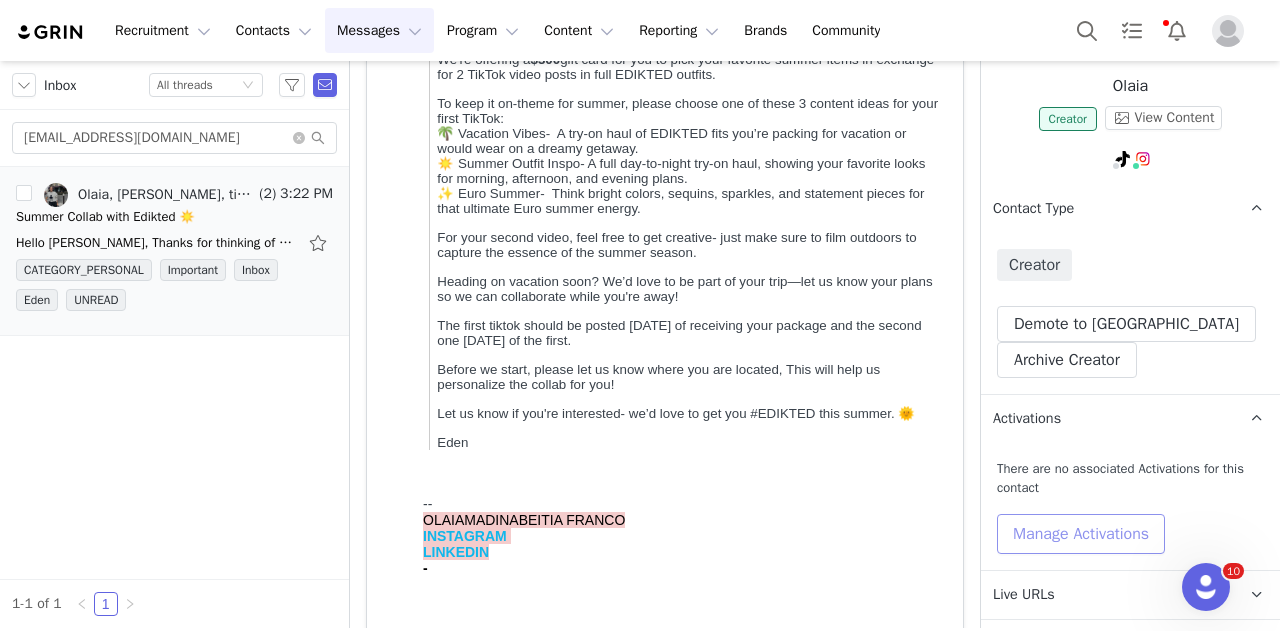 click on "Manage Activations" at bounding box center [1081, 534] 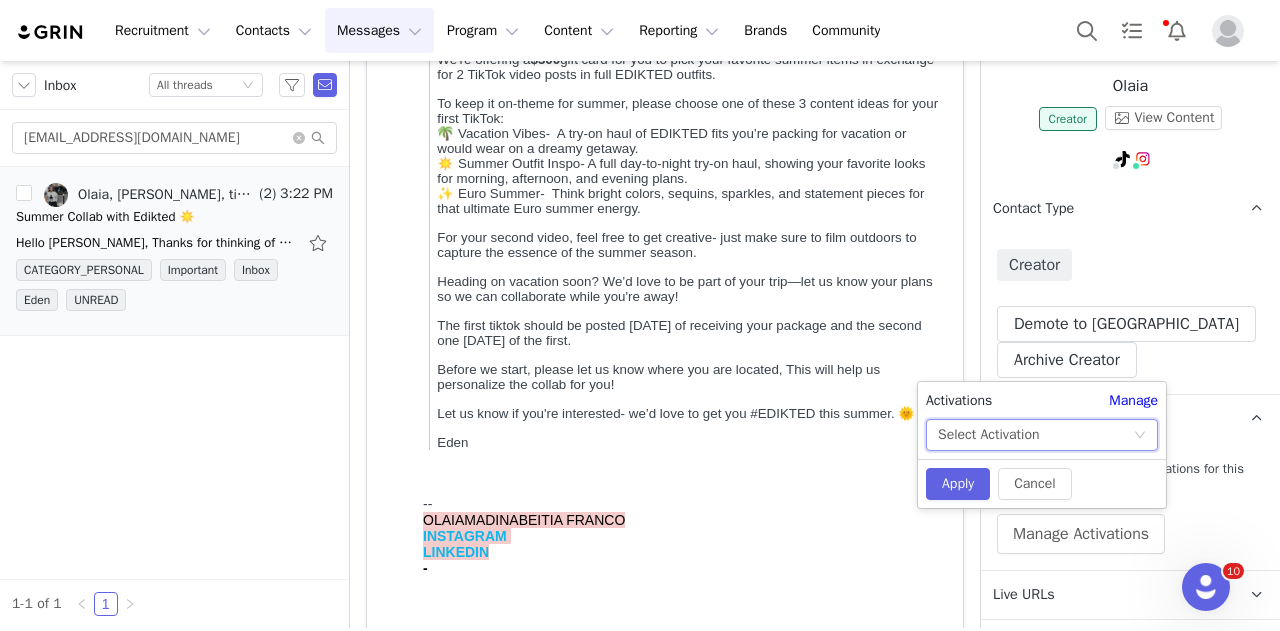 click on "Select Activation" at bounding box center [988, 435] 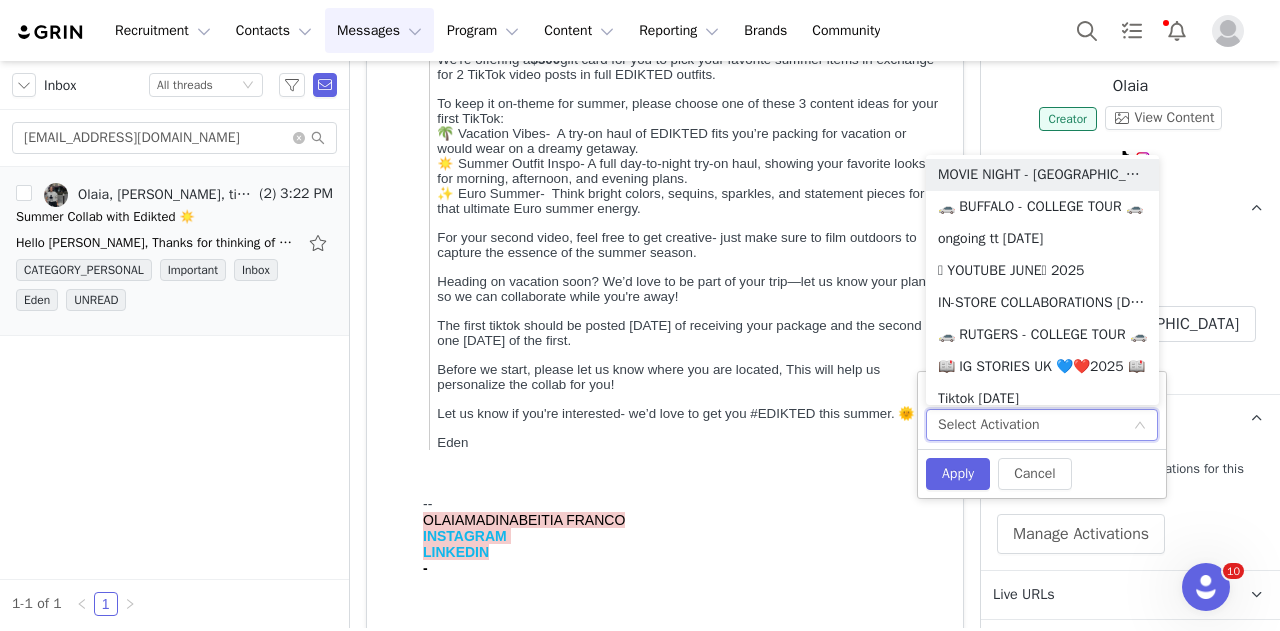 scroll, scrollTop: 156, scrollLeft: 0, axis: vertical 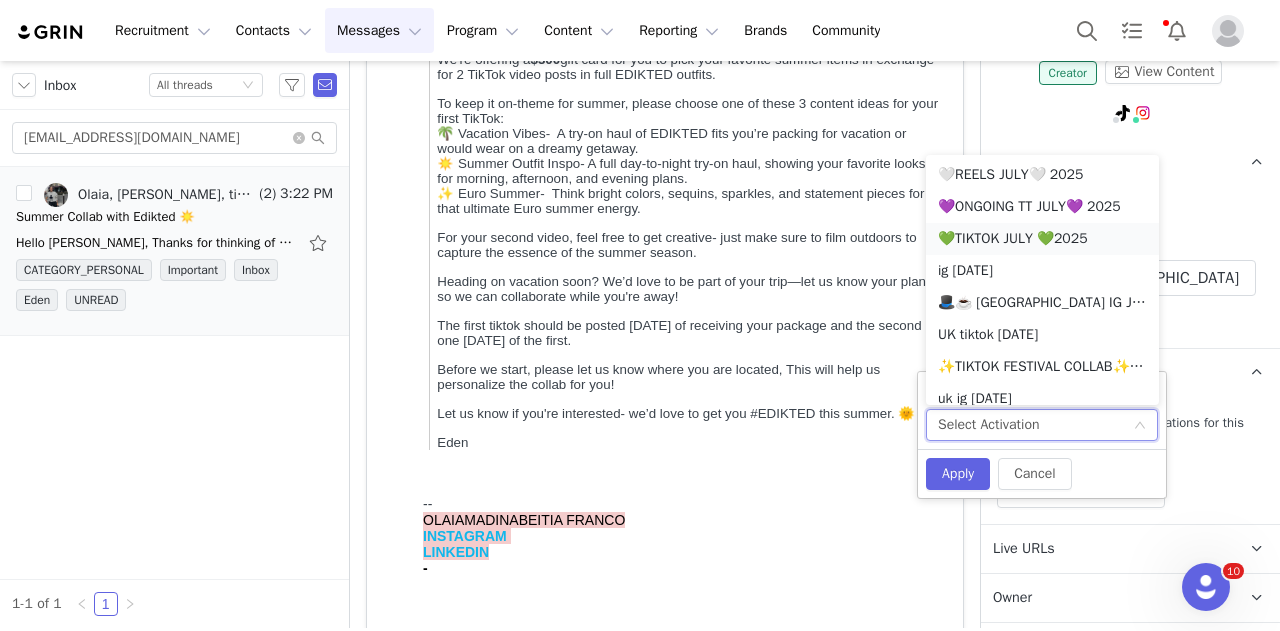 click on "💚TIKTOK JULY 💚2025" at bounding box center [1042, 239] 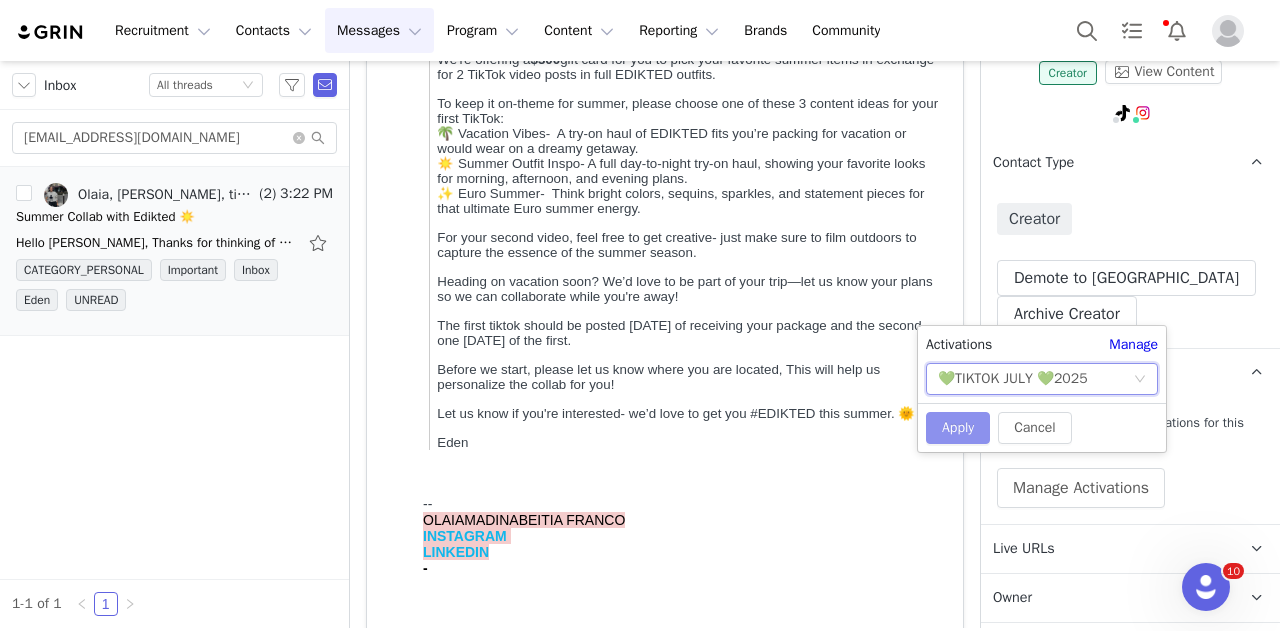 click on "Apply" at bounding box center [958, 428] 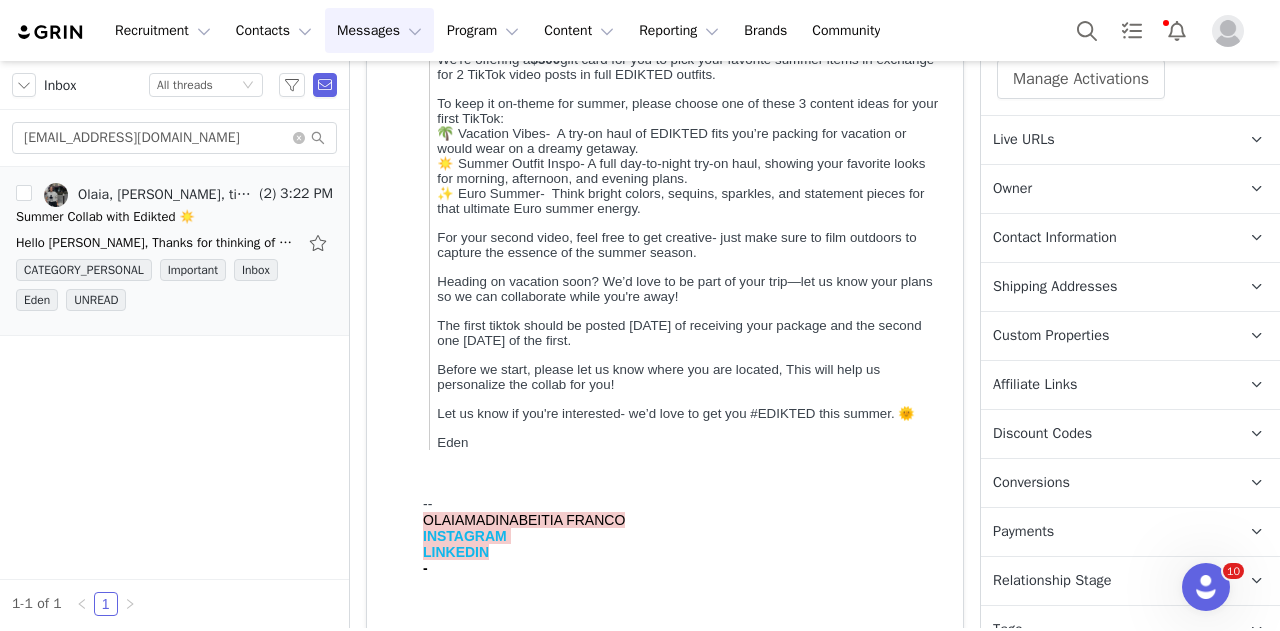 scroll, scrollTop: 557, scrollLeft: 0, axis: vertical 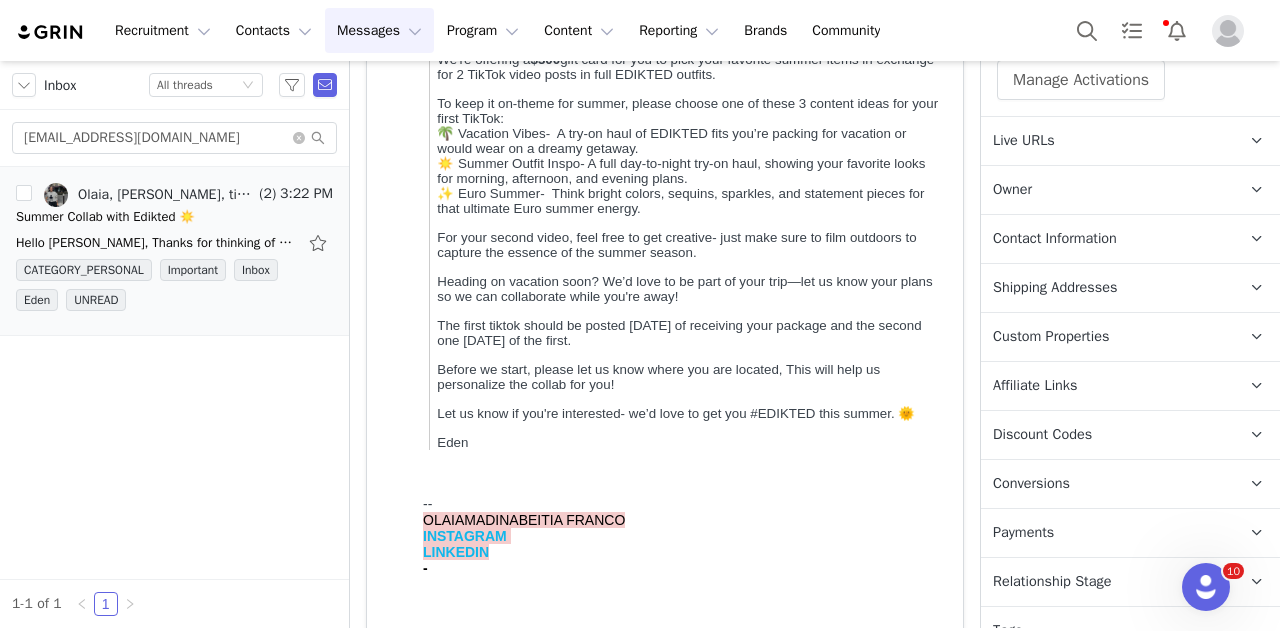 click on "Relationship Stage  Use relationship stages to move contacts through a logical sequence, from unaware of your brand to loyal ambassador" at bounding box center (1106, 582) 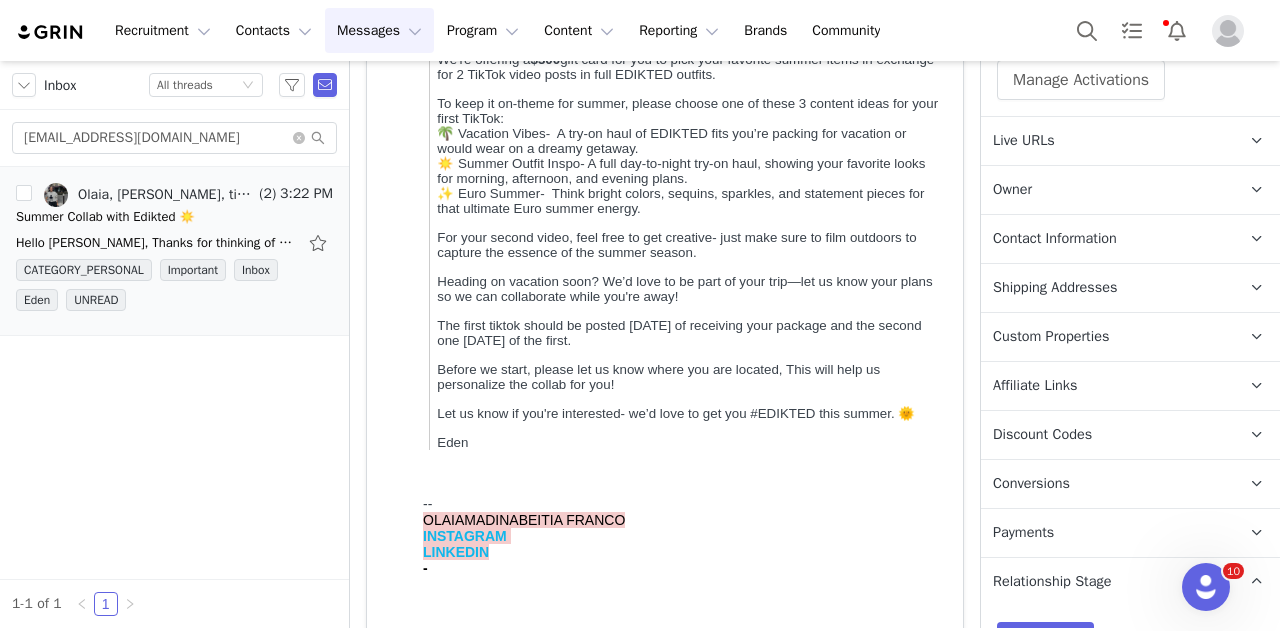 scroll, scrollTop: 751, scrollLeft: 0, axis: vertical 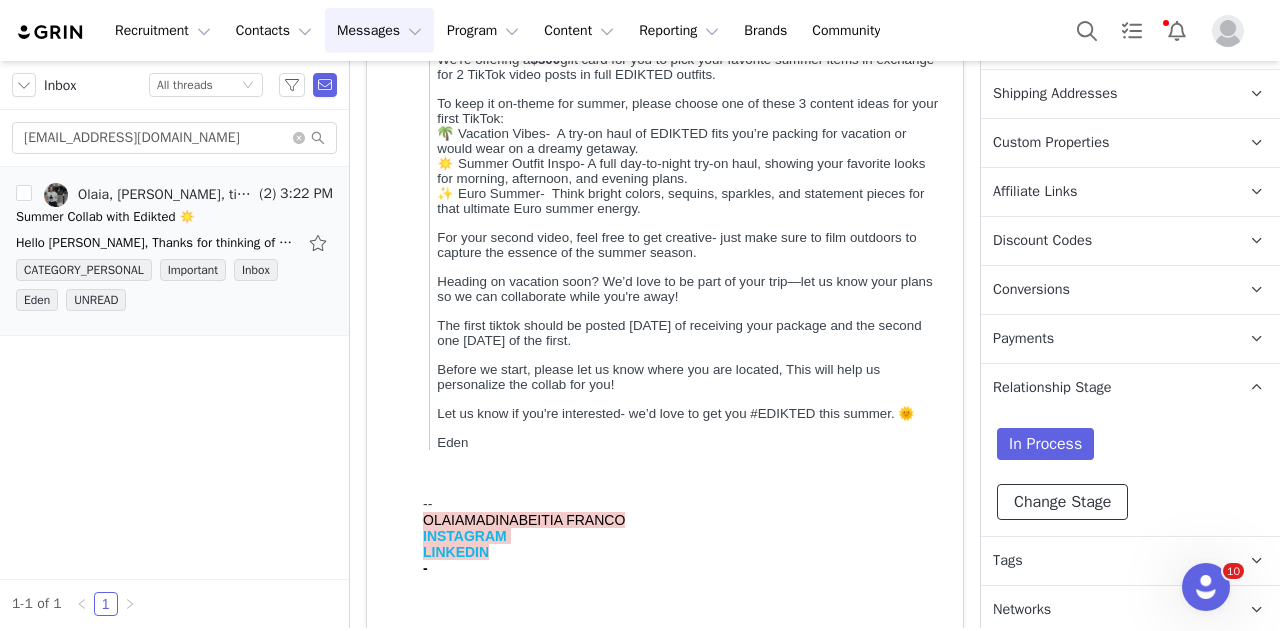 click on "Change Stage" at bounding box center [1062, 502] 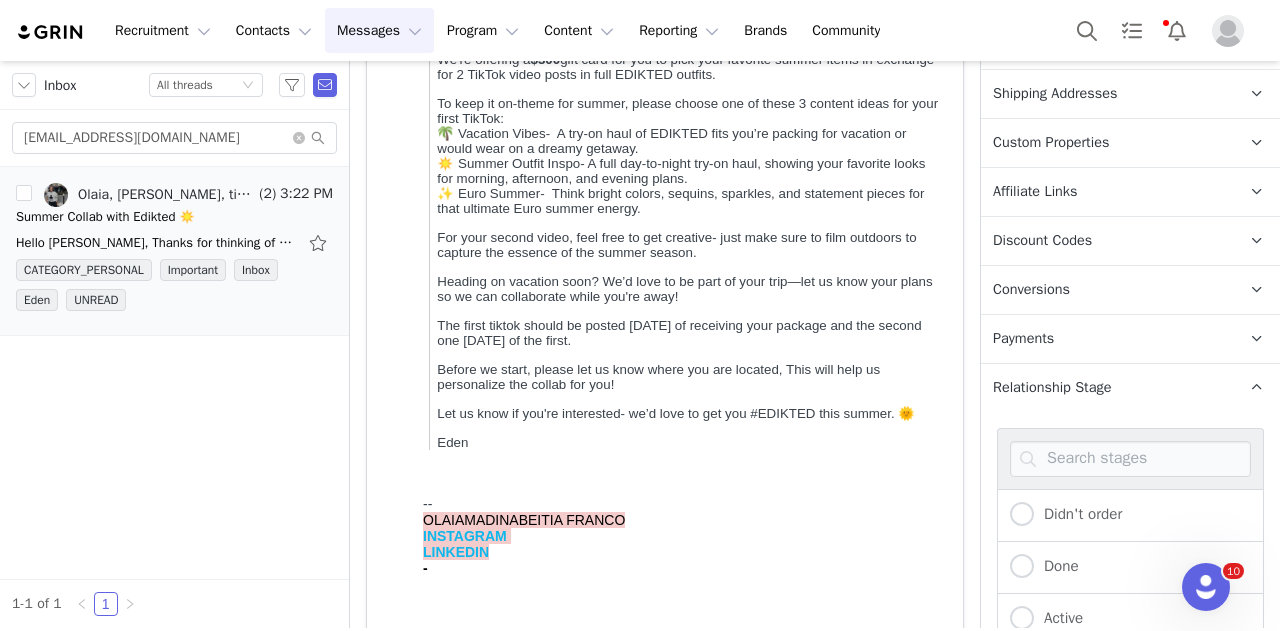 click on "Active" at bounding box center [1130, 620] 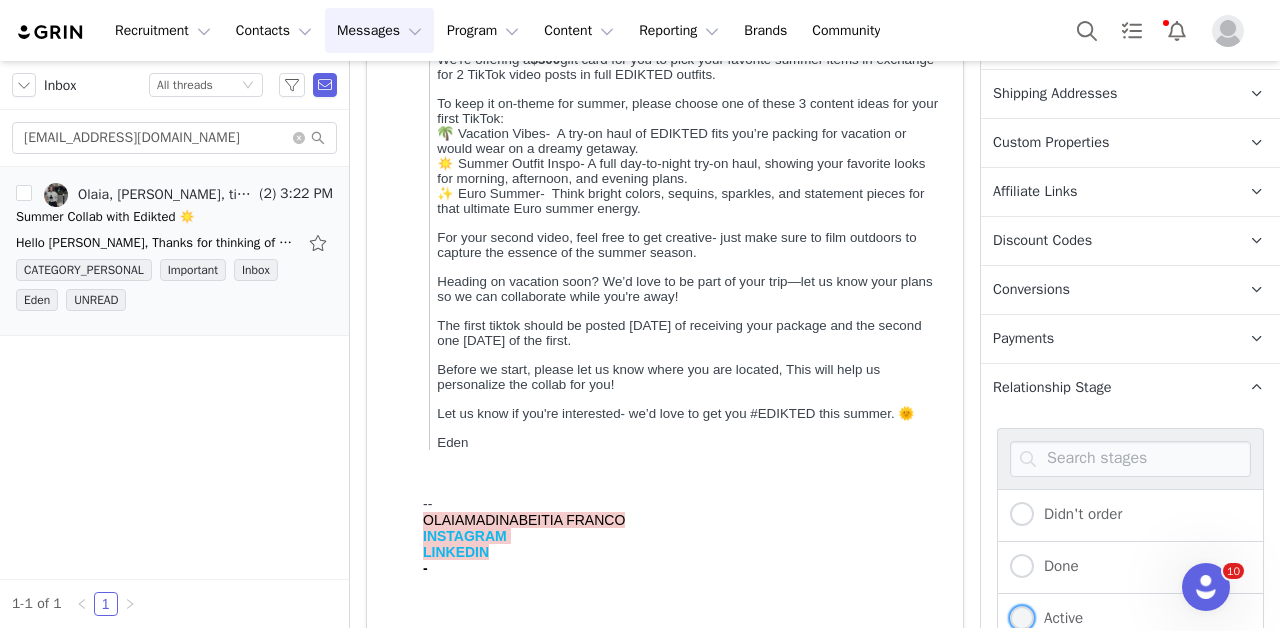 click at bounding box center (1022, 618) 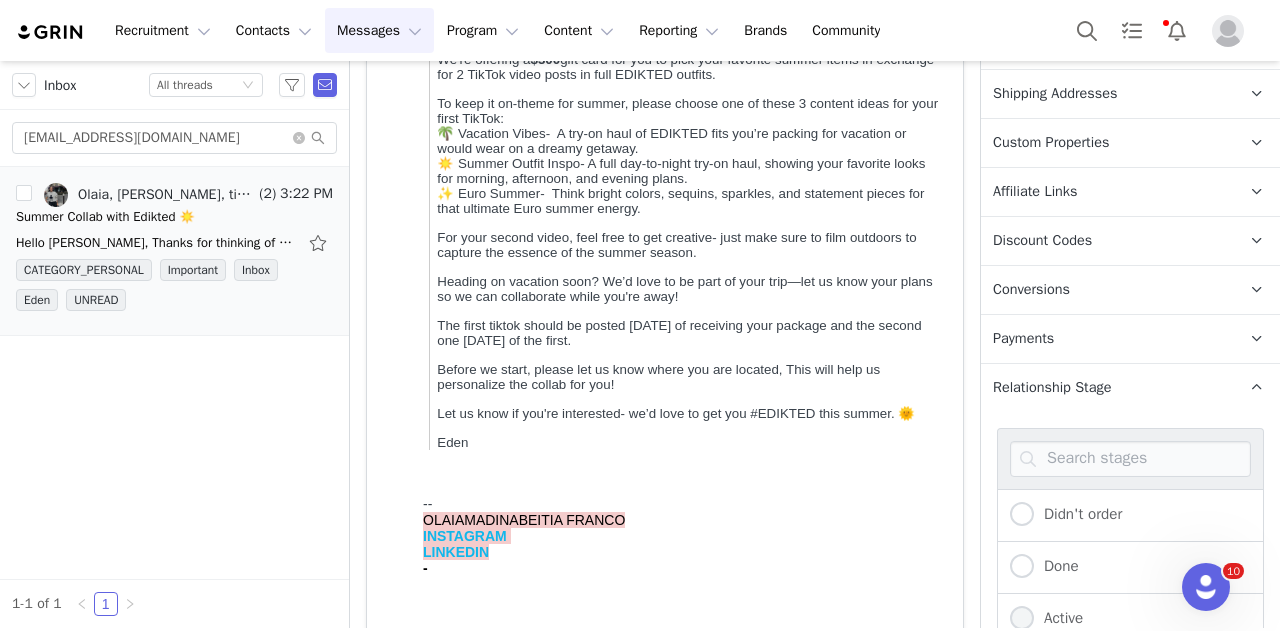 click on "Active" at bounding box center [1022, 619] 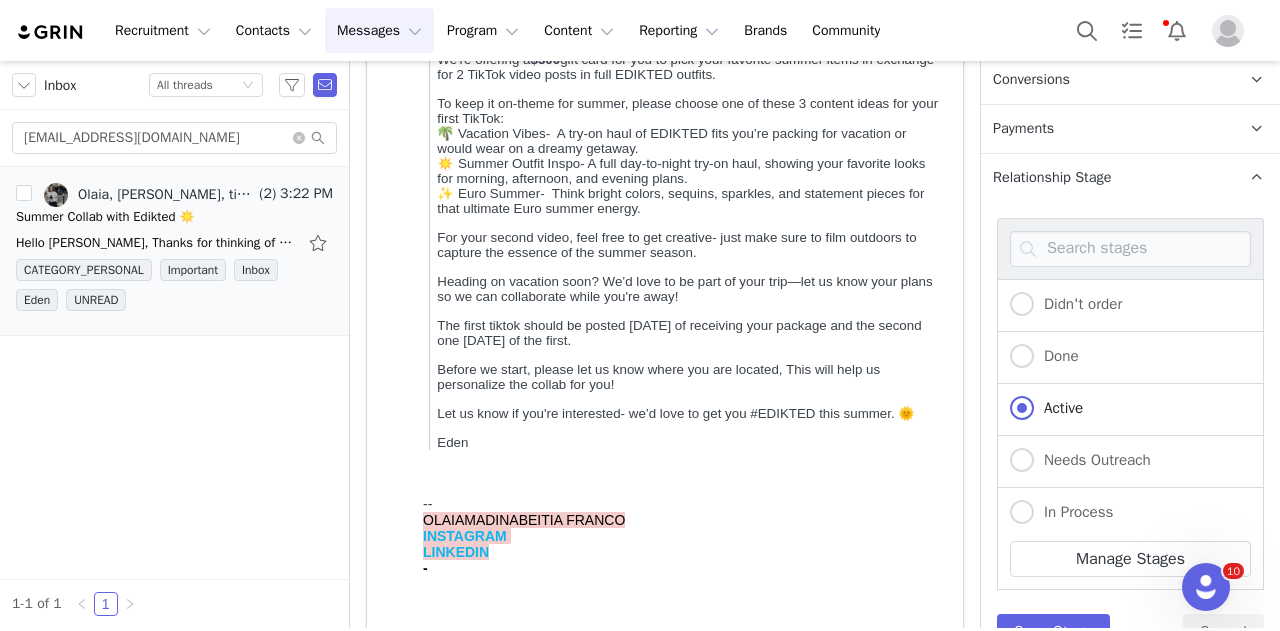 scroll, scrollTop: 1052, scrollLeft: 0, axis: vertical 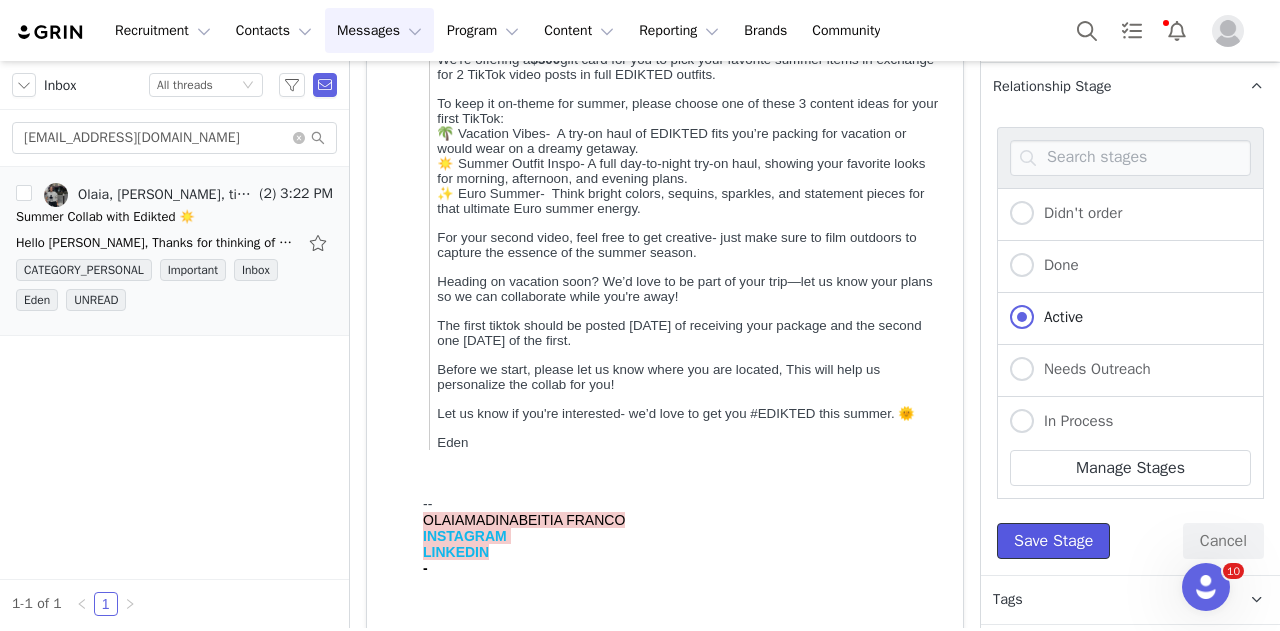 click on "Save Stage" at bounding box center [1053, 541] 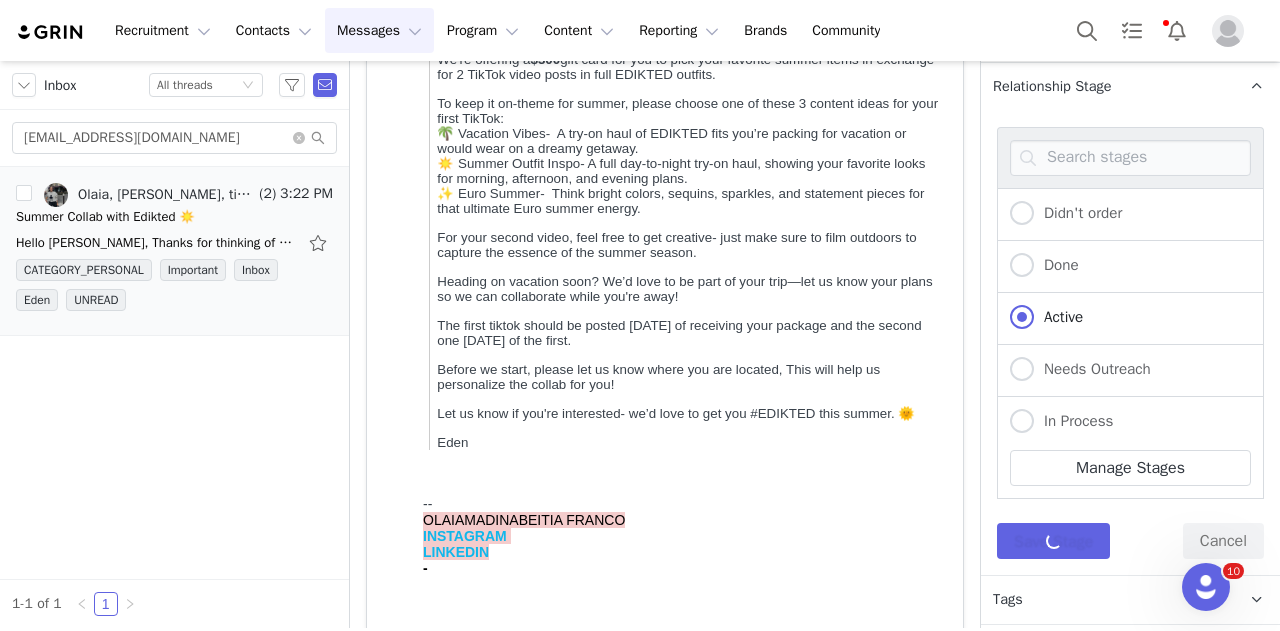 click on "Tags  Keep track of your contacts by assigning them tags. You can then filter your contacts by tag." at bounding box center (1106, 600) 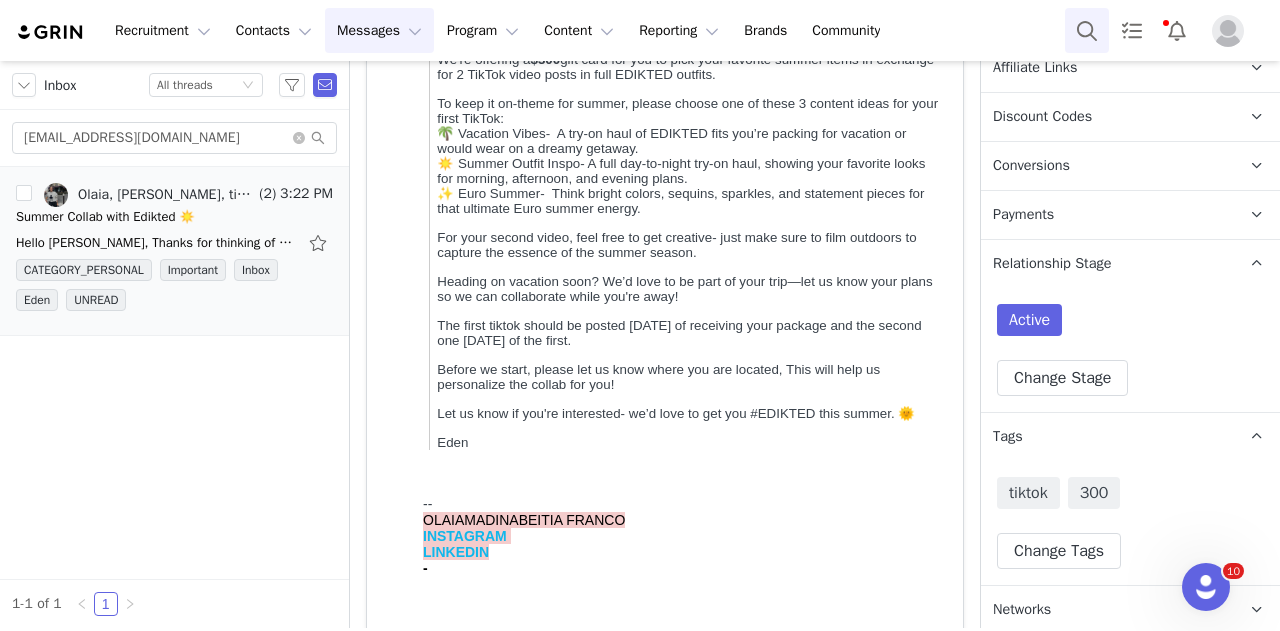 click at bounding box center [1087, 30] 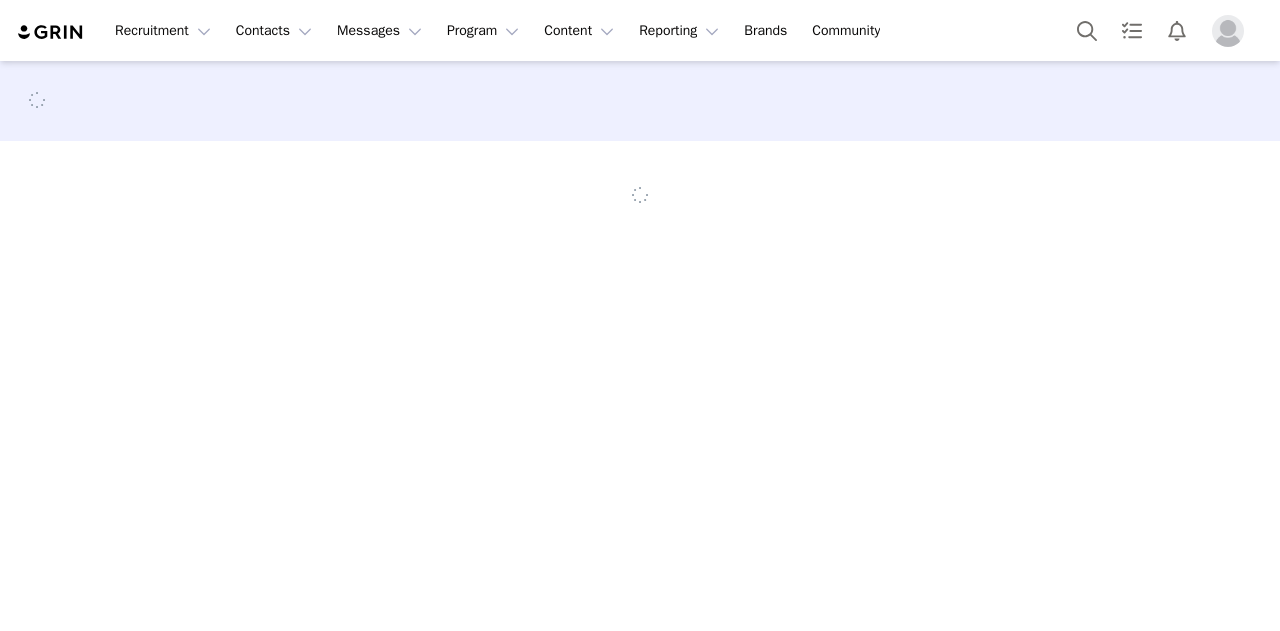 scroll, scrollTop: 0, scrollLeft: 0, axis: both 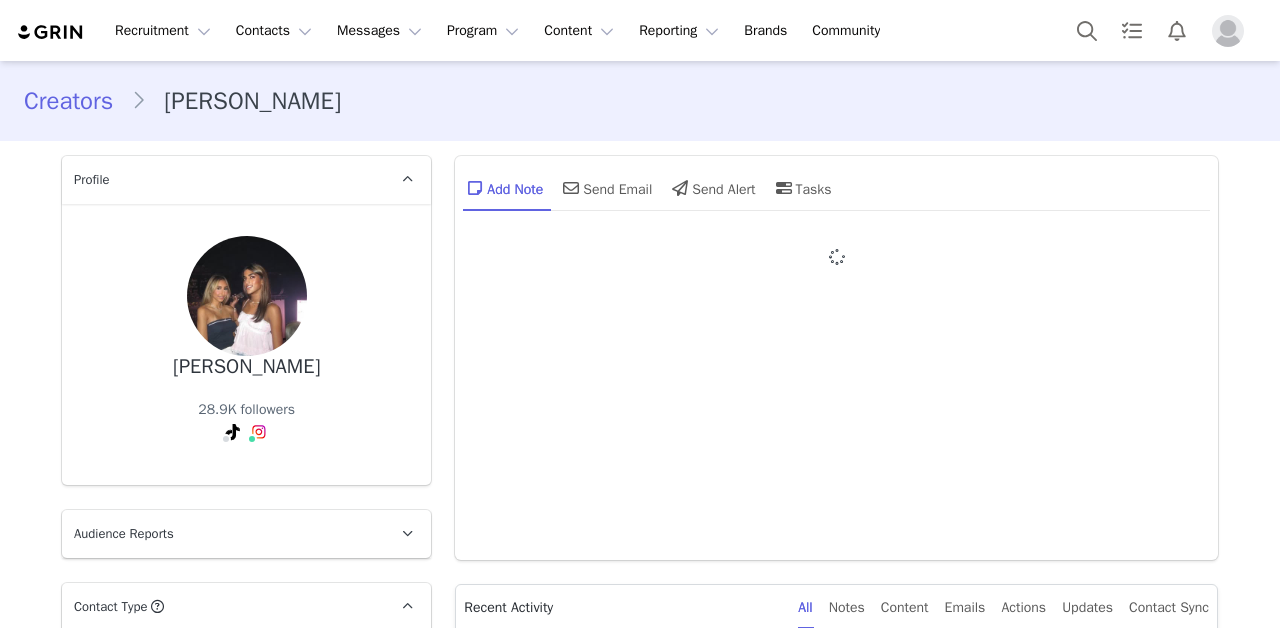 type on "+1 ([GEOGRAPHIC_DATA])" 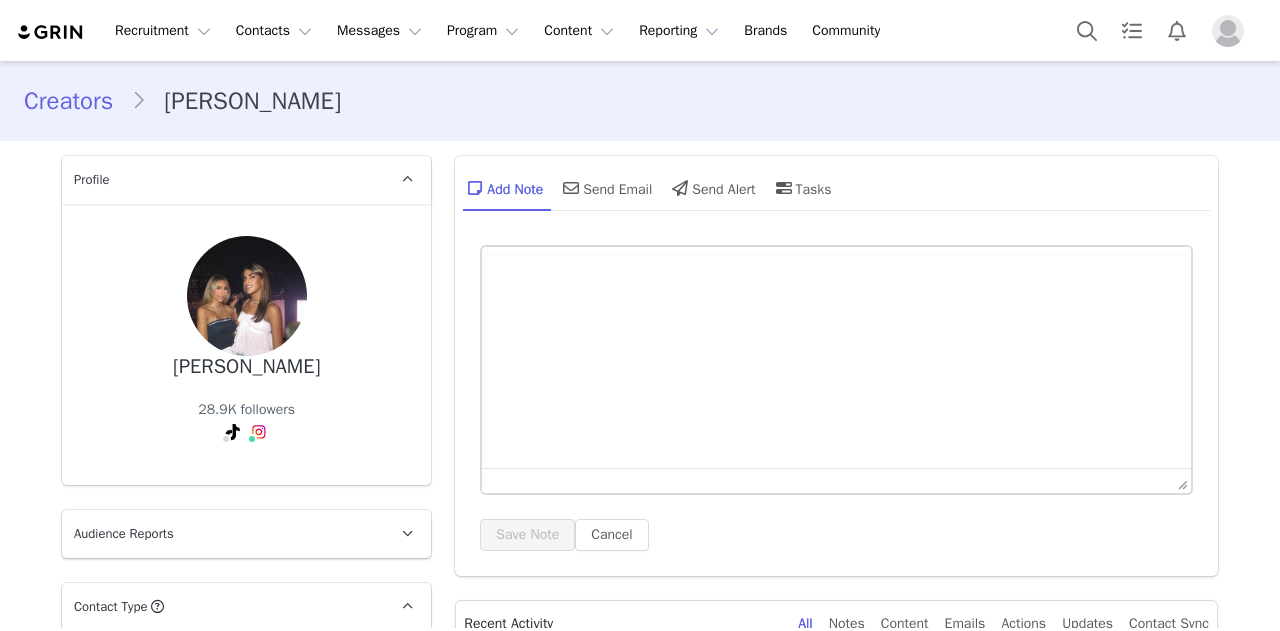 scroll, scrollTop: 0, scrollLeft: 0, axis: both 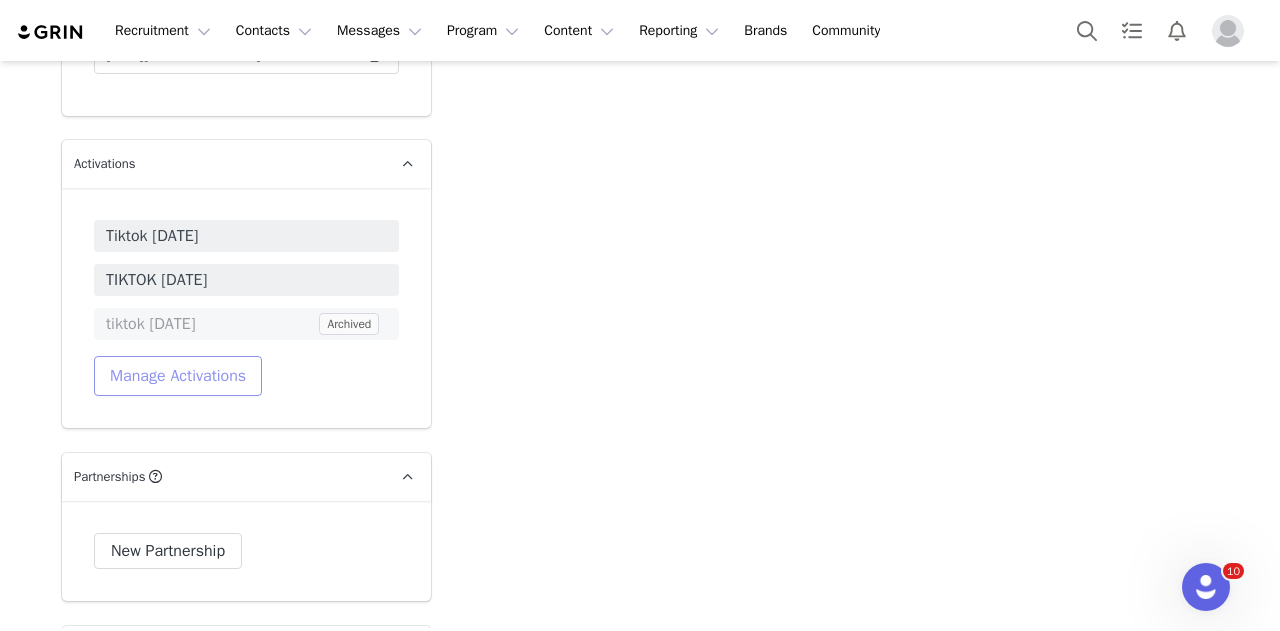 click on "Manage Activations" at bounding box center (178, 376) 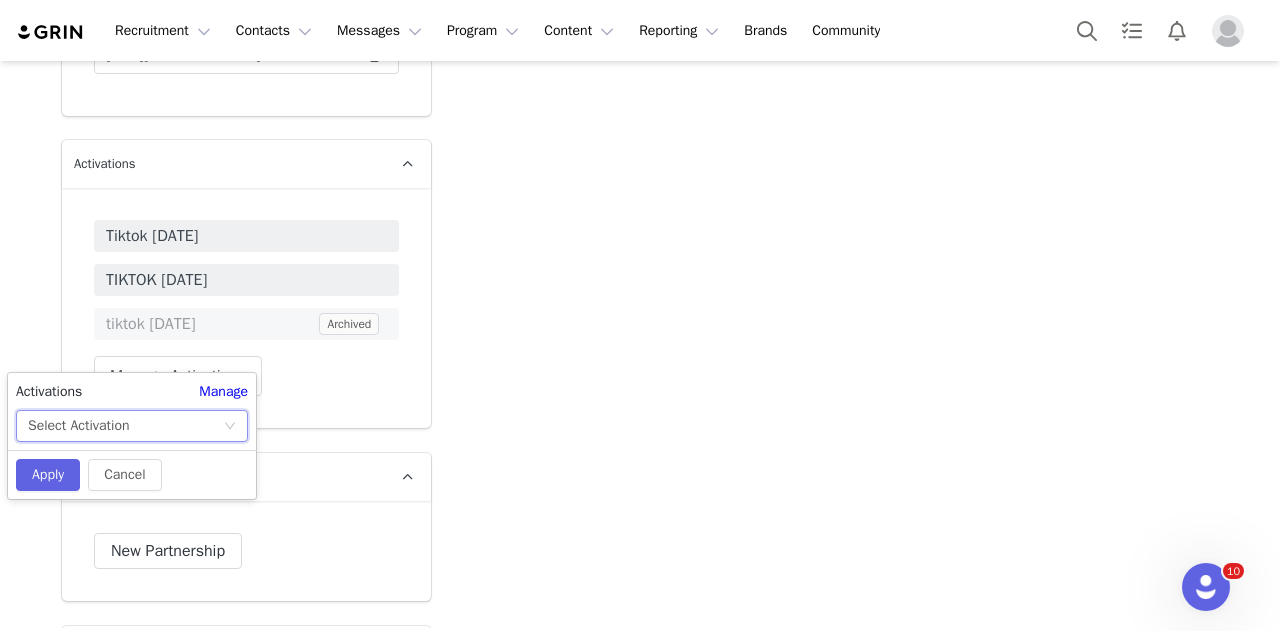 click on "Select Activation" at bounding box center [125, 426] 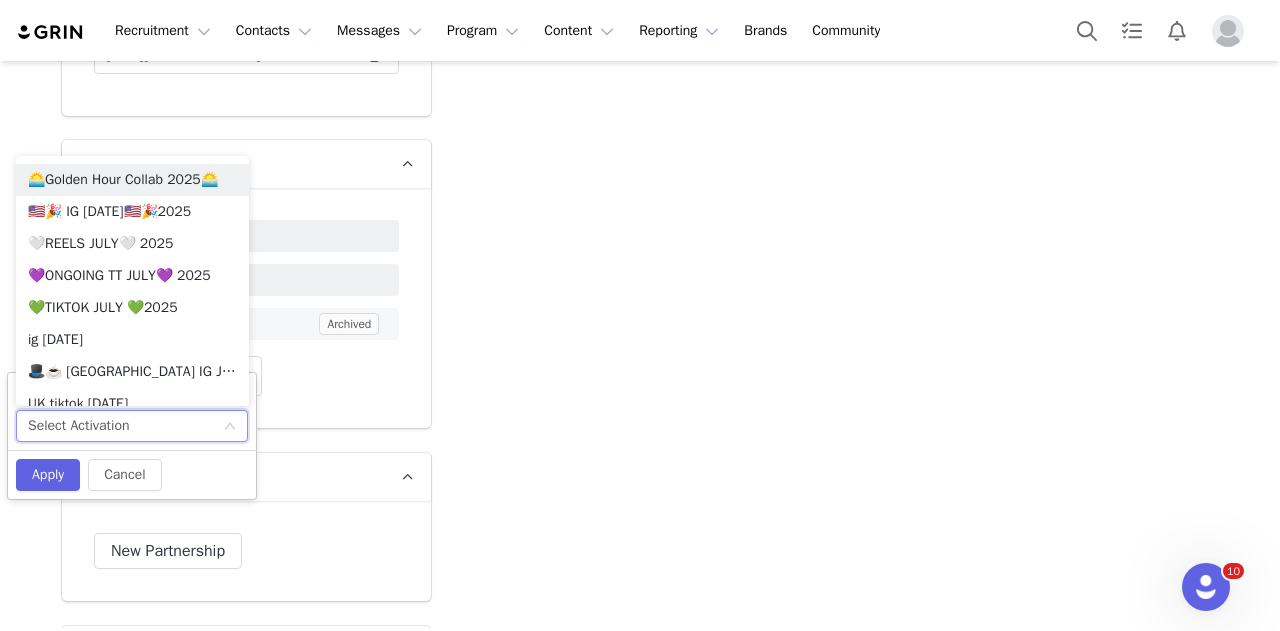 scroll, scrollTop: 1060, scrollLeft: 0, axis: vertical 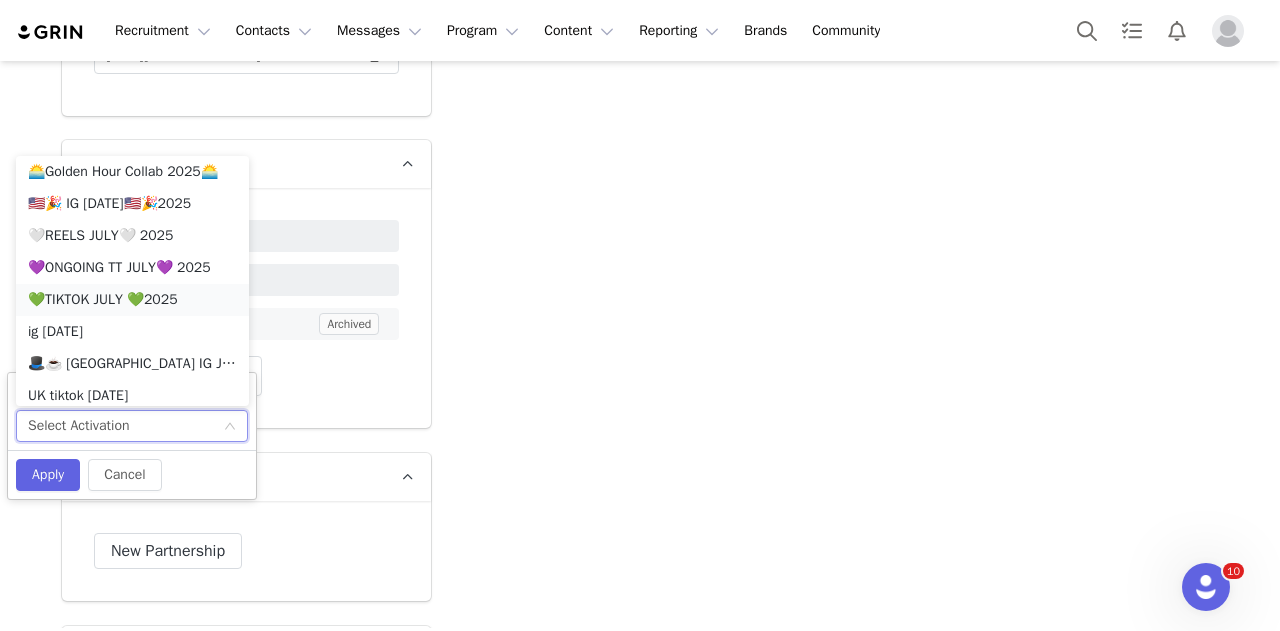 click on "💚TIKTOK JULY 💚2025" at bounding box center [132, 300] 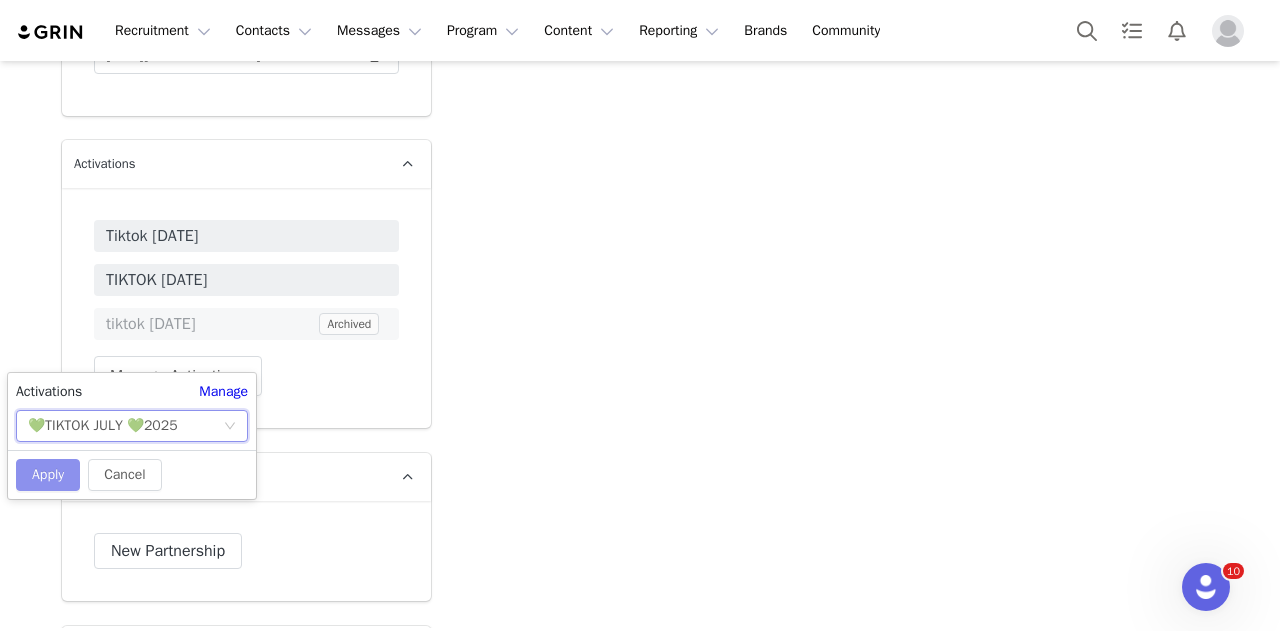 click on "Apply" at bounding box center [48, 475] 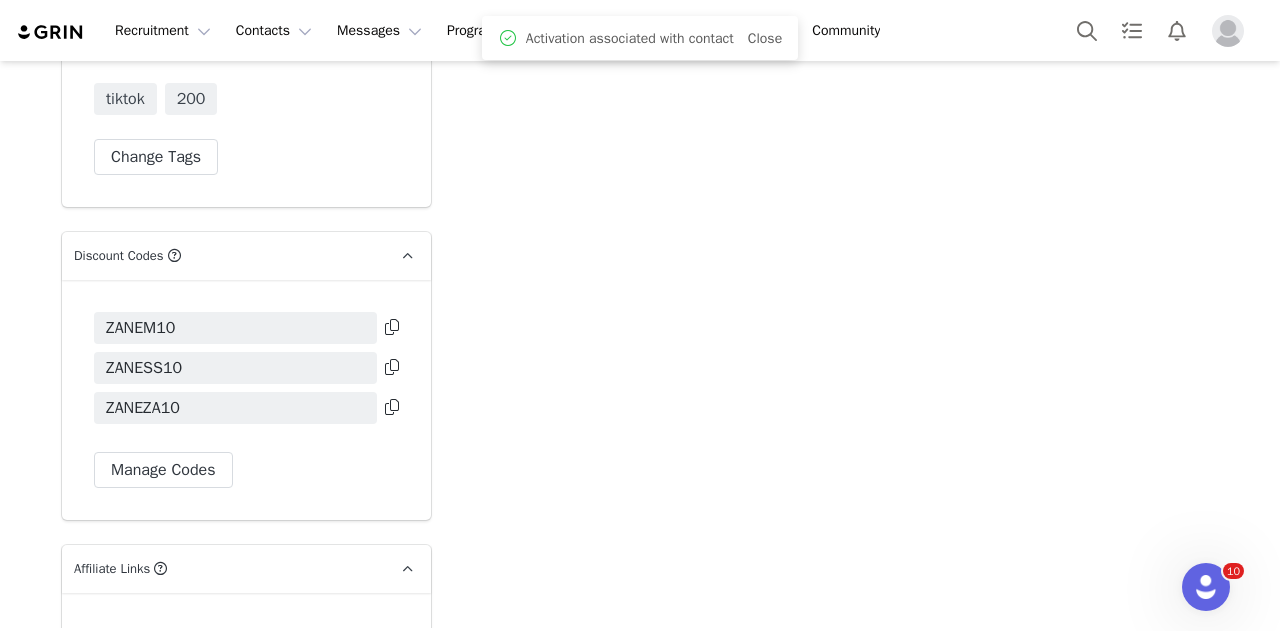 scroll, scrollTop: 5945, scrollLeft: 0, axis: vertical 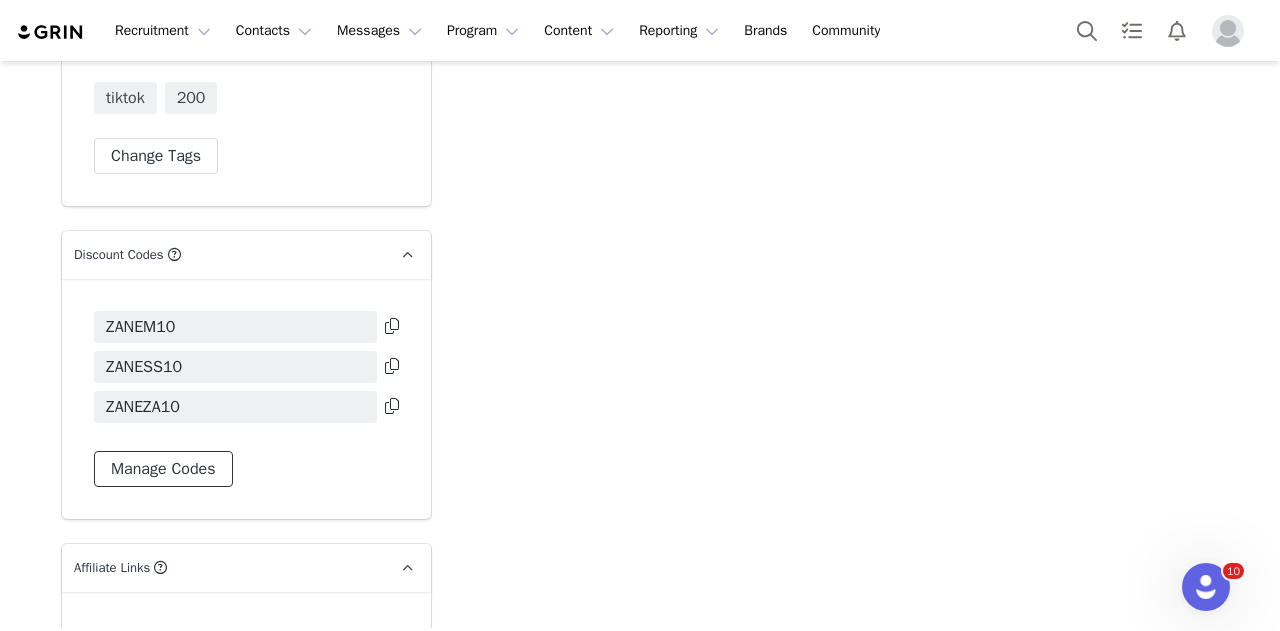 click on "Manage Codes" at bounding box center [163, 469] 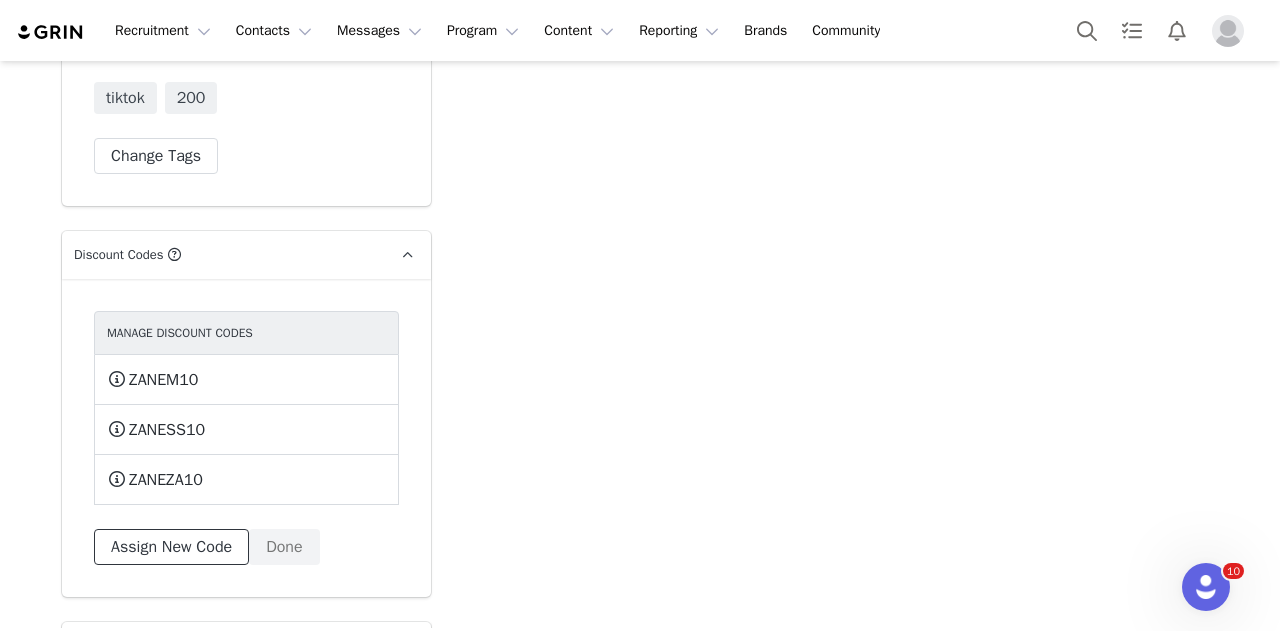 click on "Assign New Code" at bounding box center (171, 547) 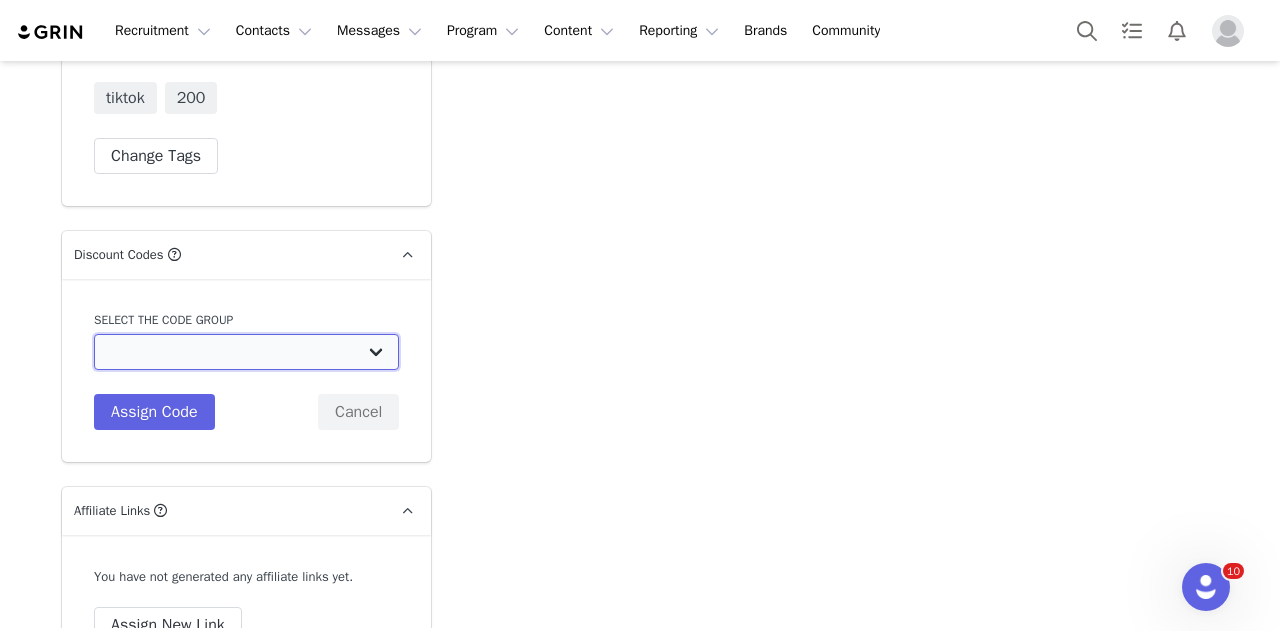 click on "Edikted: Students + IG   Edikted: Tiktok   Edikted: Youtube   Edikted: GRIN TEST GROUP" at bounding box center (246, 352) 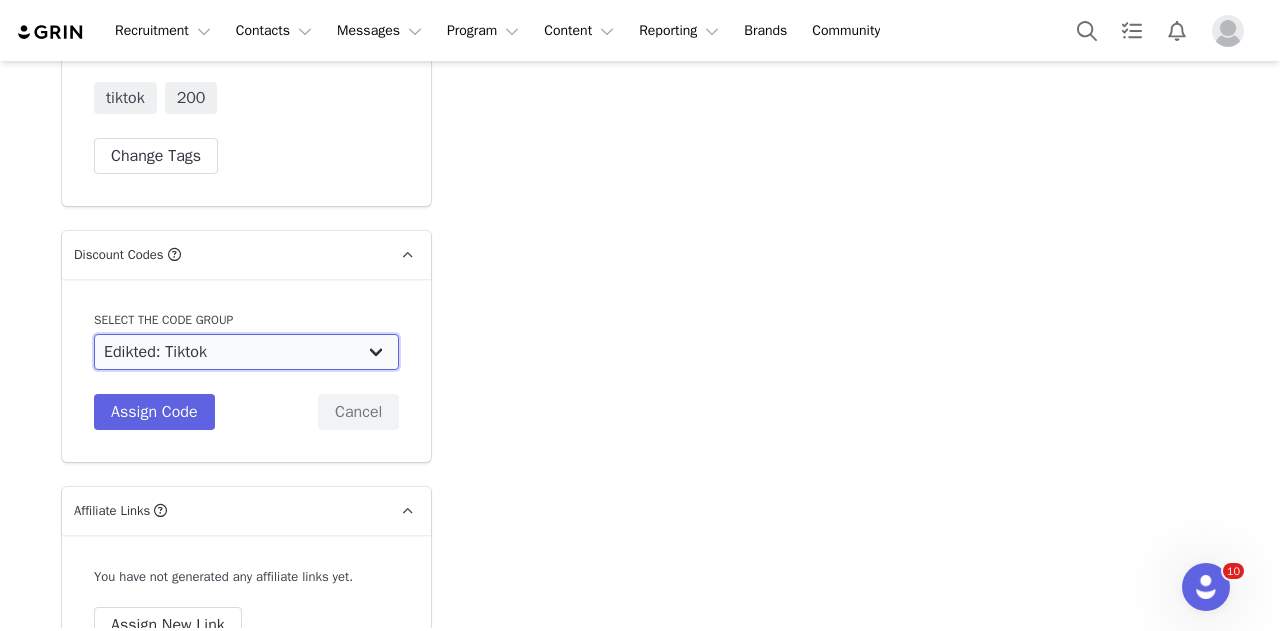 click on "Edikted: Students + IG   Edikted: Tiktok   Edikted: Youtube   Edikted: GRIN TEST GROUP" at bounding box center (246, 352) 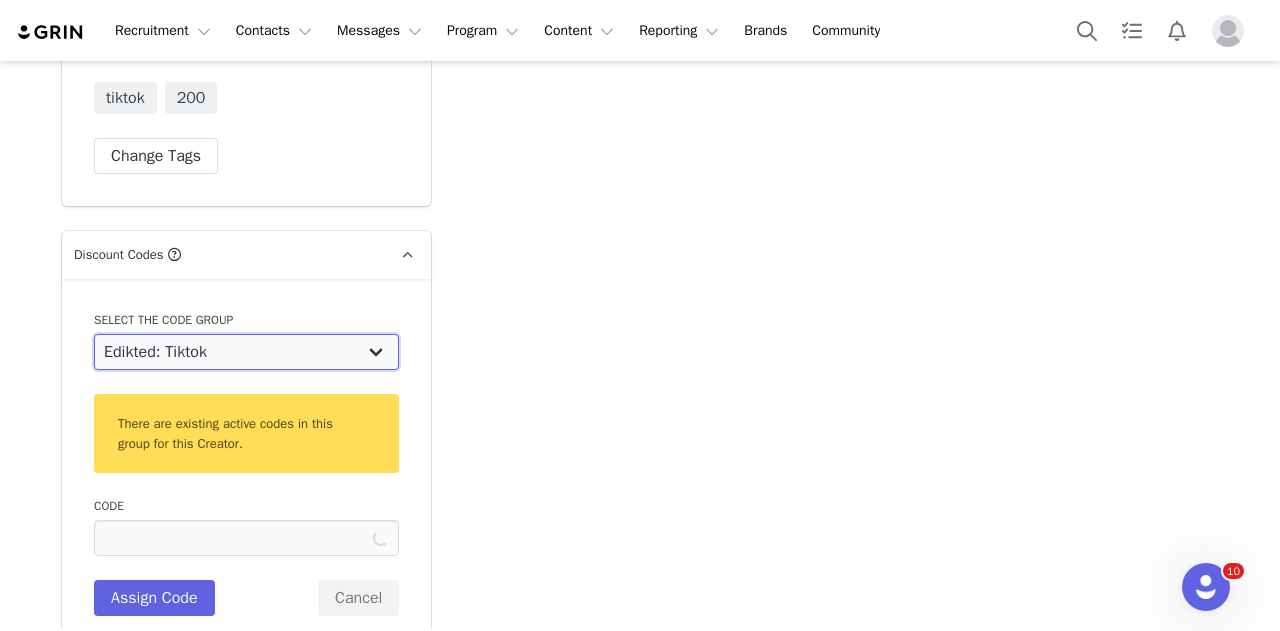 type on "ZANESGRWMS10" 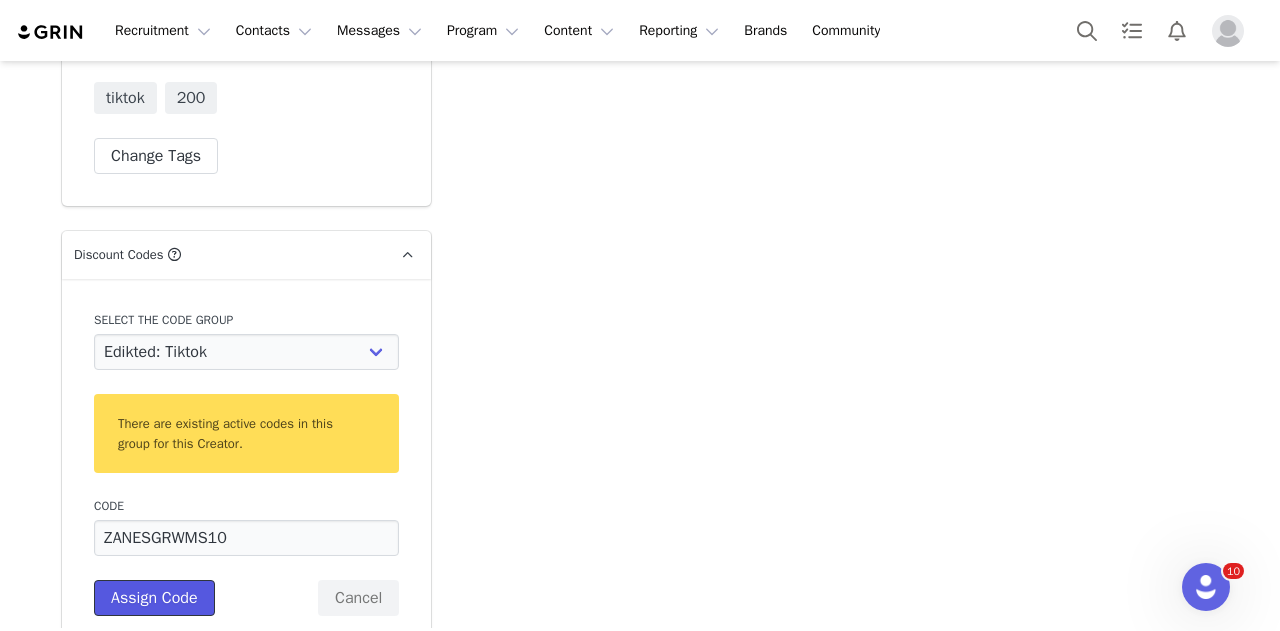 click on "Assign Code" at bounding box center (154, 598) 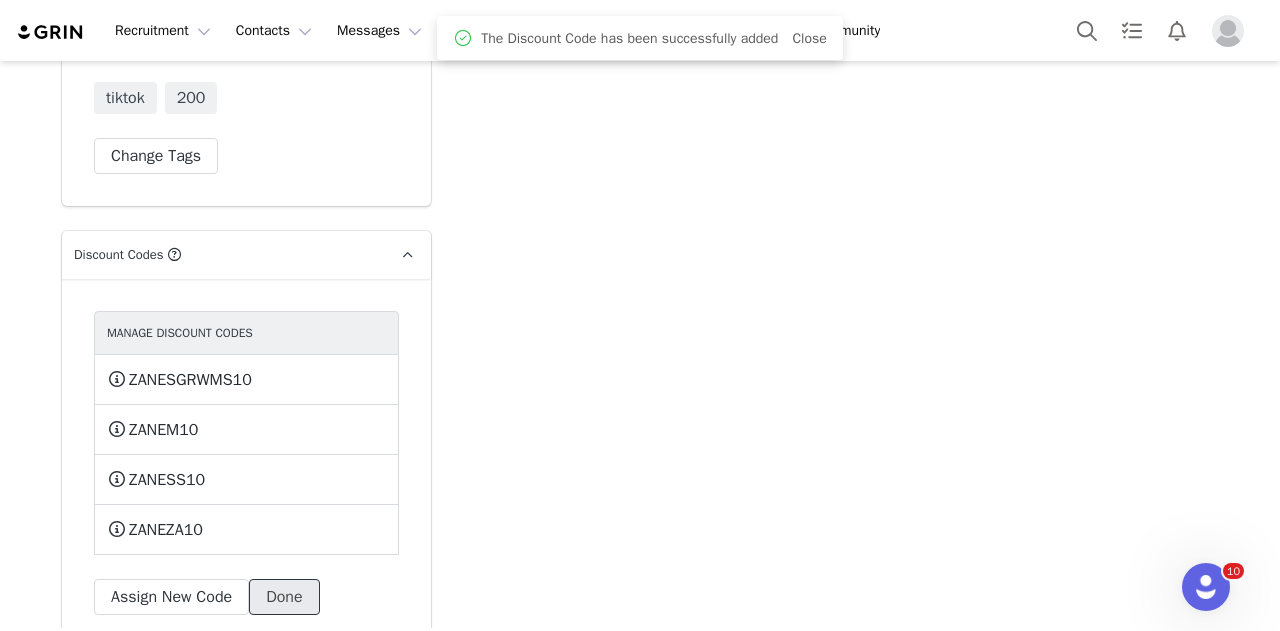 click on "Done" at bounding box center (284, 597) 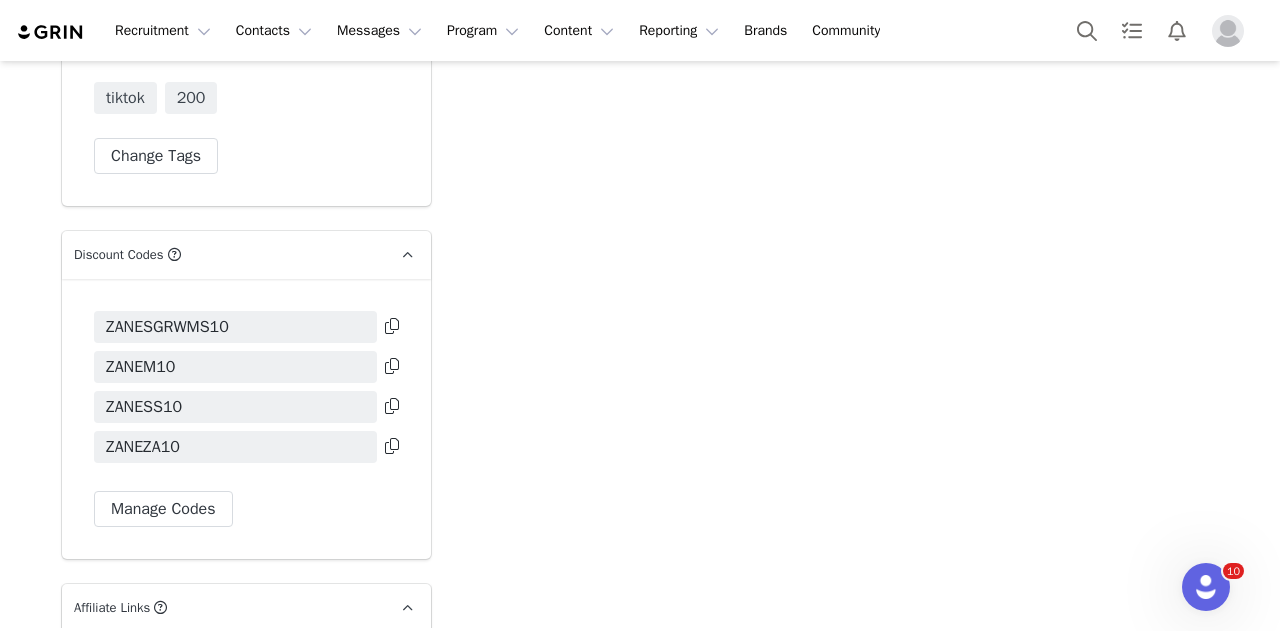 click on "ZANESGRWMS10     ZANEM10     ZANESS10     ZANEZA10     Manage Codes" at bounding box center [246, 419] 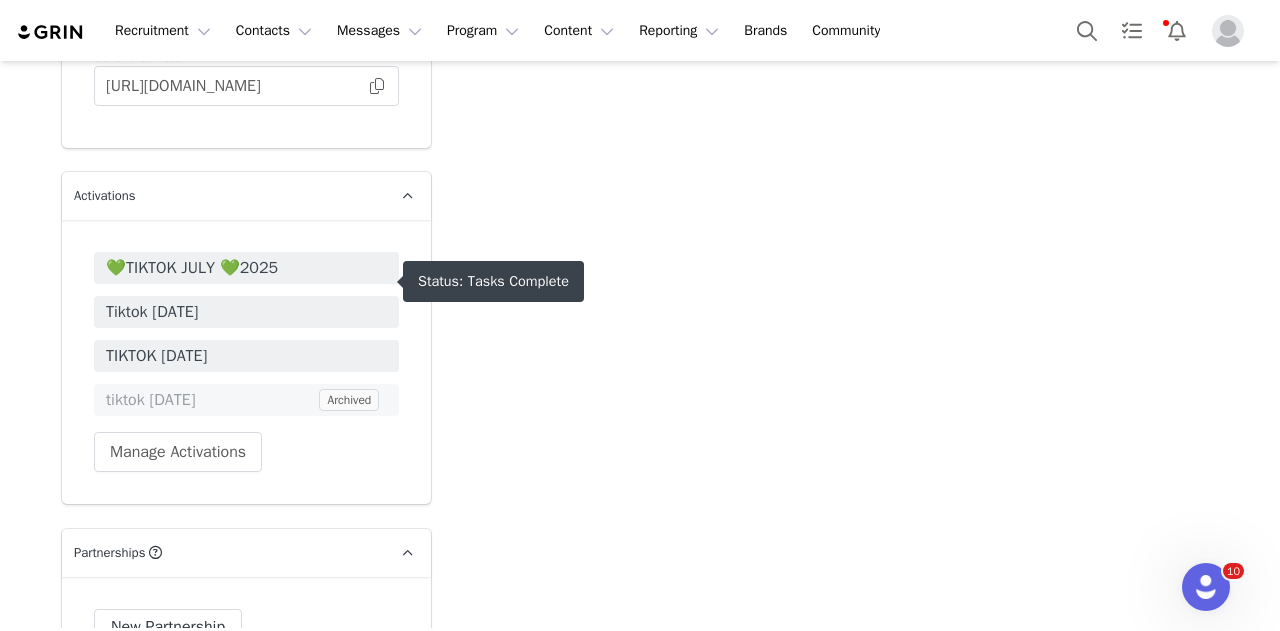 scroll, scrollTop: 5244, scrollLeft: 0, axis: vertical 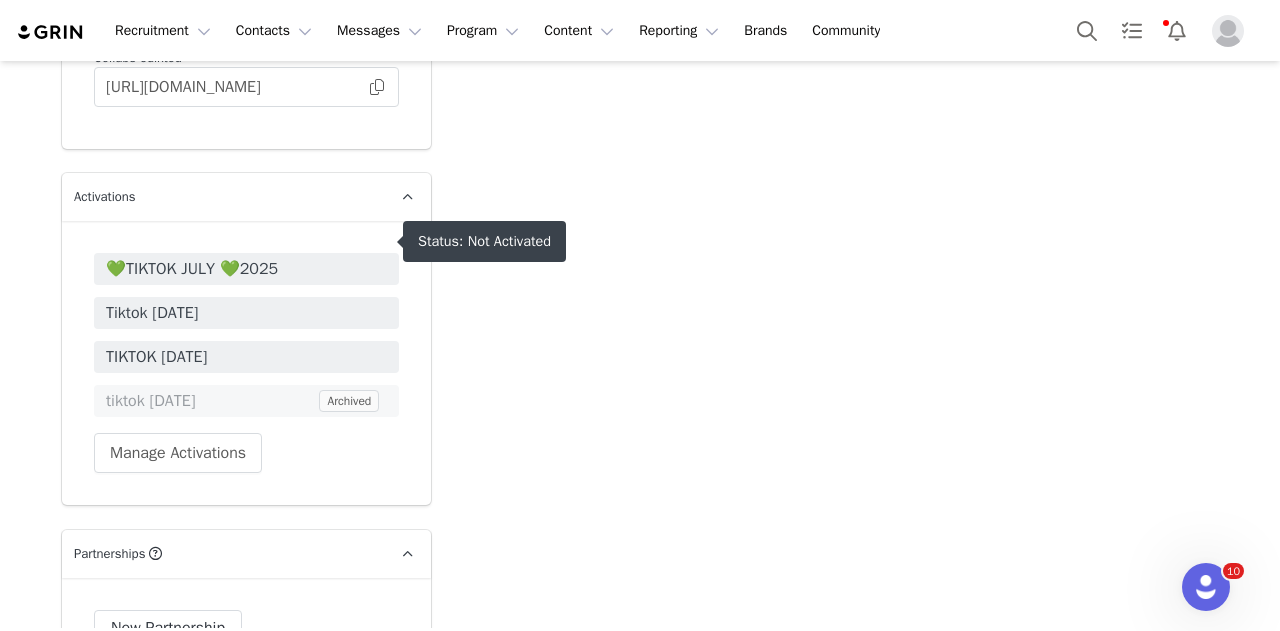 click on "💚TIKTOK JULY 💚2025" at bounding box center (246, 269) 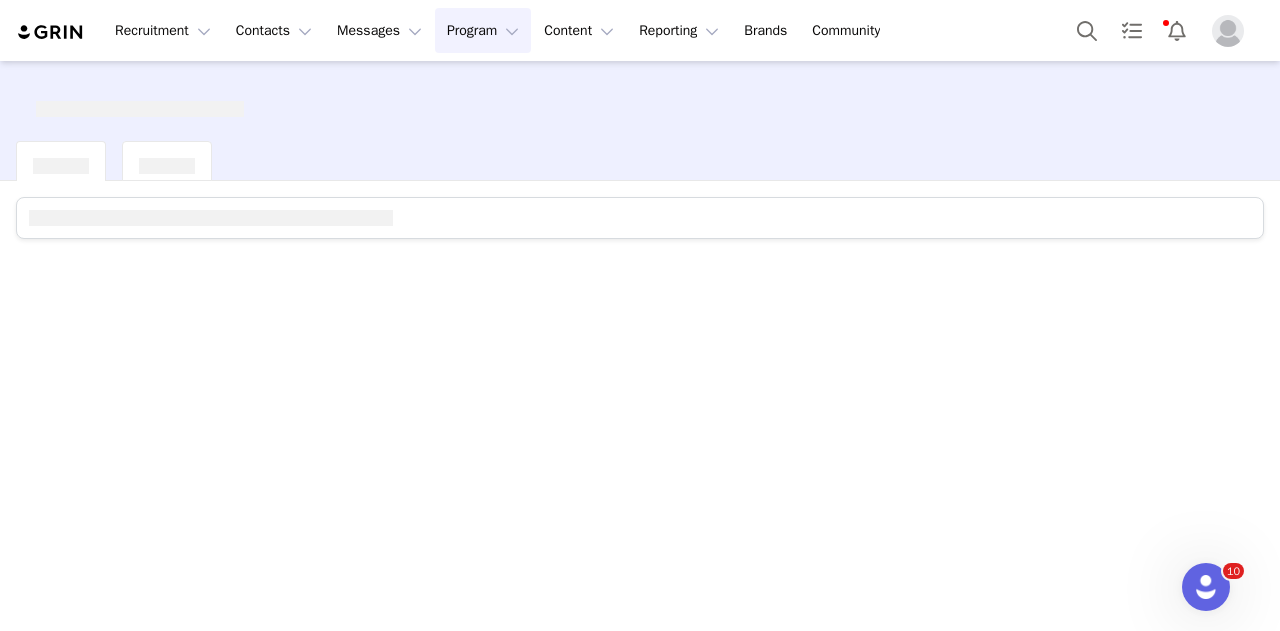 scroll, scrollTop: 0, scrollLeft: 0, axis: both 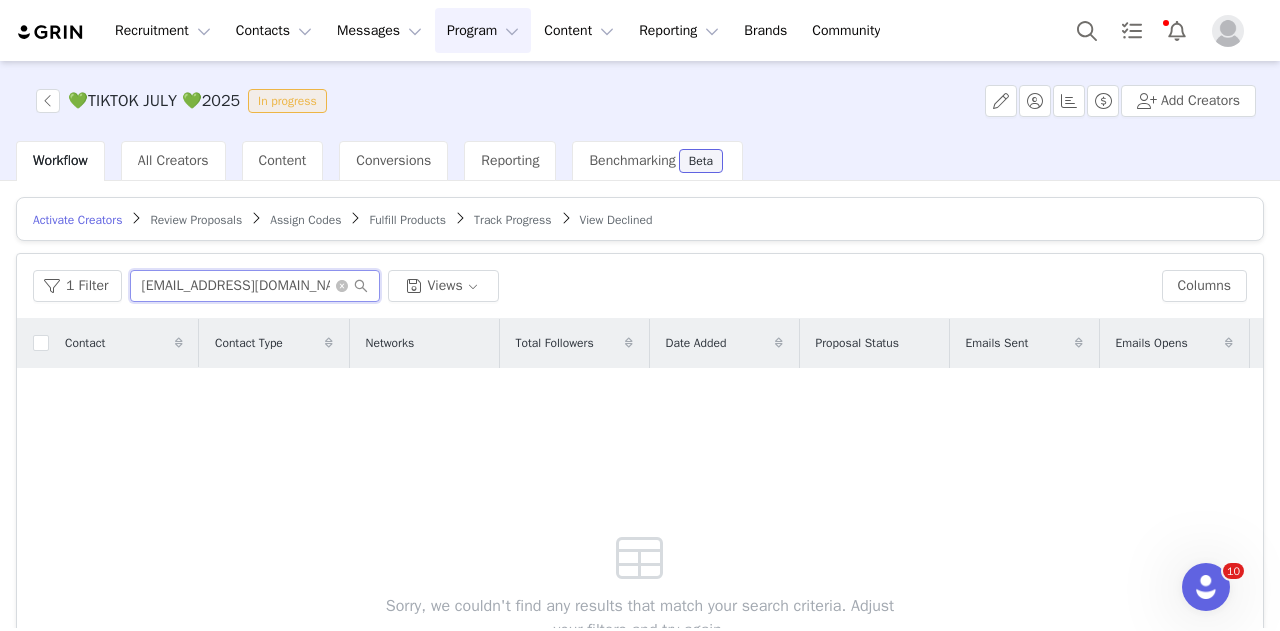 click on "[EMAIL_ADDRESS][DOMAIN_NAME]" at bounding box center (255, 286) 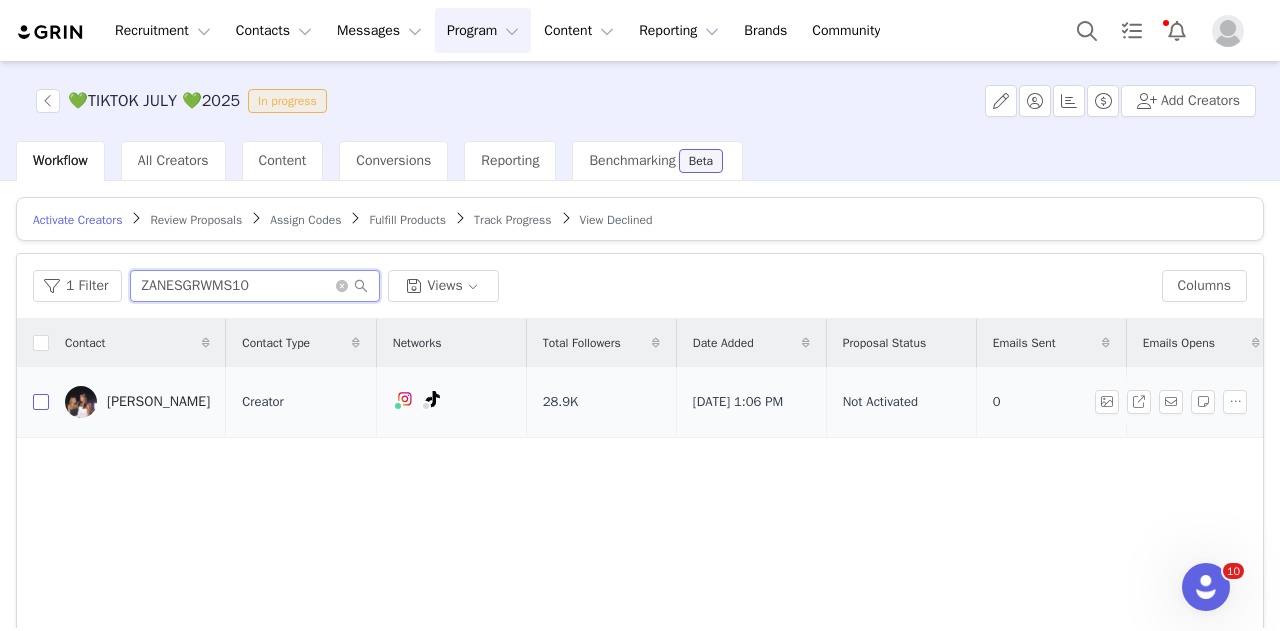 type on "ZANESGRWMS10" 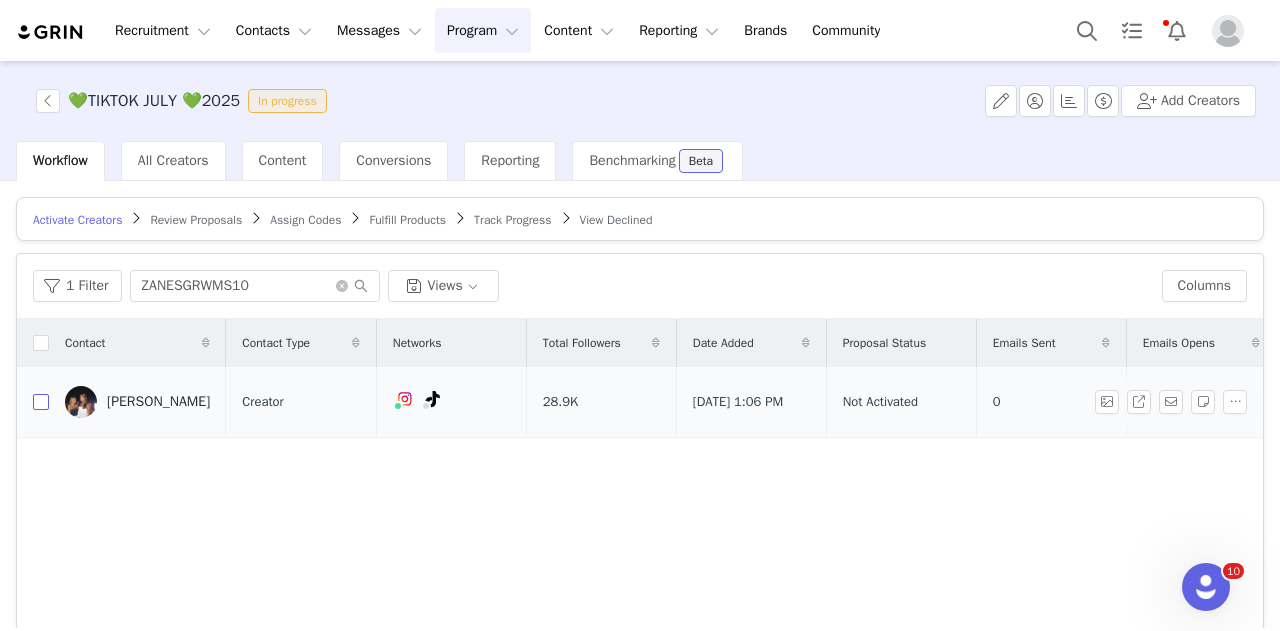 click at bounding box center [41, 402] 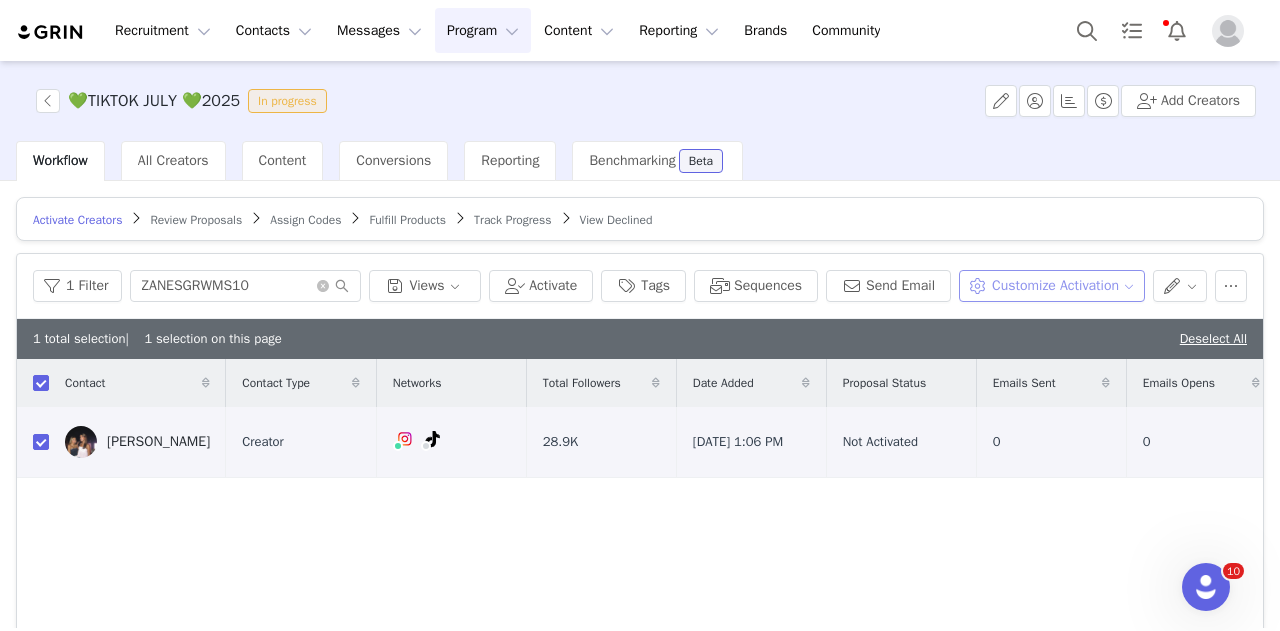 click on "Customize Activation" at bounding box center (1051, 286) 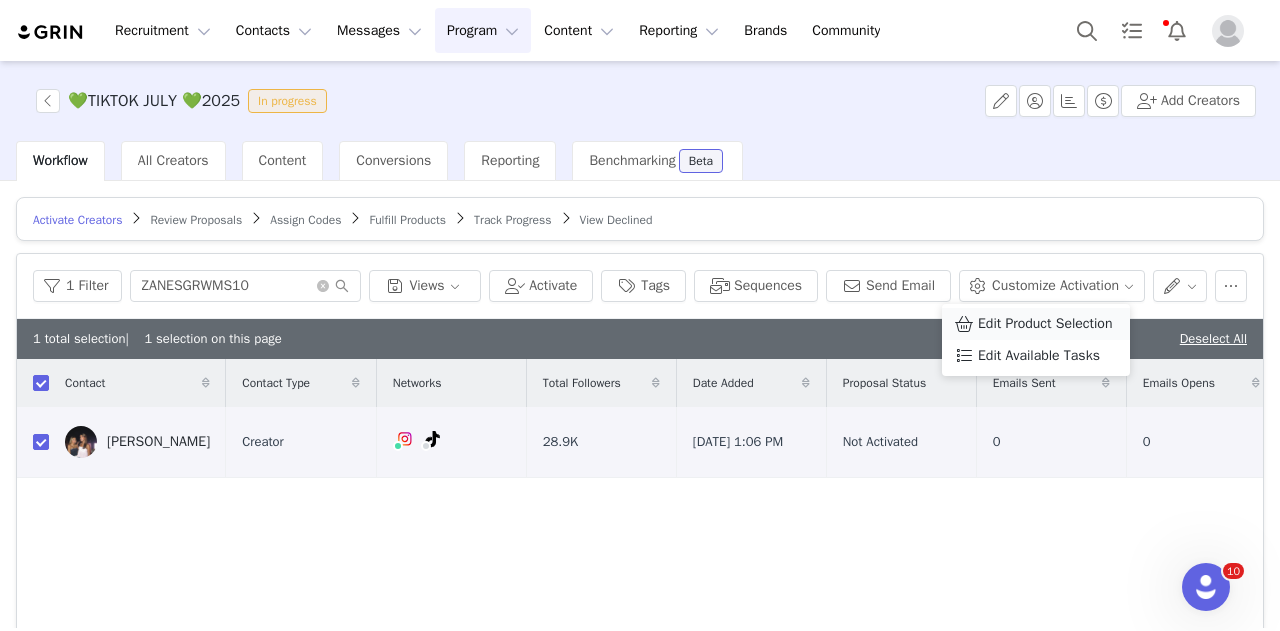 click on "Edit Product Selection" at bounding box center [1036, 324] 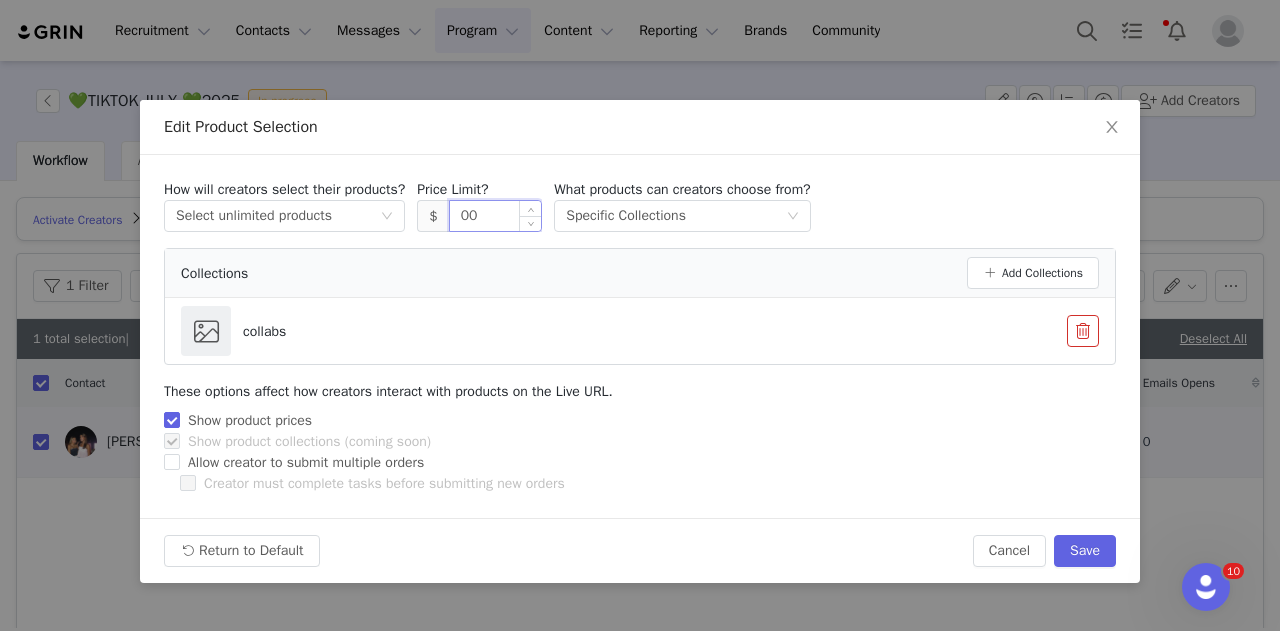 click on "00" at bounding box center [496, 216] 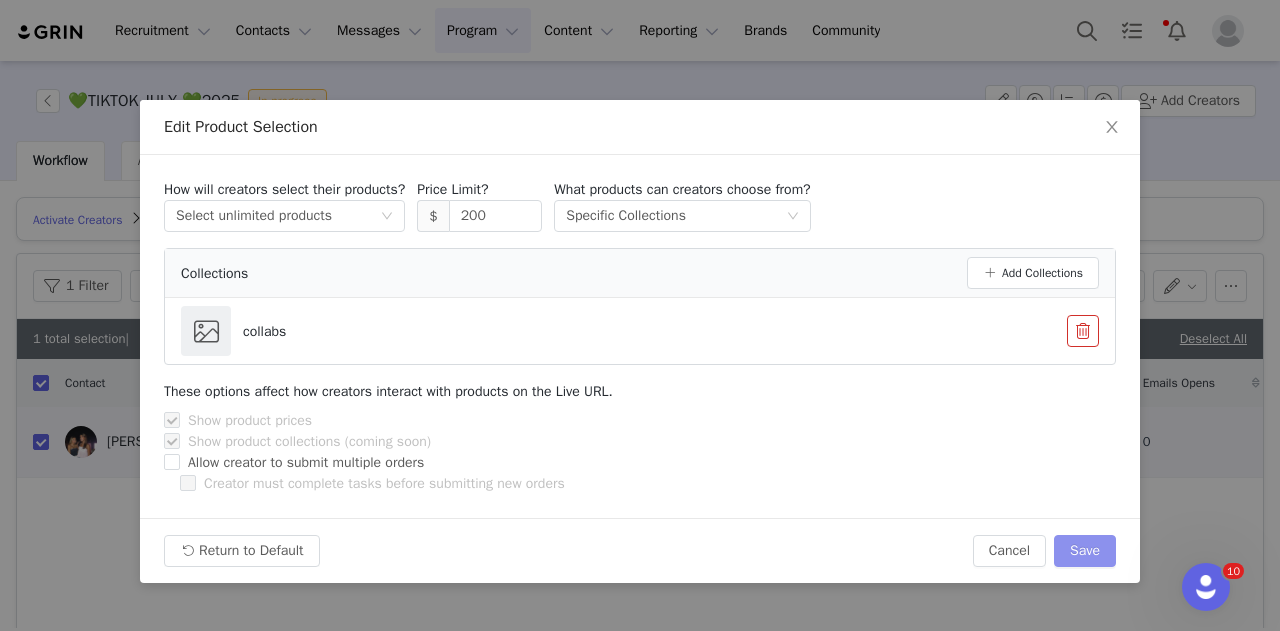 click on "Save" at bounding box center (1085, 551) 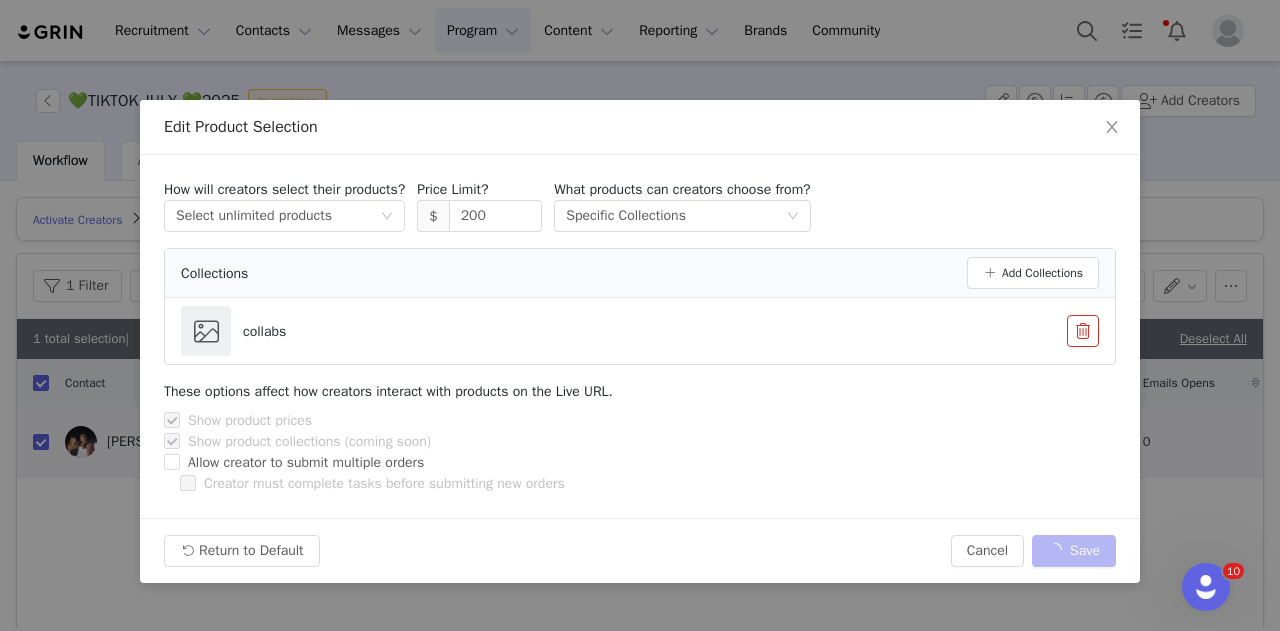 type on "300" 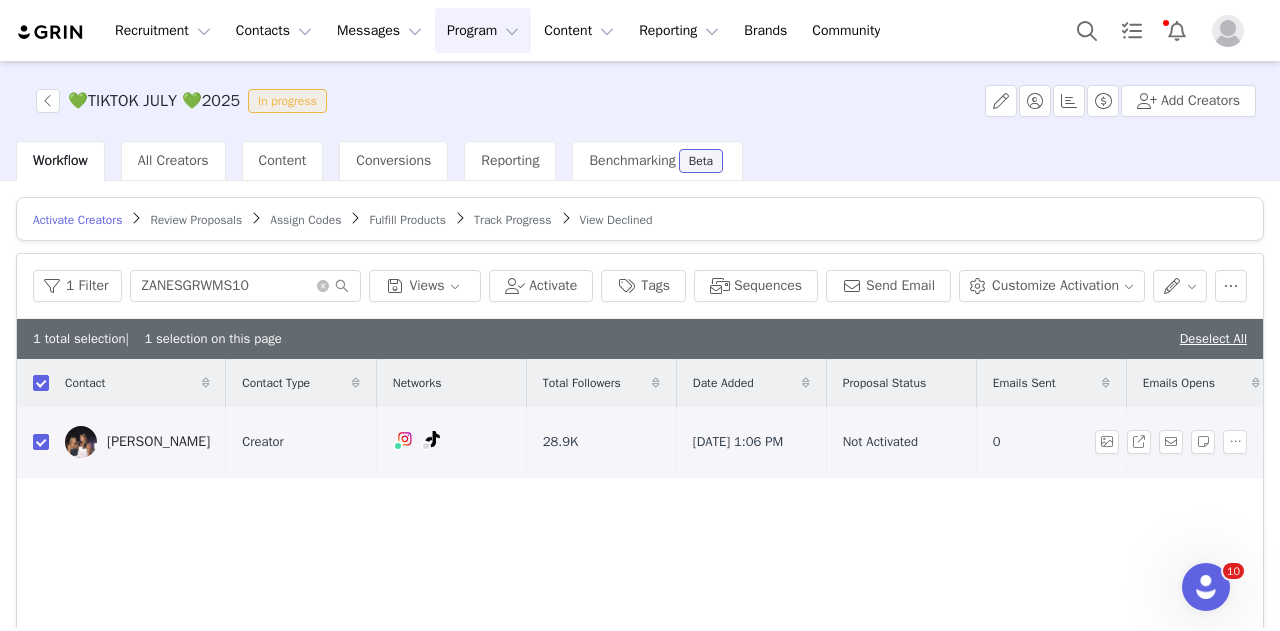 click on "[PERSON_NAME]" at bounding box center (158, 442) 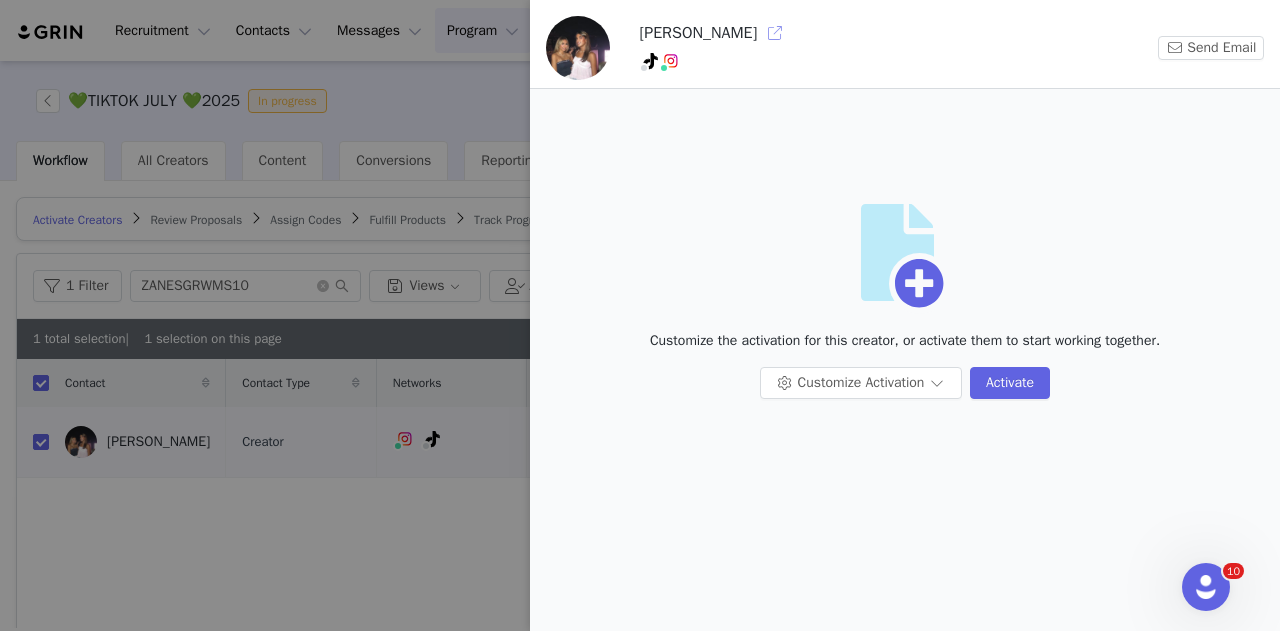 click at bounding box center (775, 33) 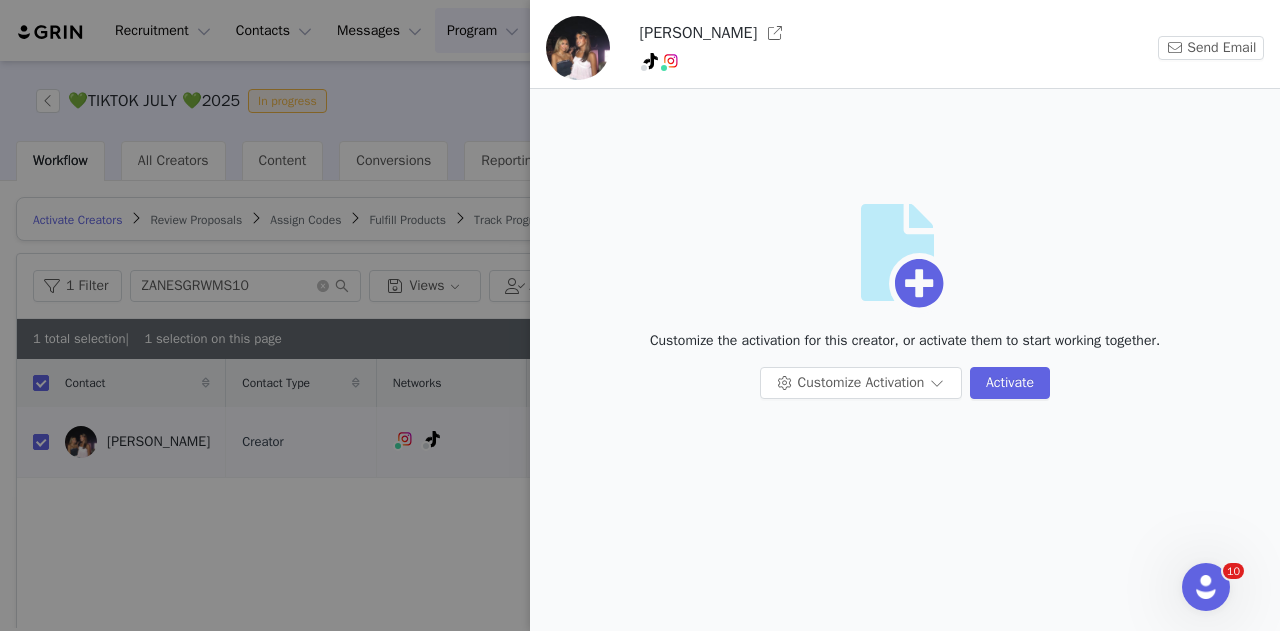 click at bounding box center (640, 315) 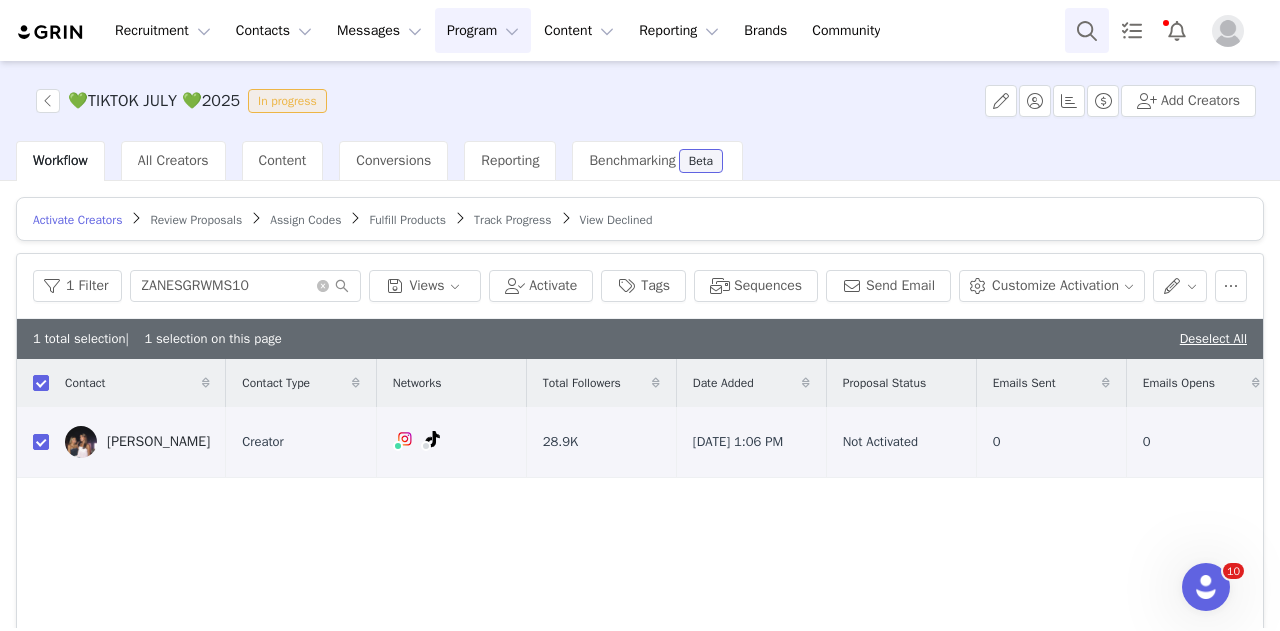 drag, startPoint x: 1062, startPoint y: 32, endPoint x: 1077, endPoint y: 29, distance: 15.297058 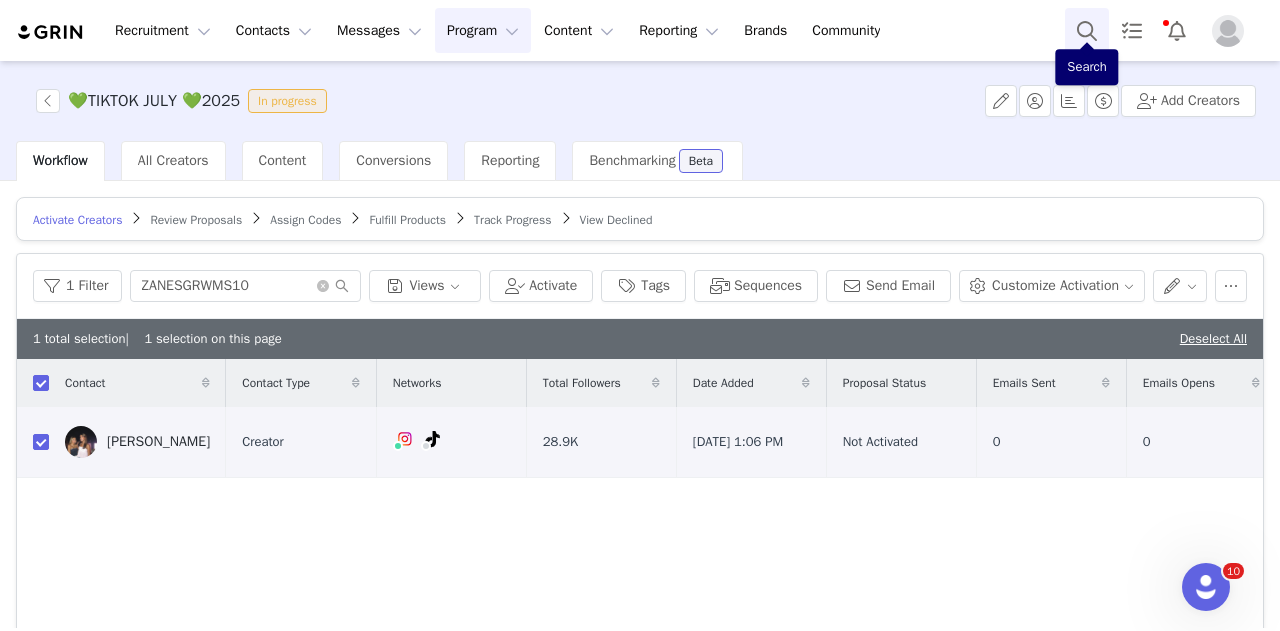 click at bounding box center (1087, 30) 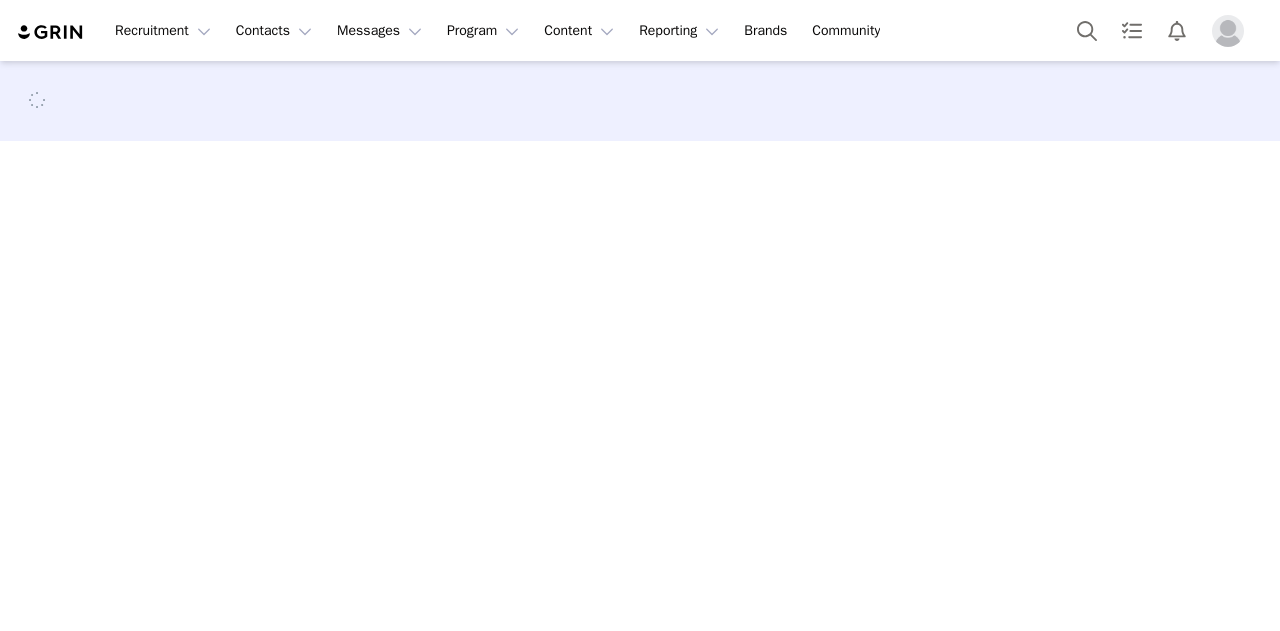 scroll, scrollTop: 0, scrollLeft: 0, axis: both 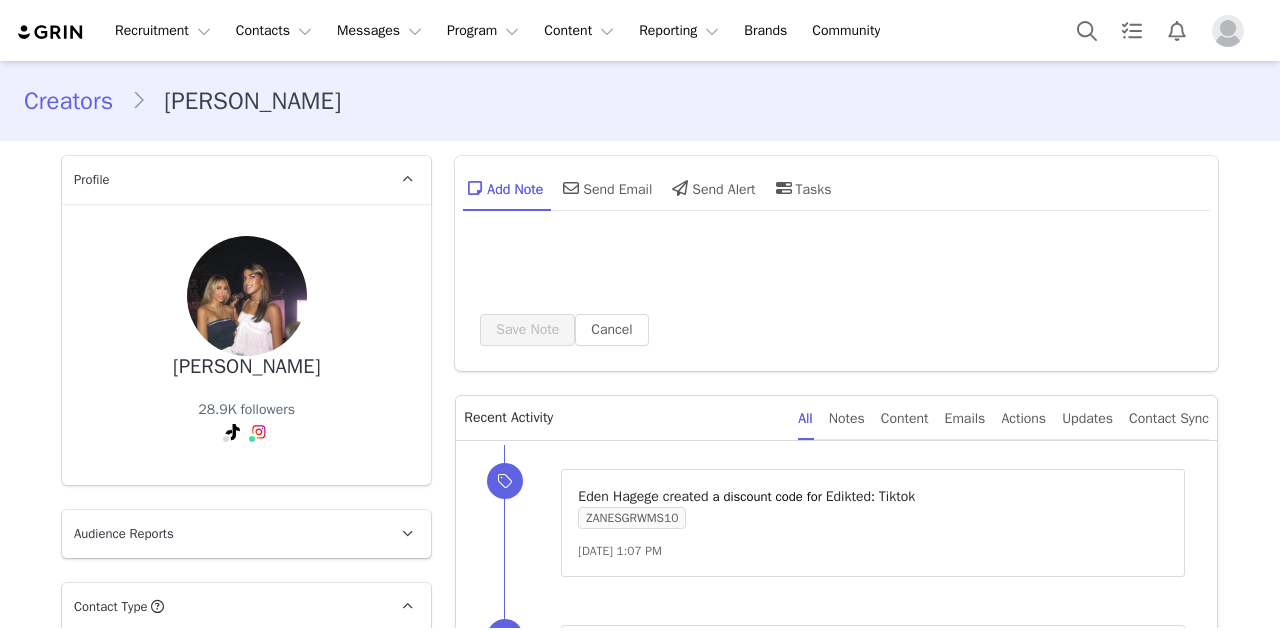 type on "+1 ([GEOGRAPHIC_DATA])" 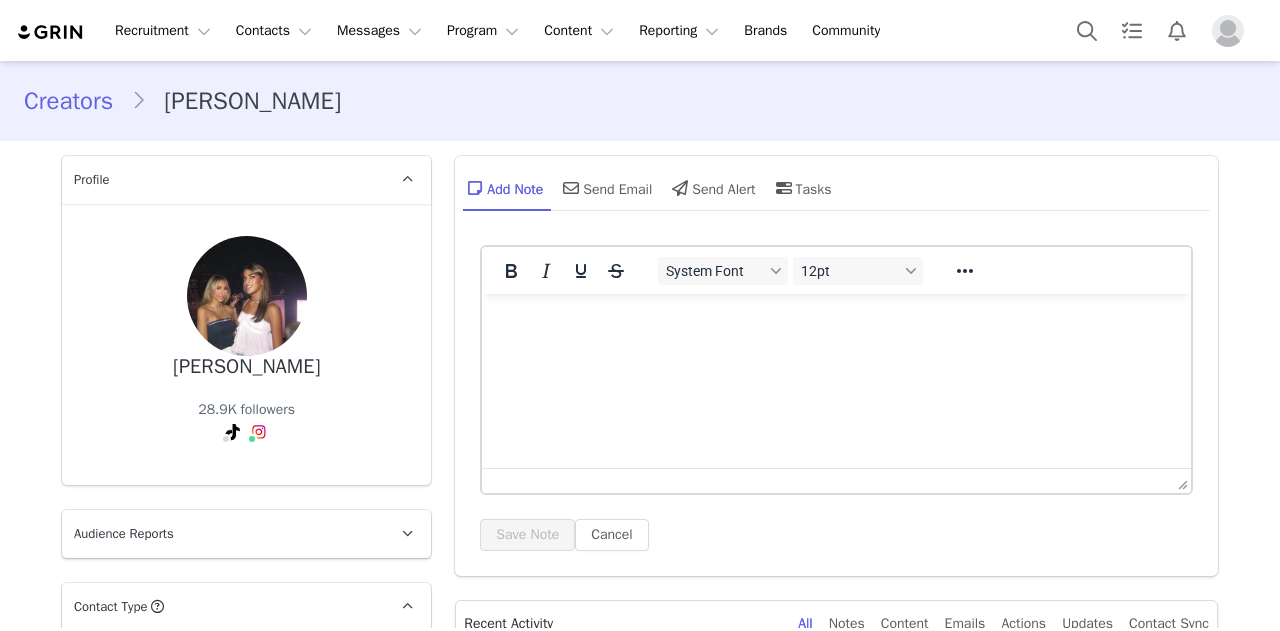 scroll, scrollTop: 0, scrollLeft: 0, axis: both 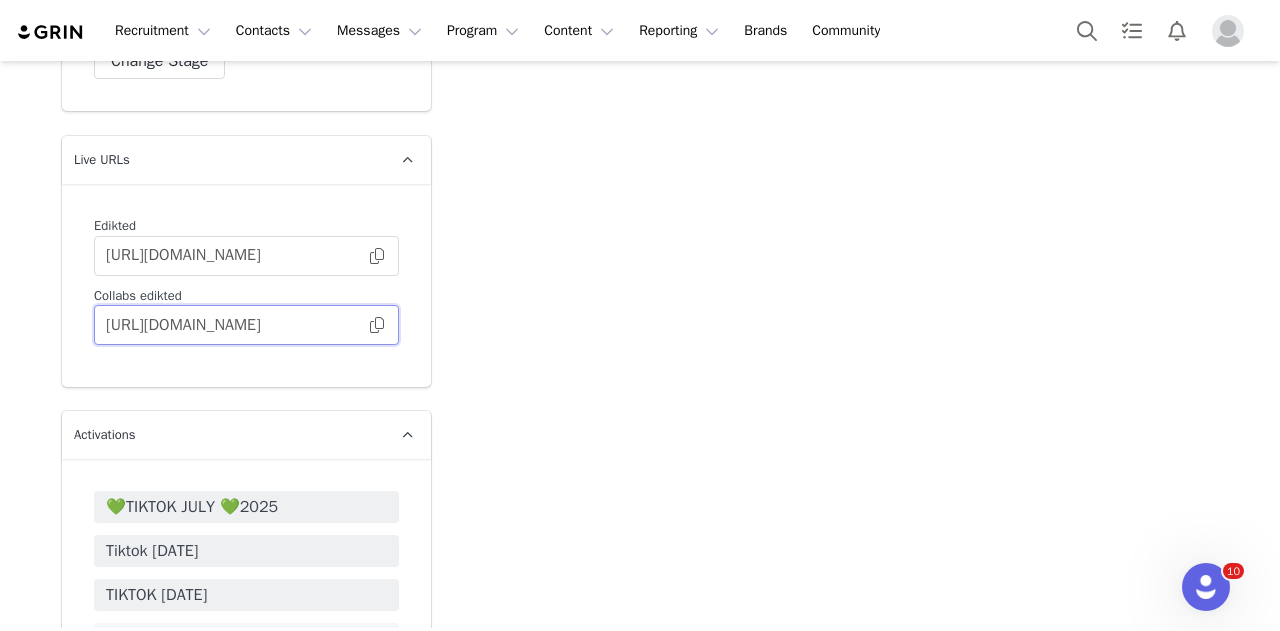 click on "[URL][DOMAIN_NAME]" at bounding box center (246, 325) 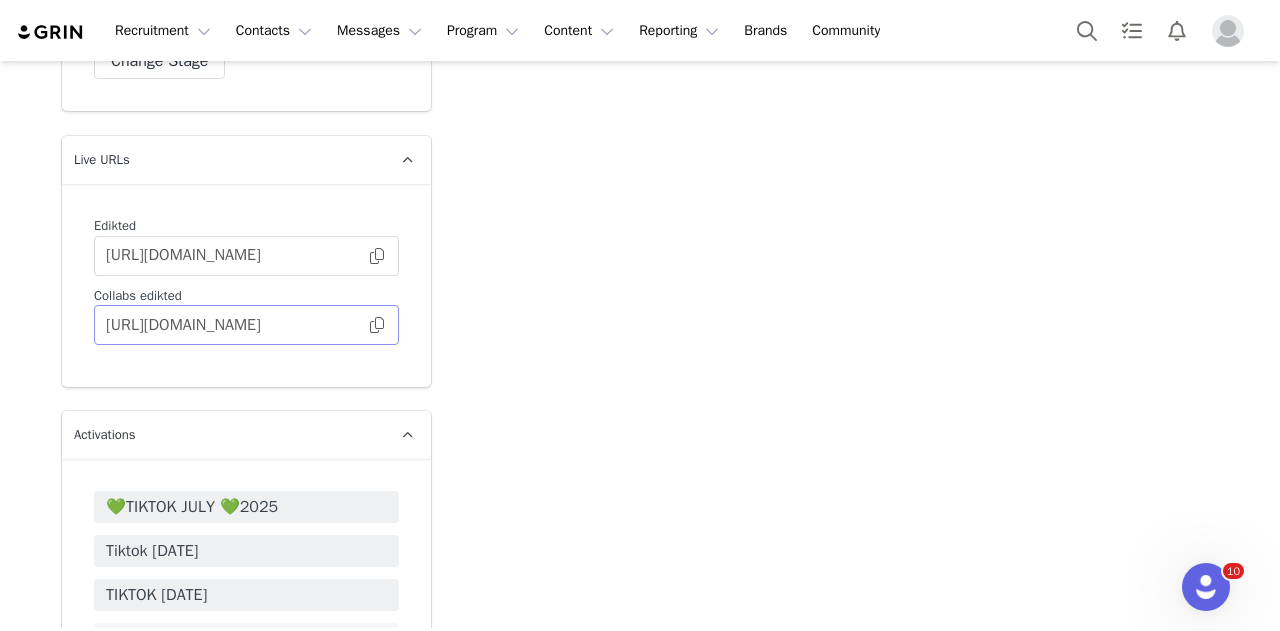 click at bounding box center [377, 325] 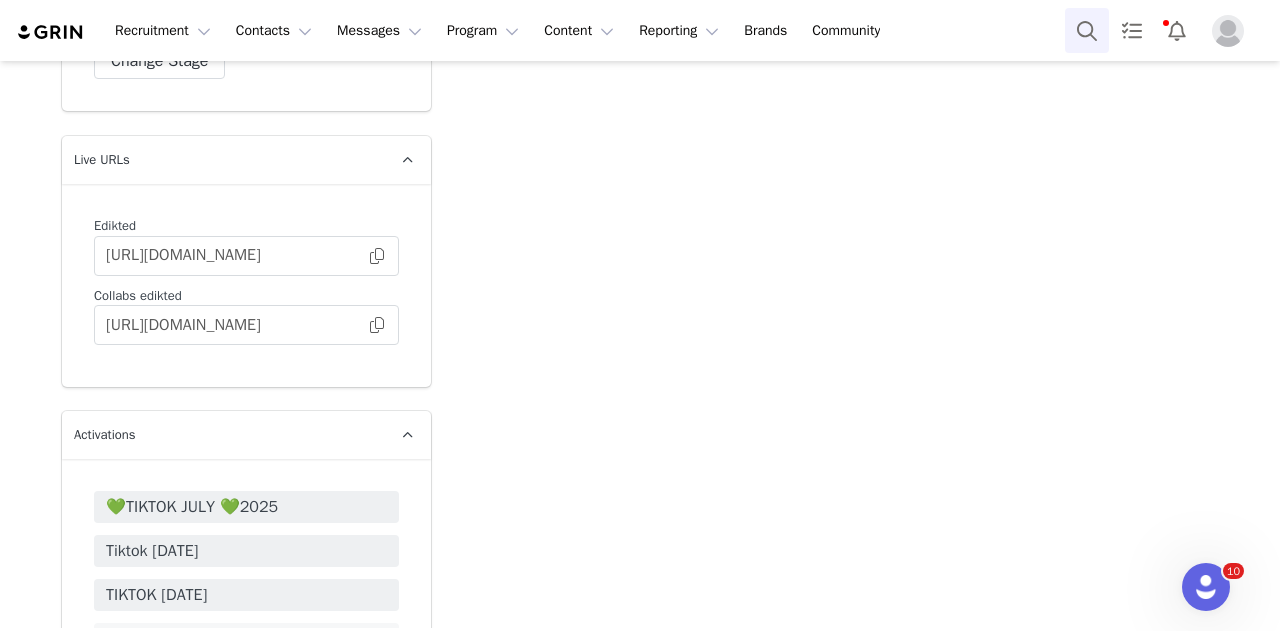 drag, startPoint x: 1066, startPoint y: 53, endPoint x: 1078, endPoint y: 42, distance: 16.27882 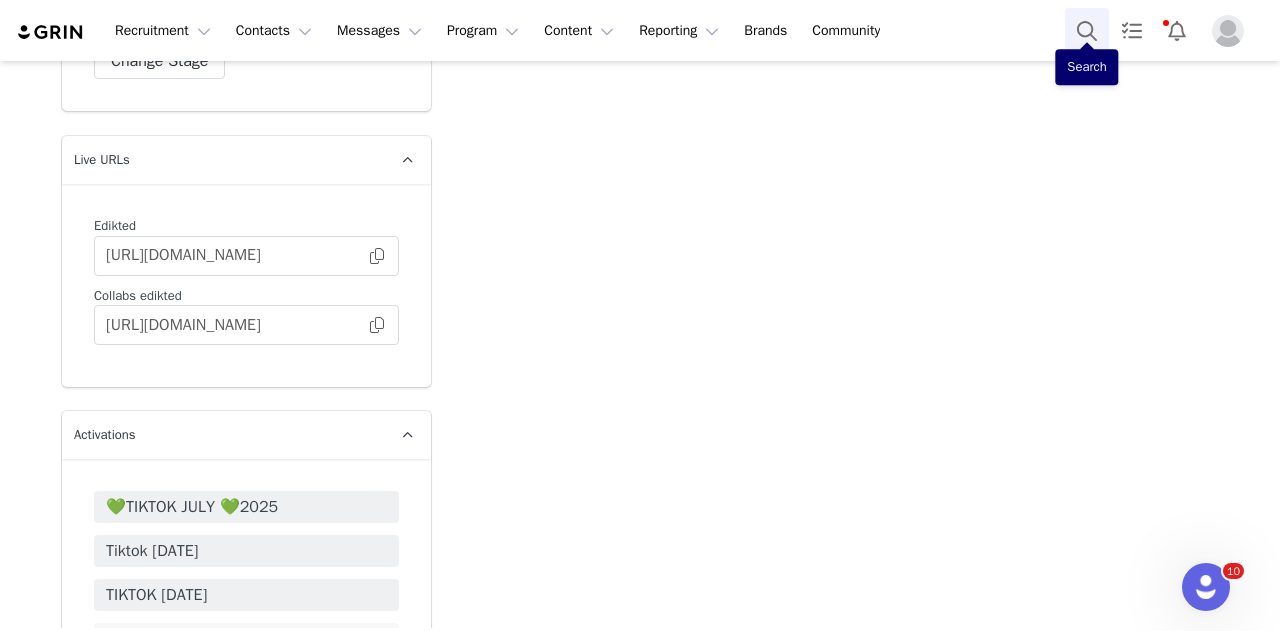 click at bounding box center (1087, 30) 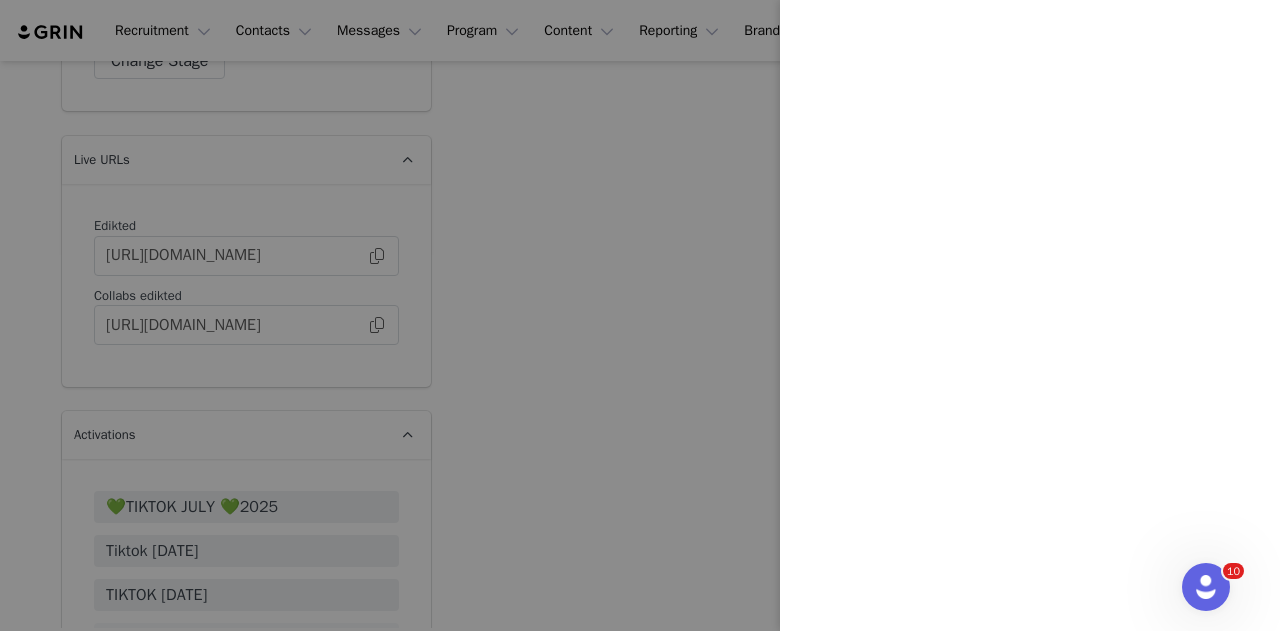 click at bounding box center [640, 315] 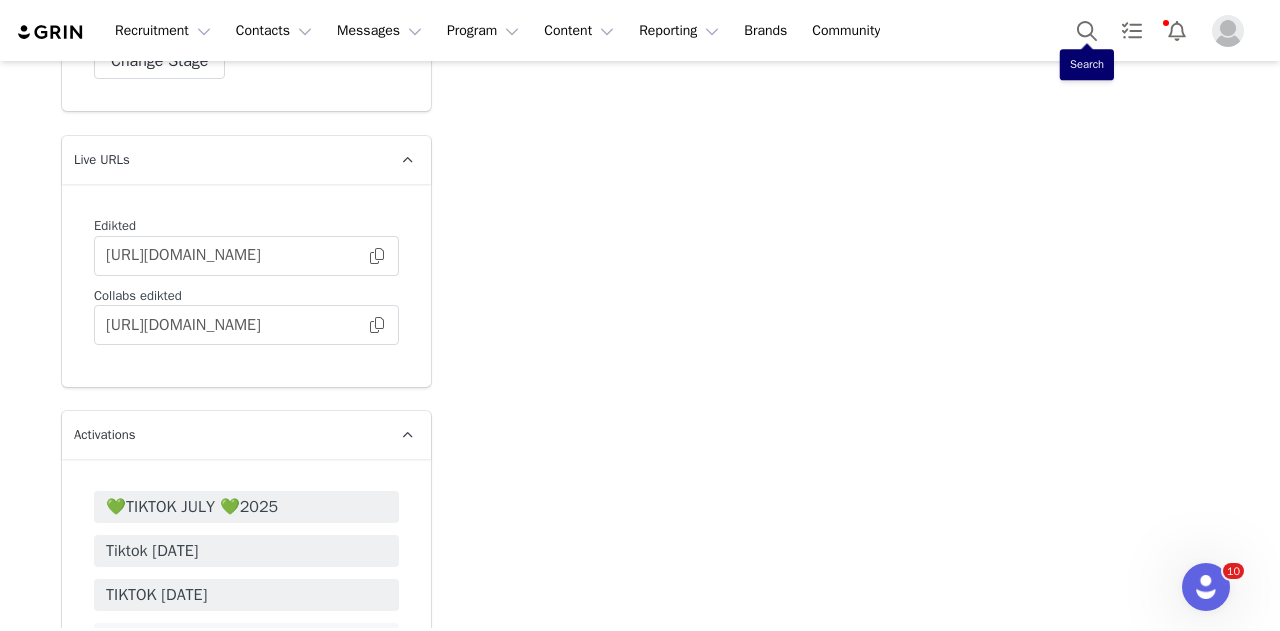 click on "Recruitment Recruitment Creator Search Curated Lists Landing Pages Web Extension AI Creator Search Beta Contacts Contacts Creators Prospects Applicants Messages Messages Dashboard Inbox Templates Sequences Program Program Activations Partnerships Affiliates Content Content Creator Content Media Library Social Listening Reporting Reporting Dashboard Report Builder Brands Brands Community Community Creators Zane Metha Profile  Zane Metha      28.9K followers  TikTok  (   @zanesgrwms   )   — Personal/Creator  Not Connected  — No Content or Insights. To capture videos and insights, the Creator must connect their TikTok personal account. Instagram  (   @zane.mehta28   )   — Standard  Connected  — Account is discoverable. Audience Reports  Request a detailed report of this creator's audience demographics and content performance for each social channel. Limit 100 reports per month.  0 / 100 reports used this month  Instagram          Request Report  TikTok          Request Report Contact Type" at bounding box center [640, 315] 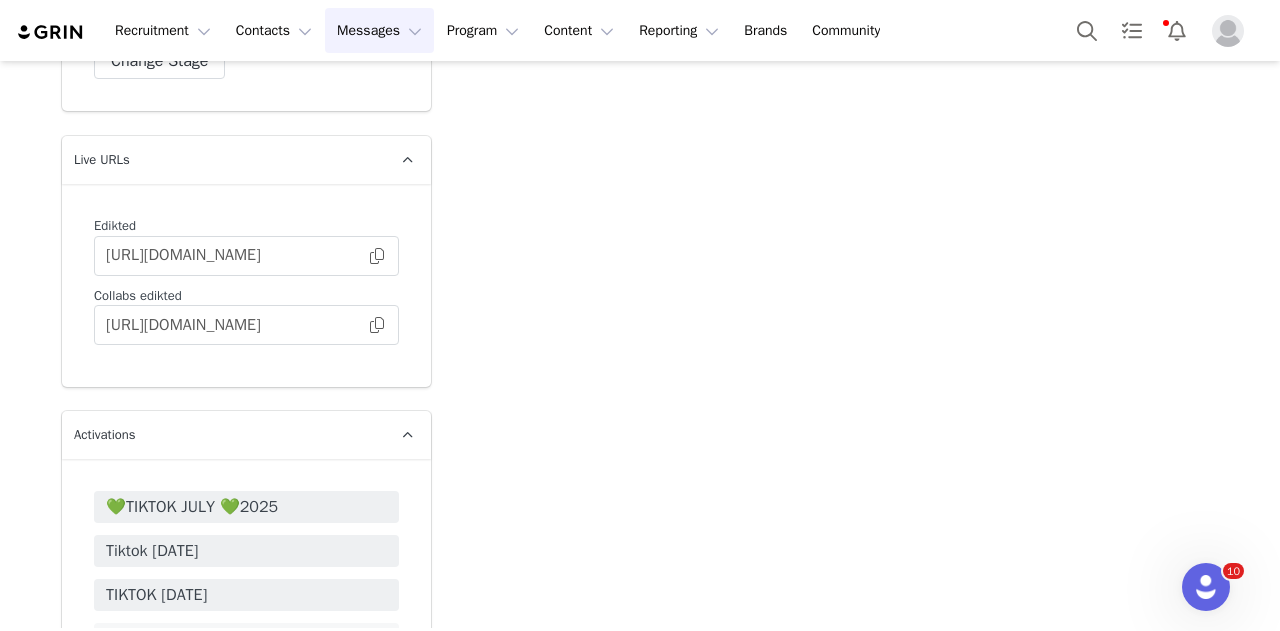 click on "Messages Messages" at bounding box center (379, 30) 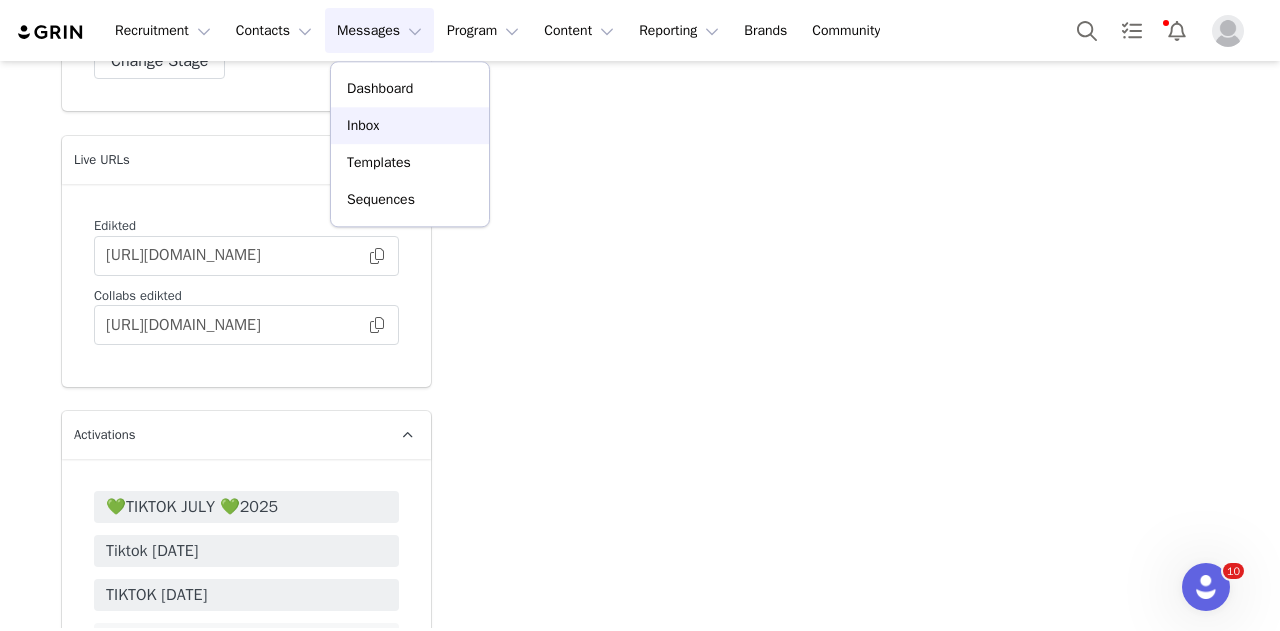 click on "Inbox" at bounding box center (410, 125) 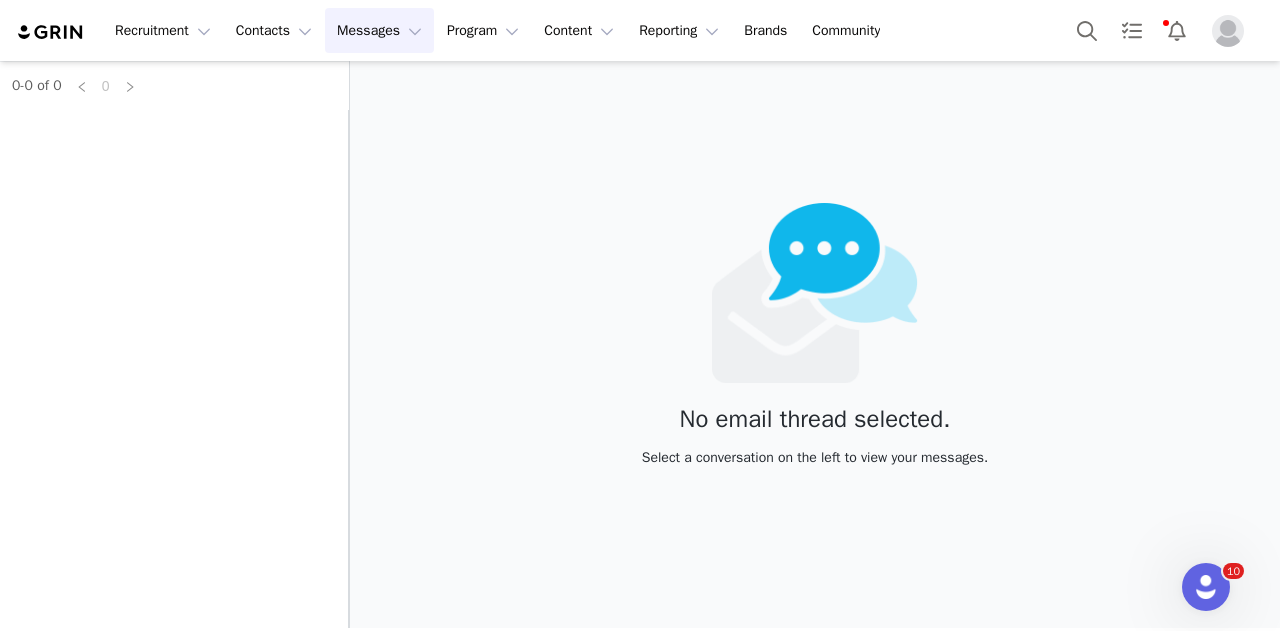 scroll, scrollTop: 0, scrollLeft: 0, axis: both 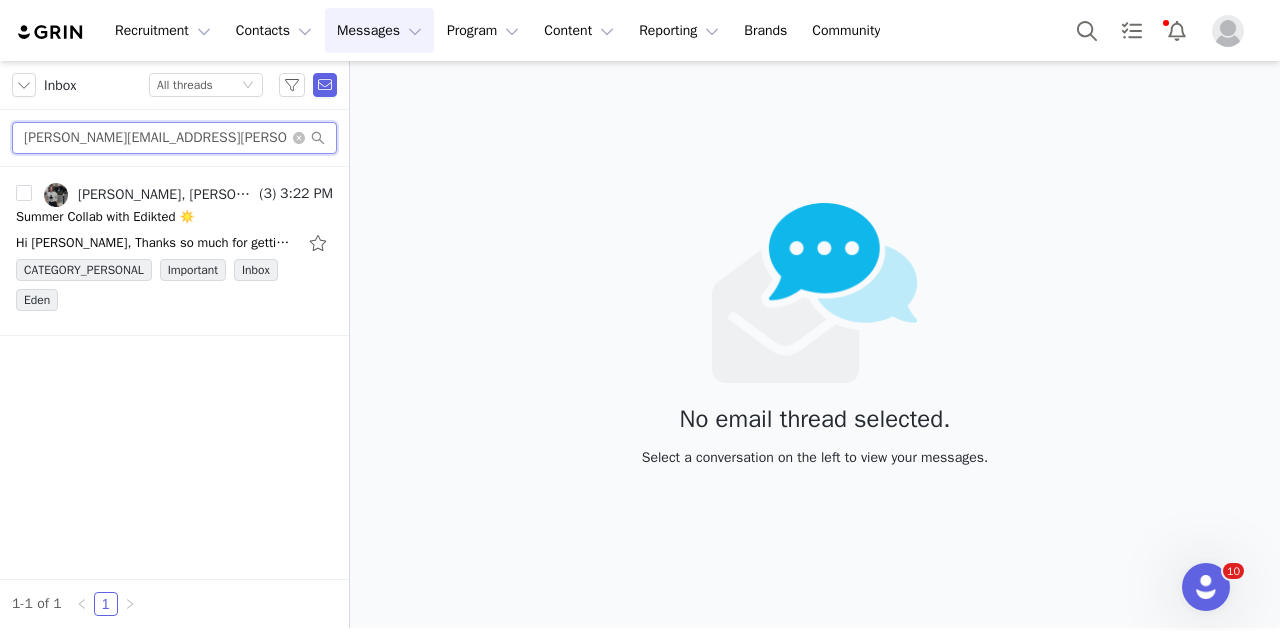 click on "olaia.madinabeitia@gmail.com" at bounding box center [174, 138] 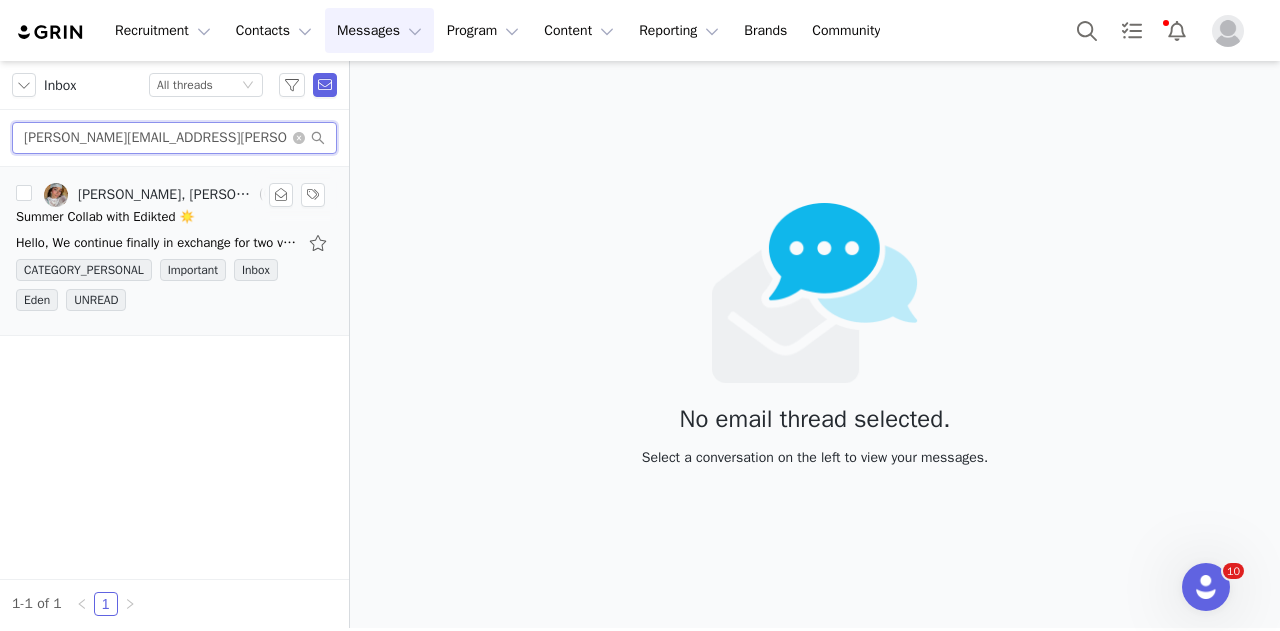 type on "laura.fisher@binineagency.com" 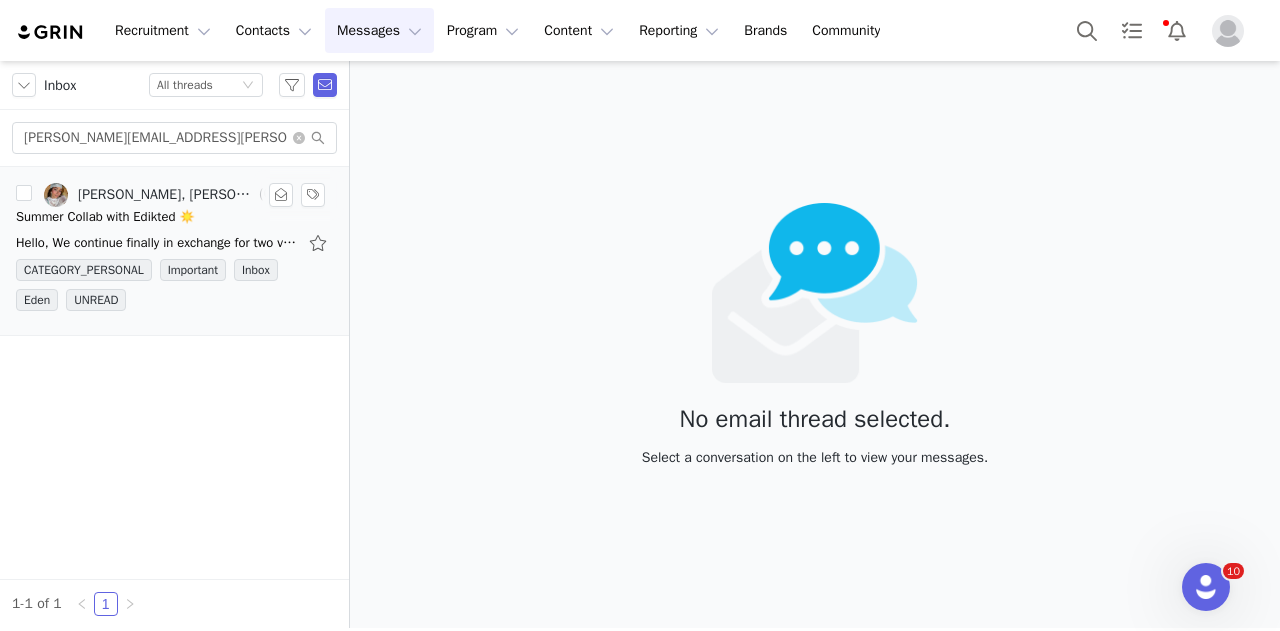 click on "Summer Collab with Edikted ☀️" at bounding box center [105, 217] 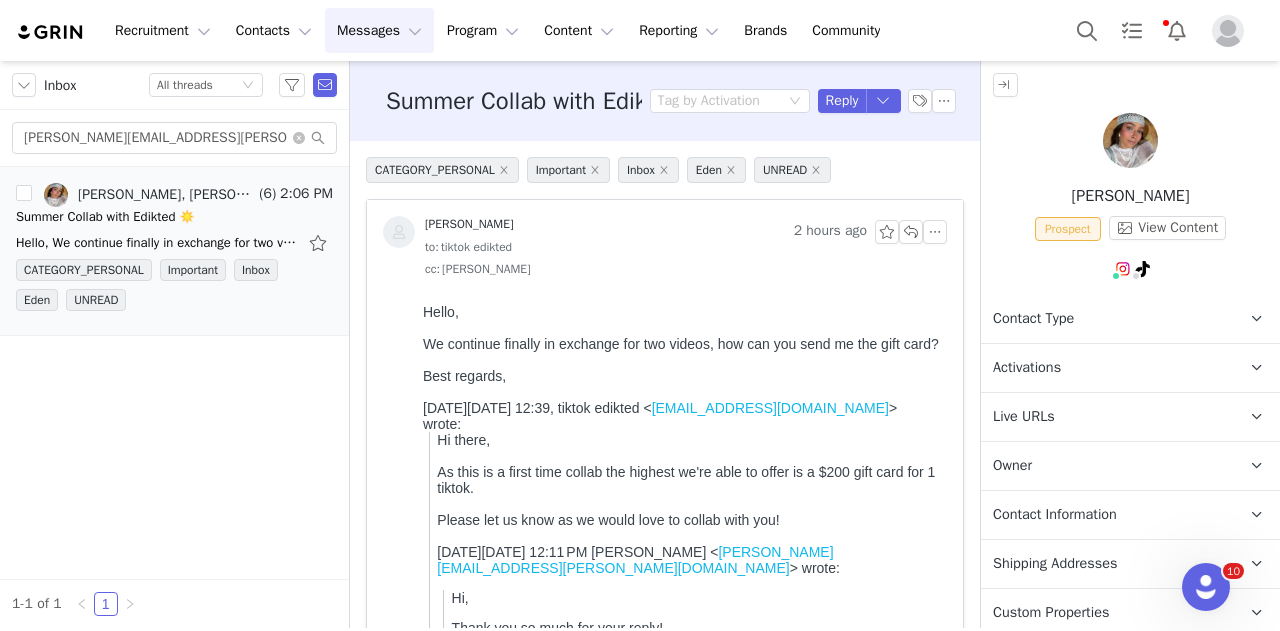 scroll, scrollTop: 0, scrollLeft: 0, axis: both 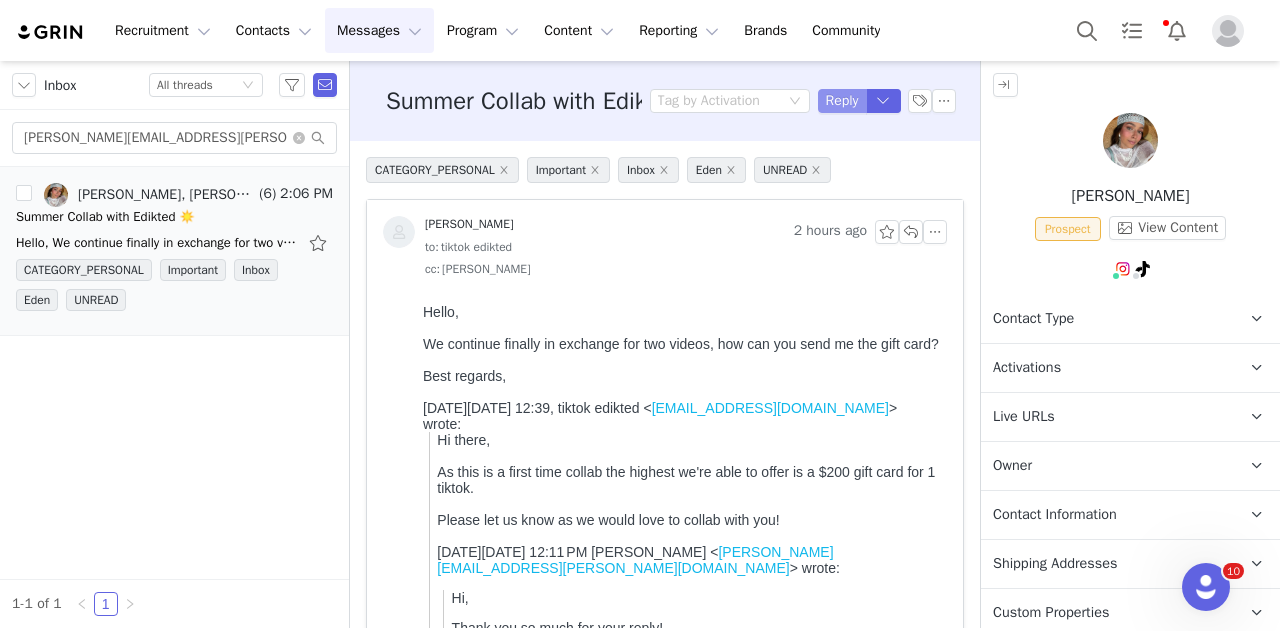 click on "Reply" at bounding box center (842, 101) 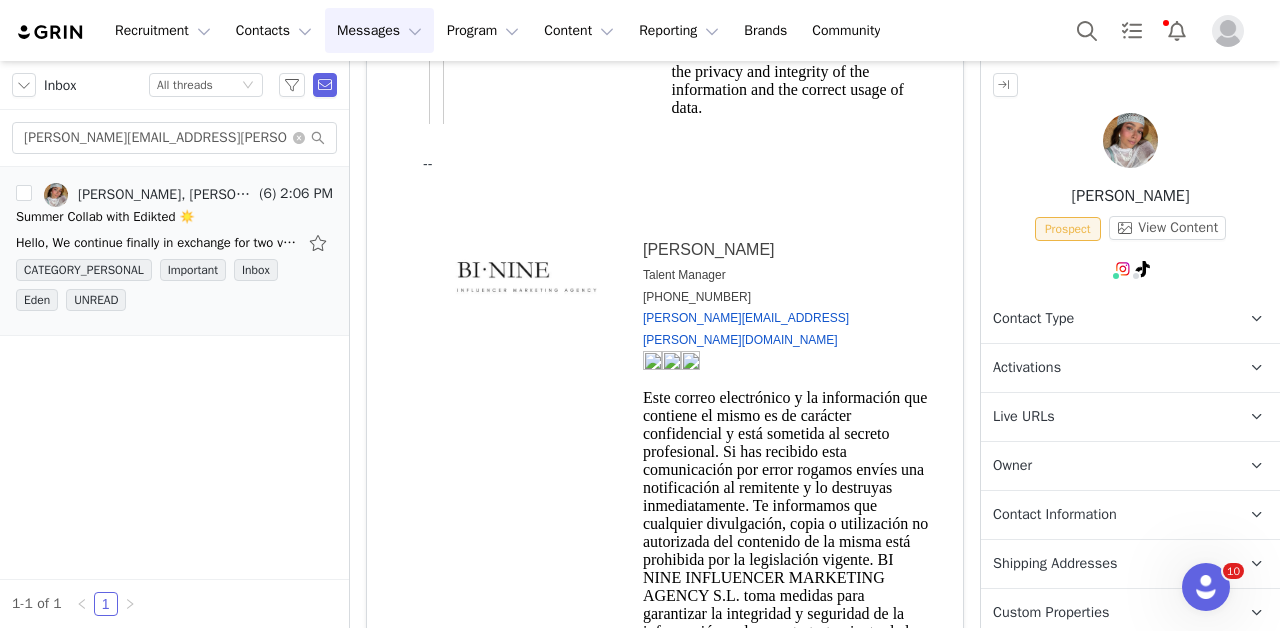 scroll, scrollTop: 5694, scrollLeft: 0, axis: vertical 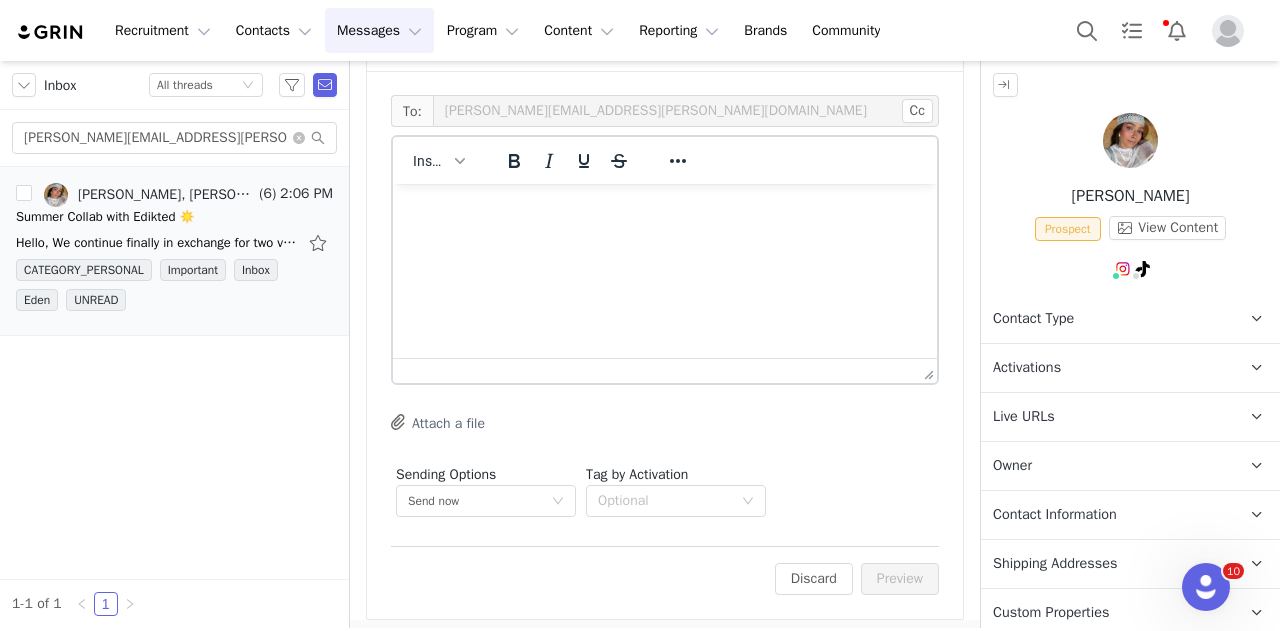 click on "Insert System Font 12pt To open the popup, press Shift+Enter To open the popup, press Shift+Enter To open the popup, press Shift+Enter To open the popup, press Shift+Enter" at bounding box center (665, 160) 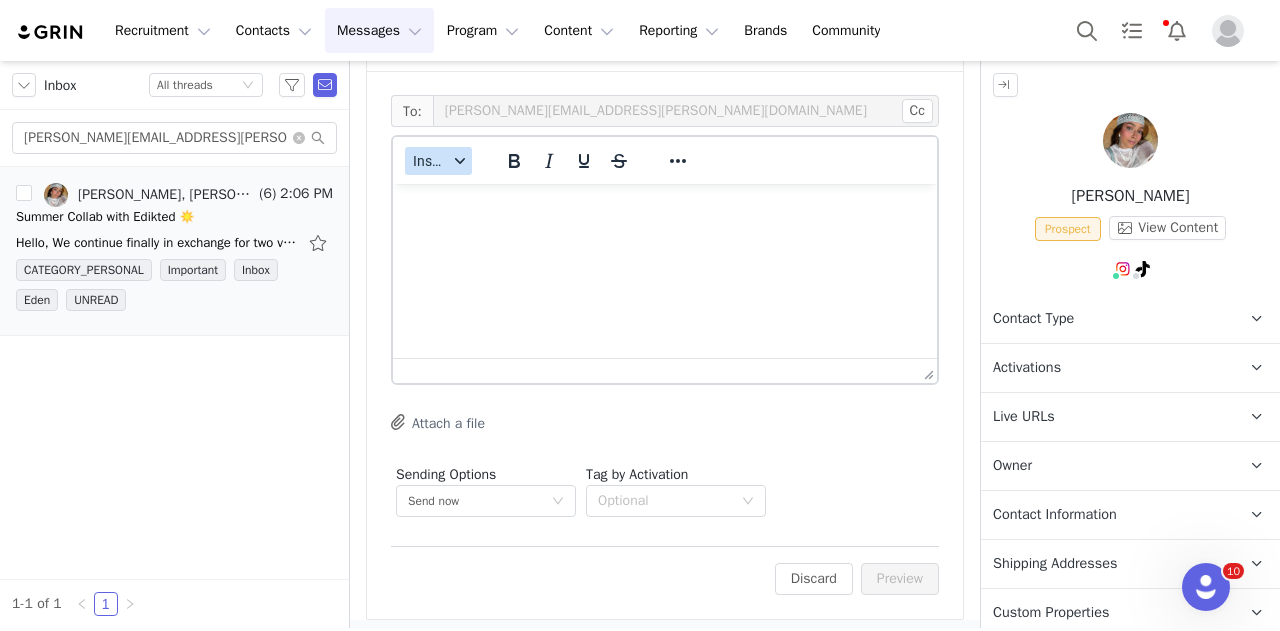 click on "Insert" at bounding box center [438, 161] 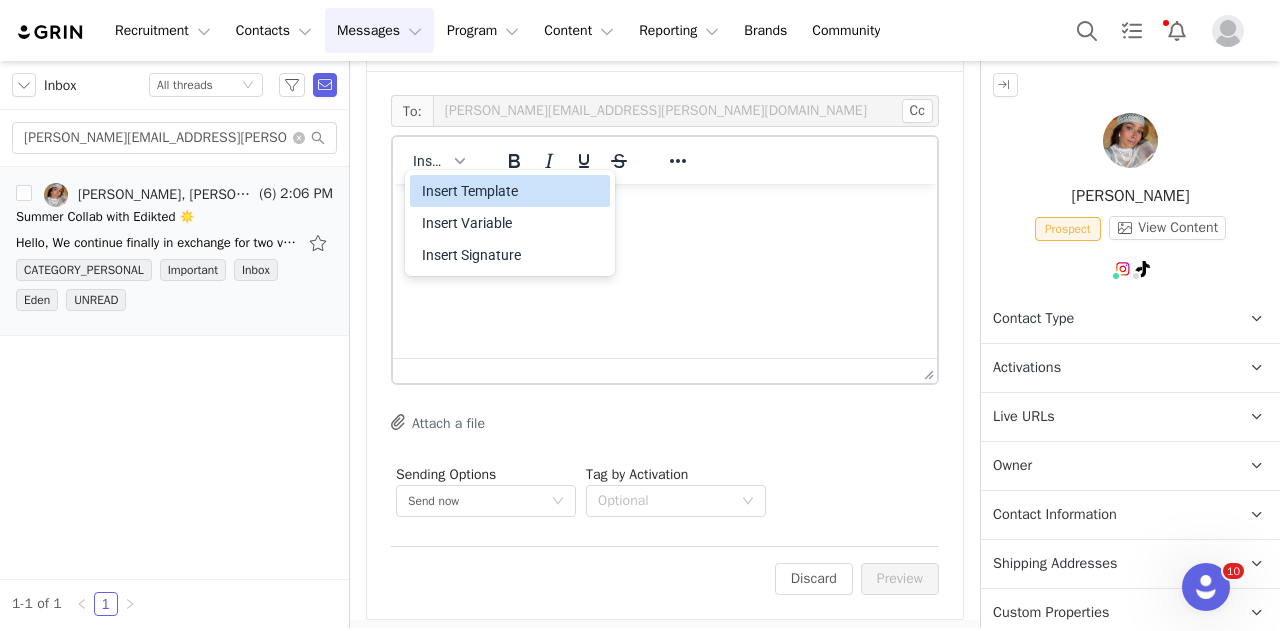 click on "Insert Template" at bounding box center [512, 191] 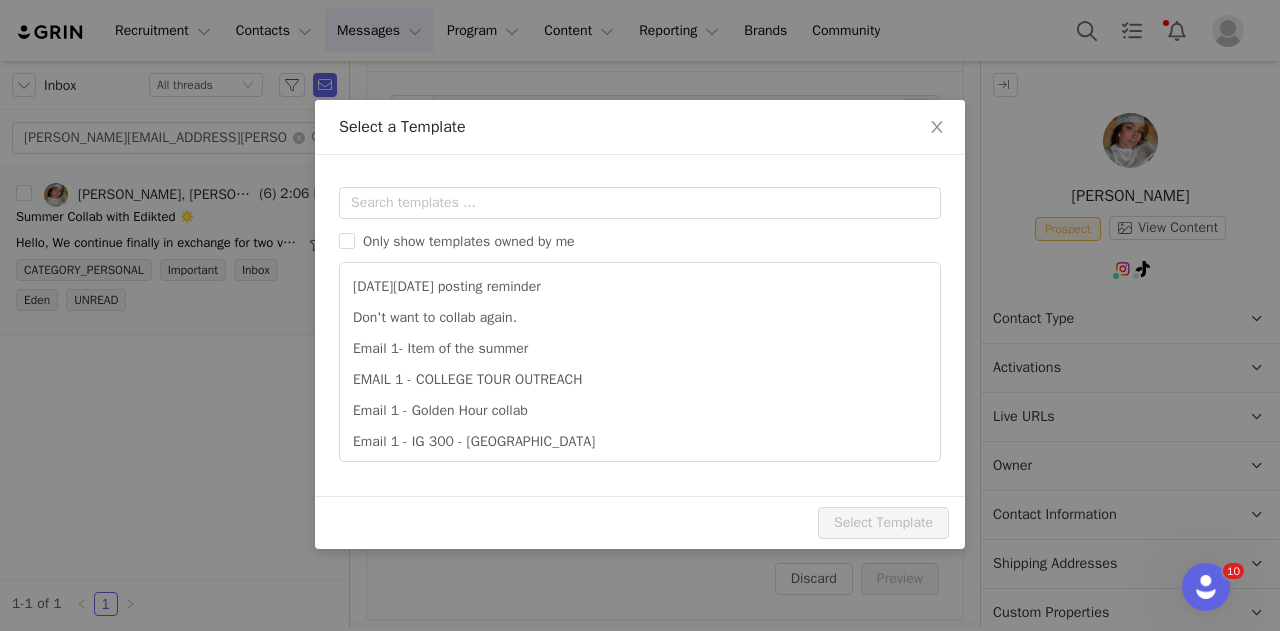 scroll, scrollTop: 0, scrollLeft: 0, axis: both 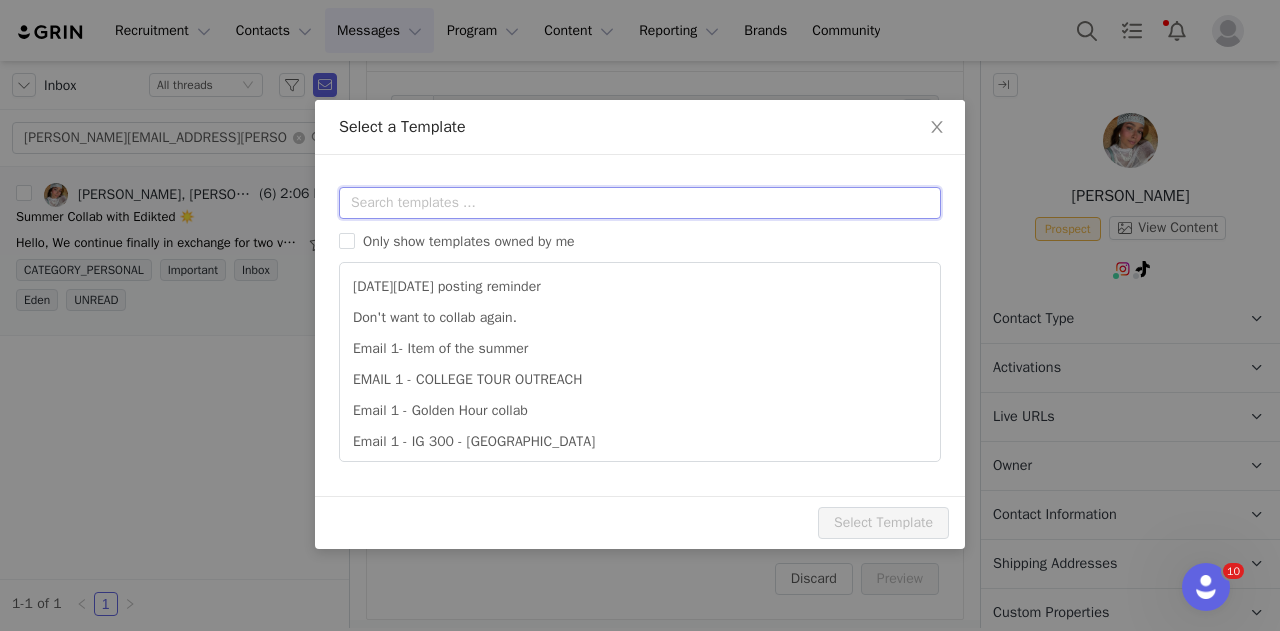 click at bounding box center [640, 203] 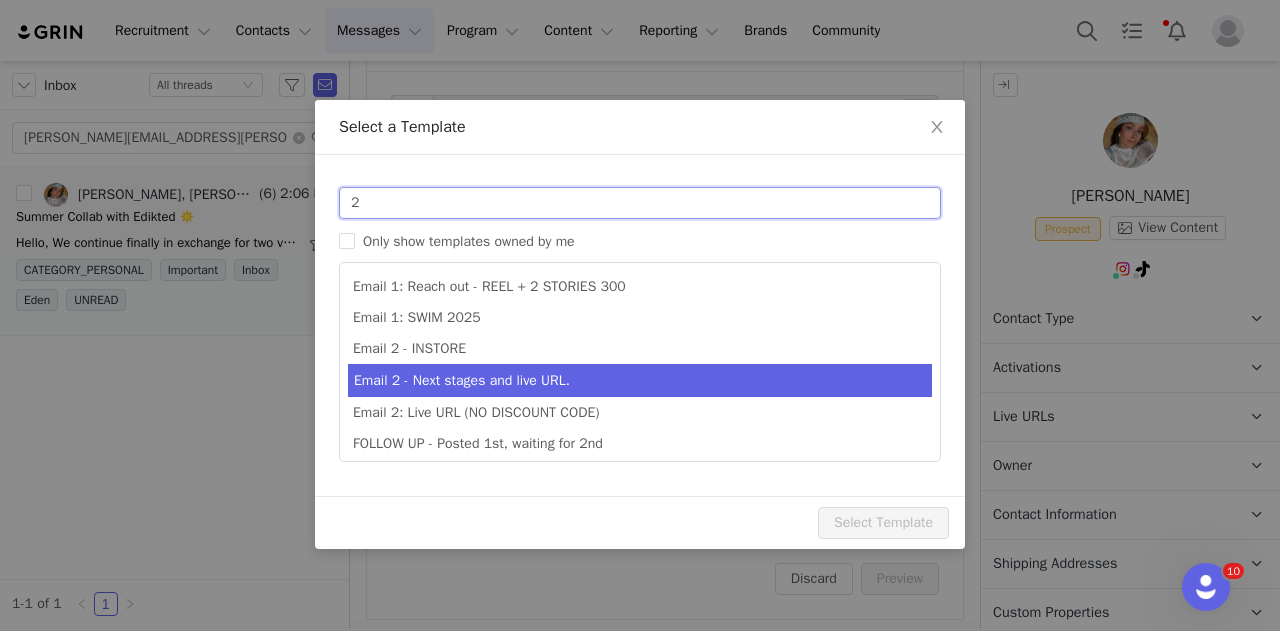 type on "2" 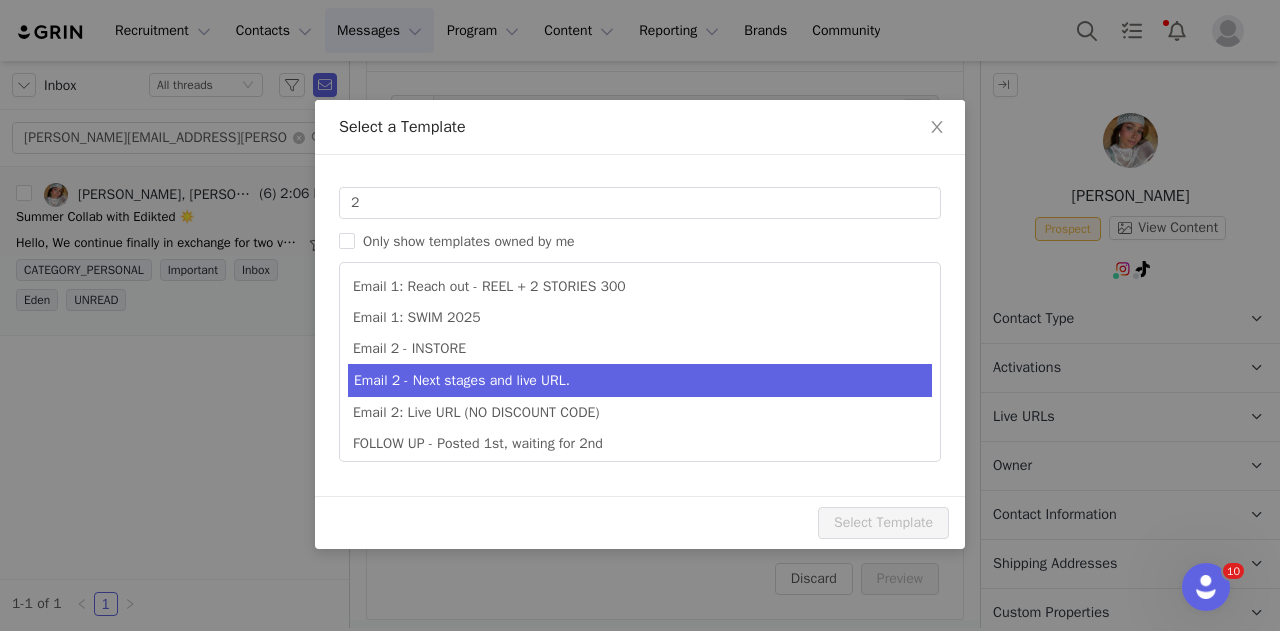 type on "Collab with Edikted" 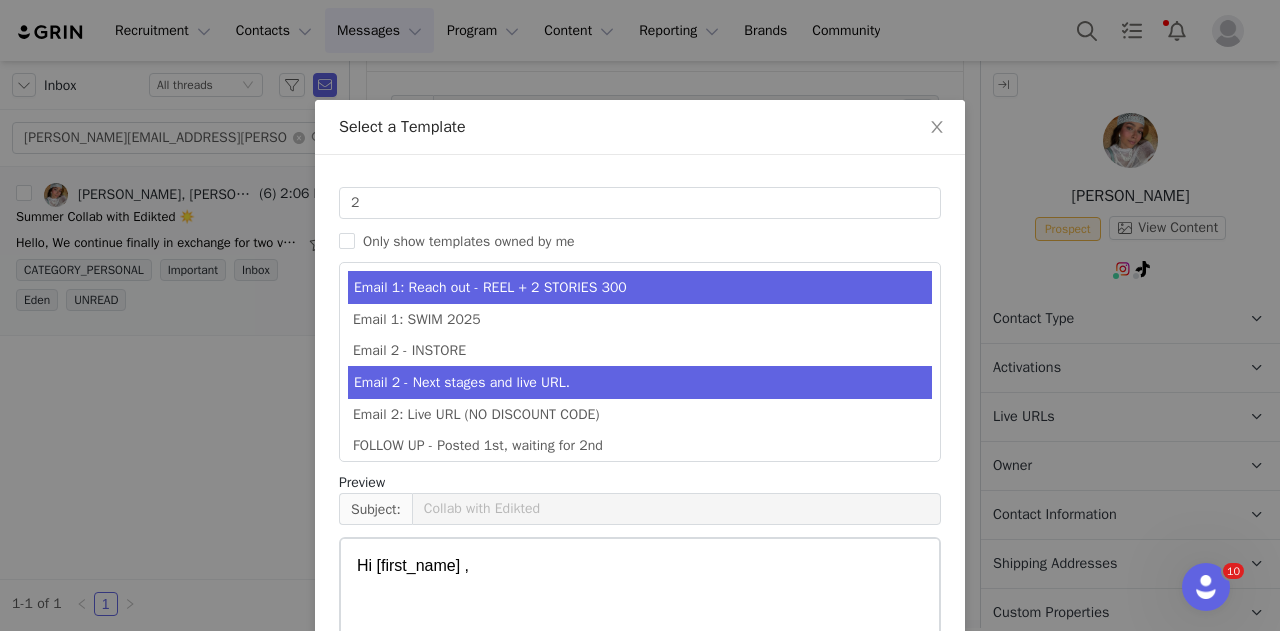 click on "Email 2 - Next stages and live URL." at bounding box center (640, 382) 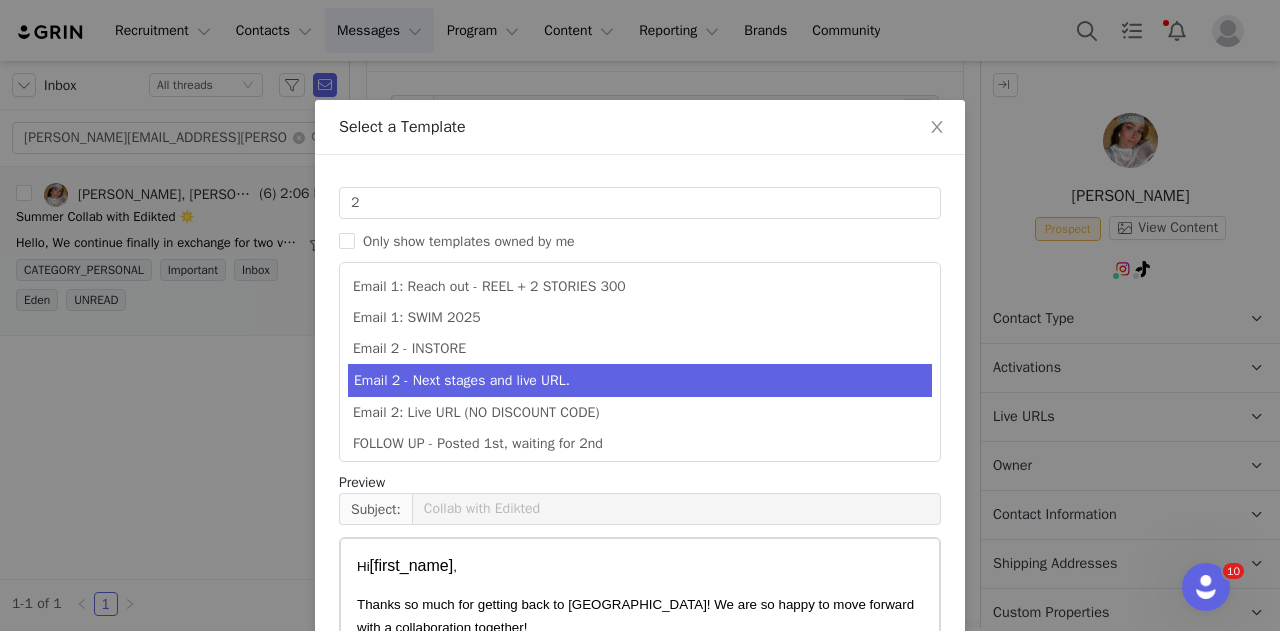 scroll, scrollTop: 256, scrollLeft: 0, axis: vertical 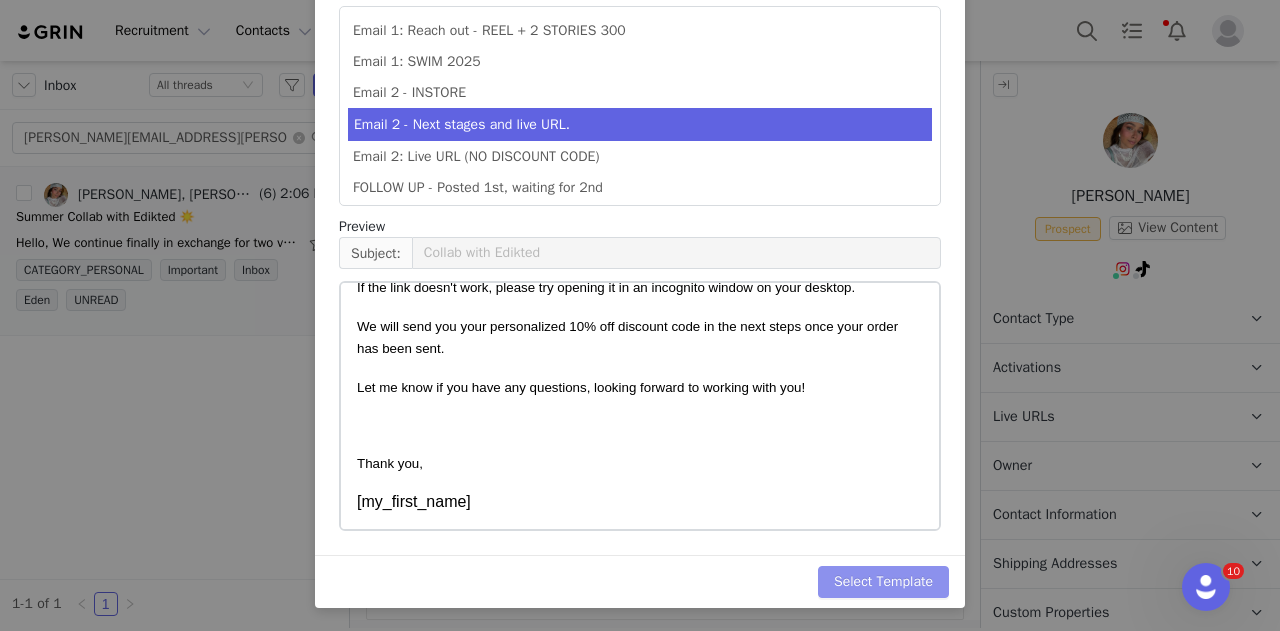 click on "Select Template" at bounding box center (883, 582) 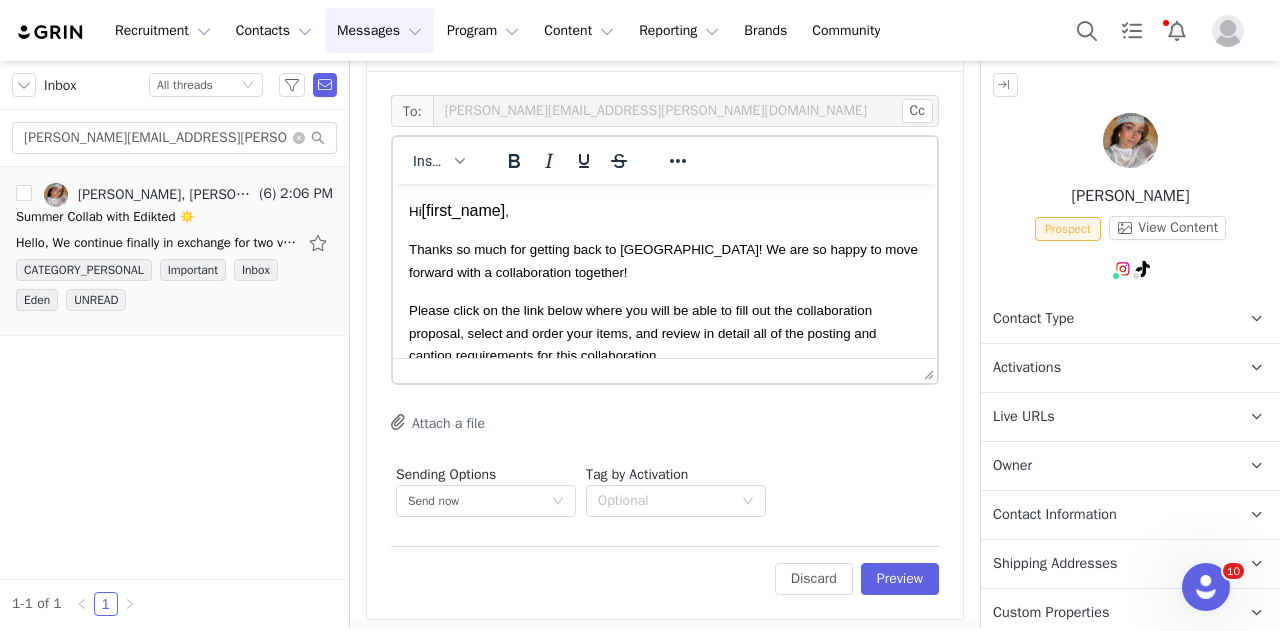 scroll, scrollTop: 0, scrollLeft: 0, axis: both 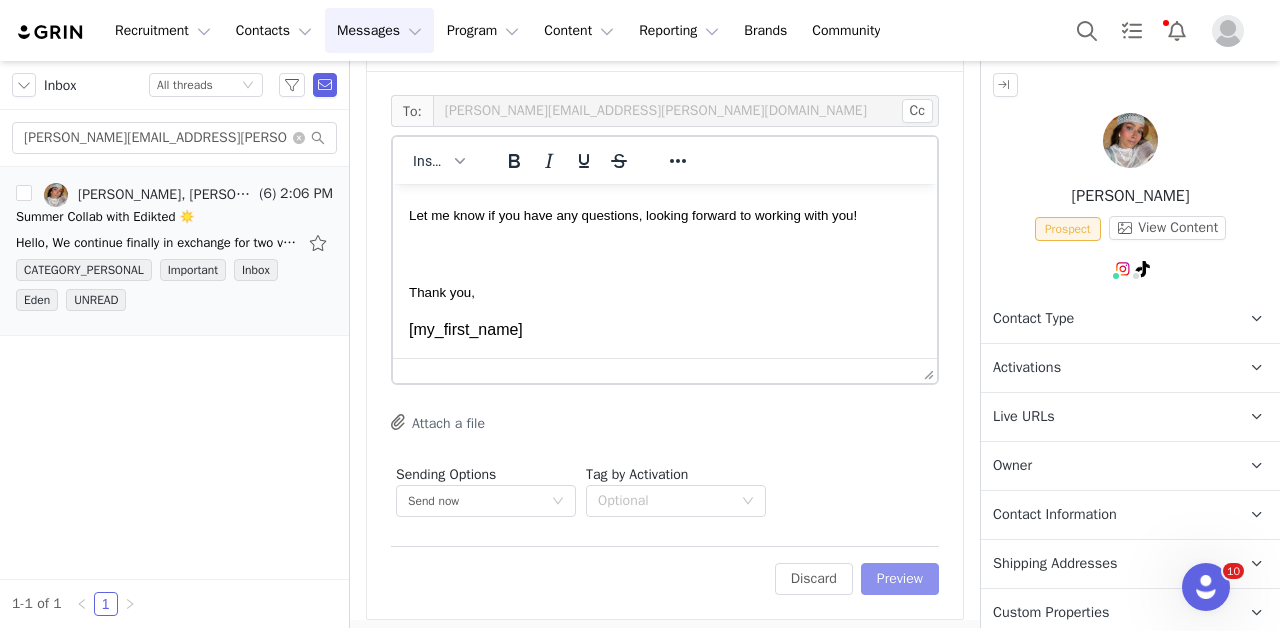 click on "Preview" at bounding box center (900, 579) 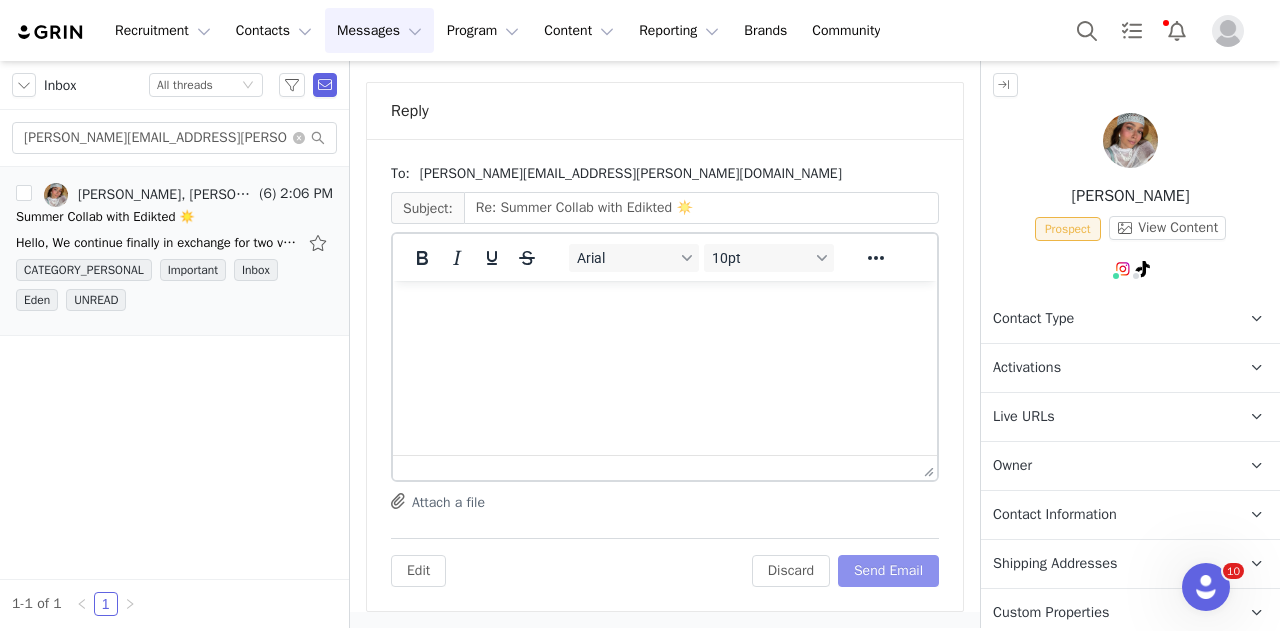 scroll, scrollTop: 5621, scrollLeft: 0, axis: vertical 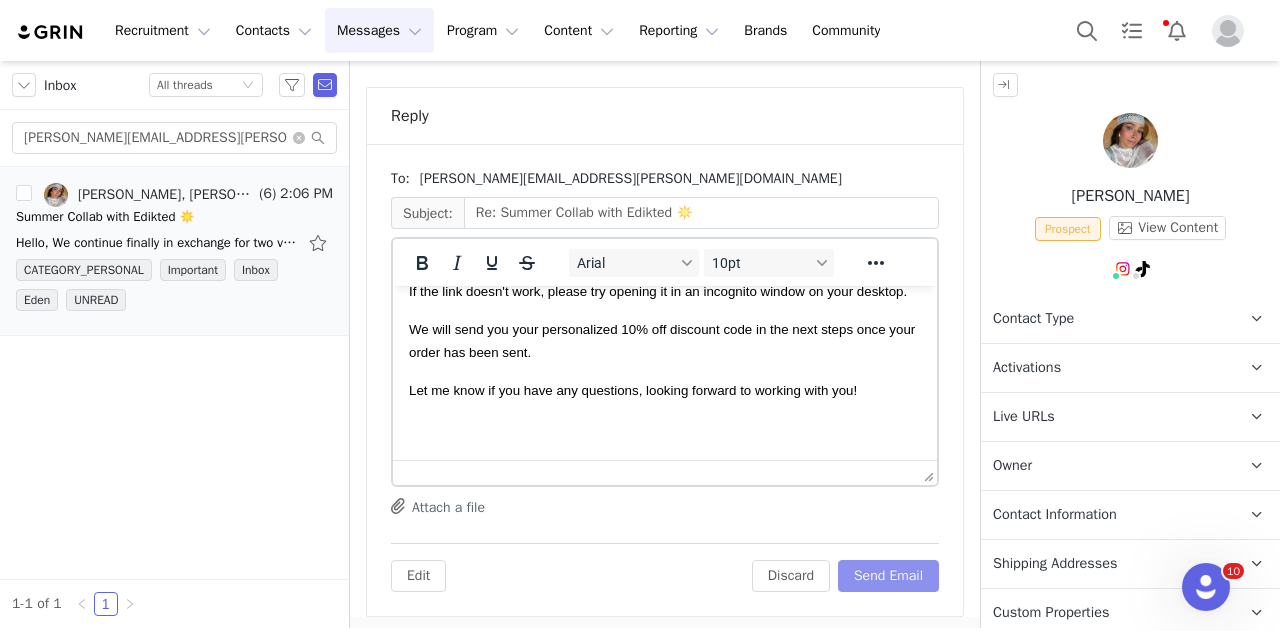 click on "Send Email" at bounding box center (888, 576) 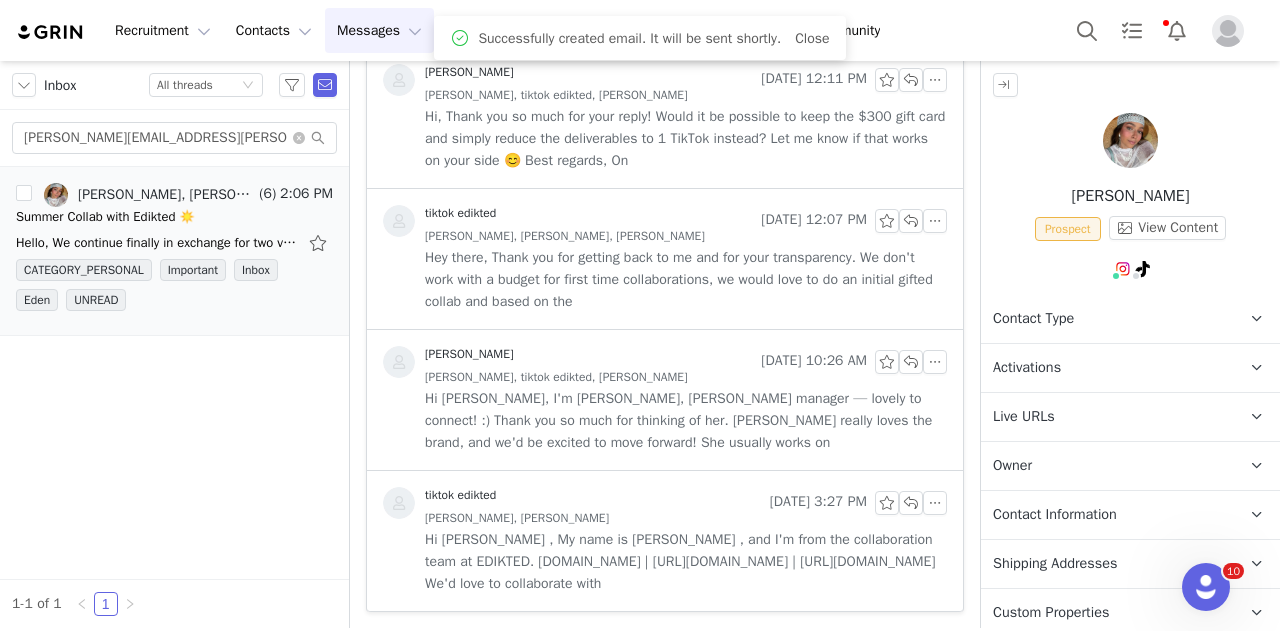 scroll, scrollTop: 5060, scrollLeft: 0, axis: vertical 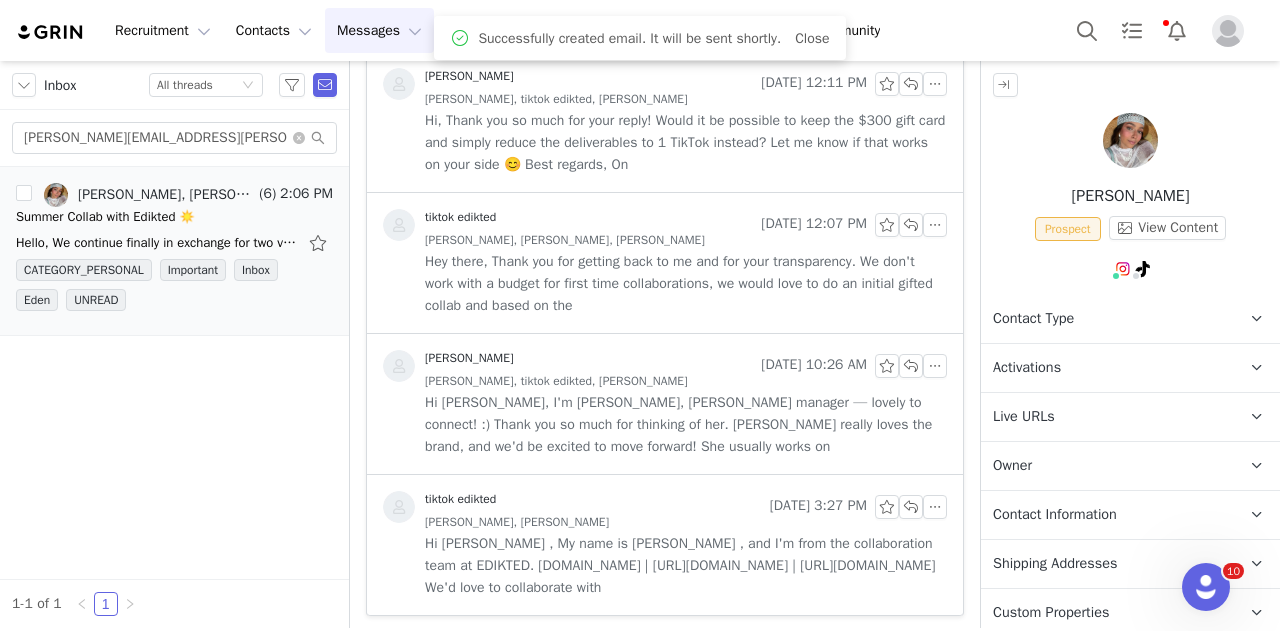 click on "Contact Type" at bounding box center [1033, 319] 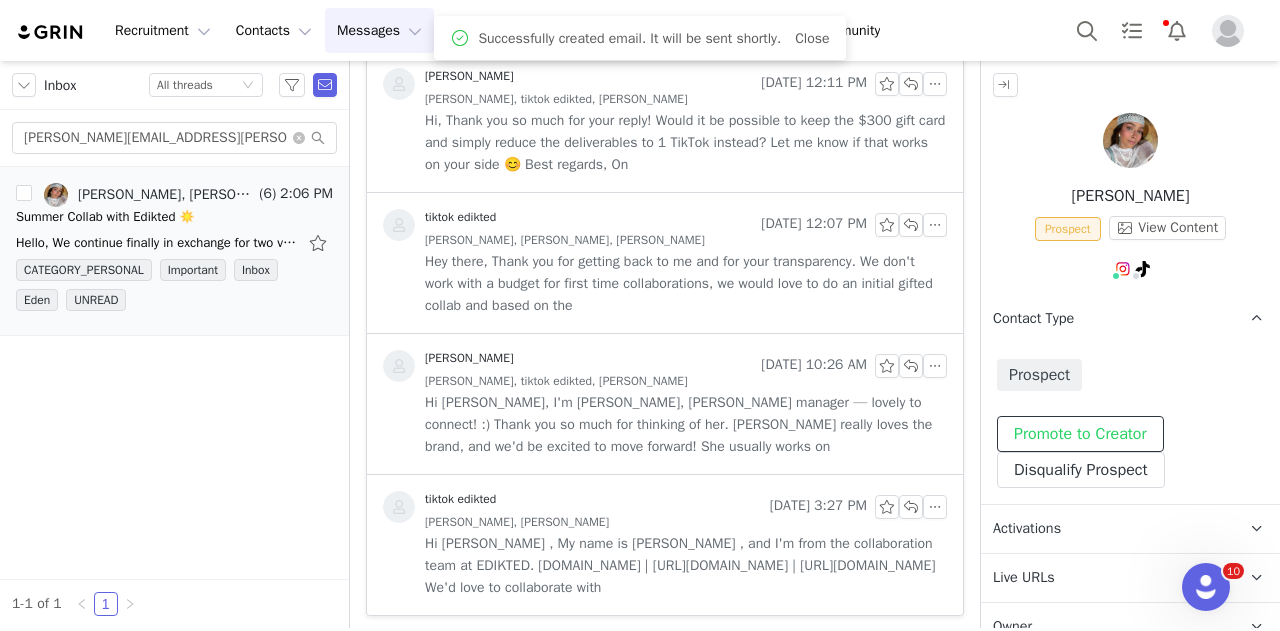 click on "Promote to Creator" at bounding box center [1080, 434] 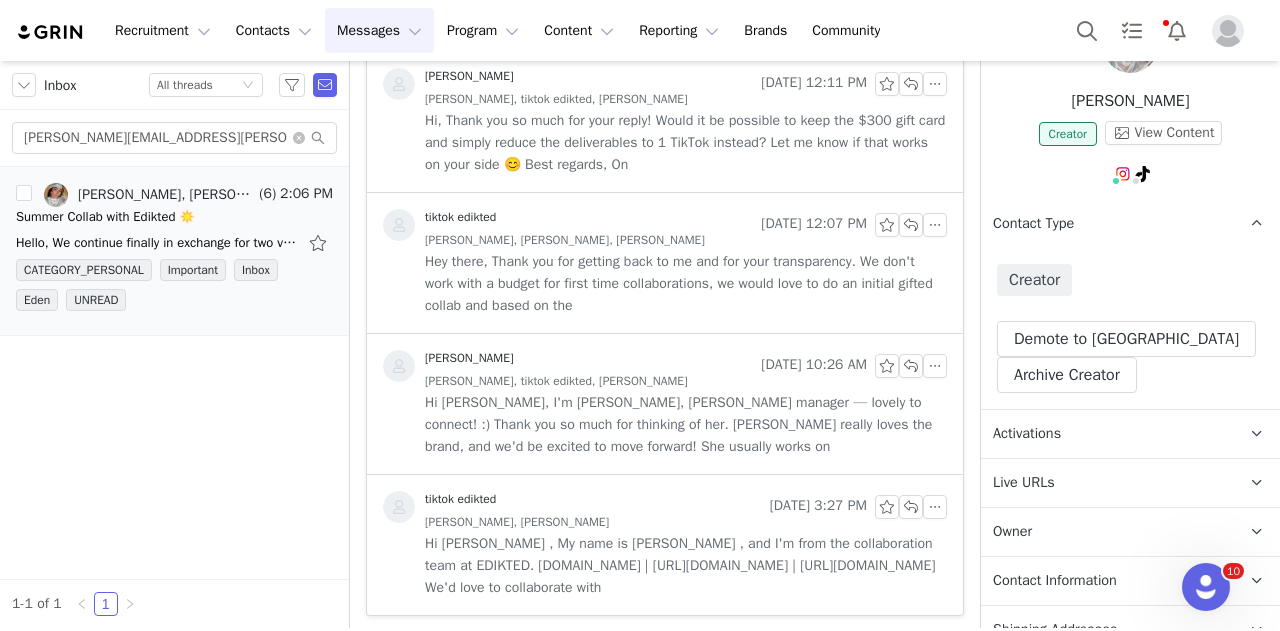 click on "Activations" at bounding box center (1027, 434) 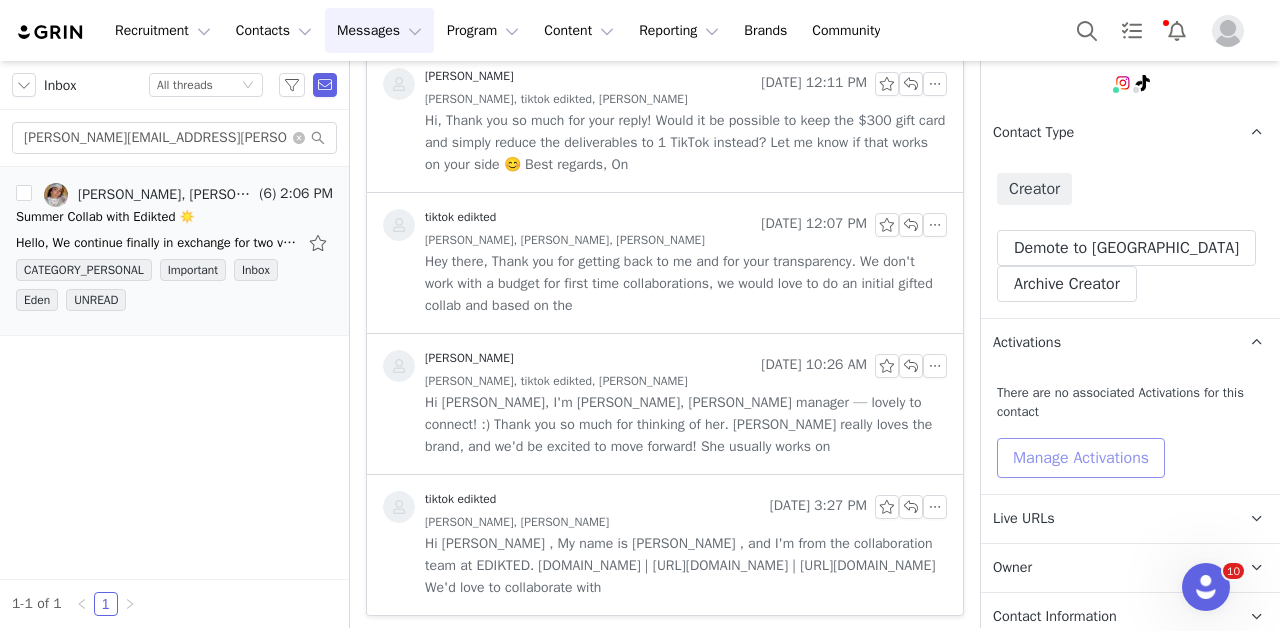 scroll, scrollTop: 187, scrollLeft: 0, axis: vertical 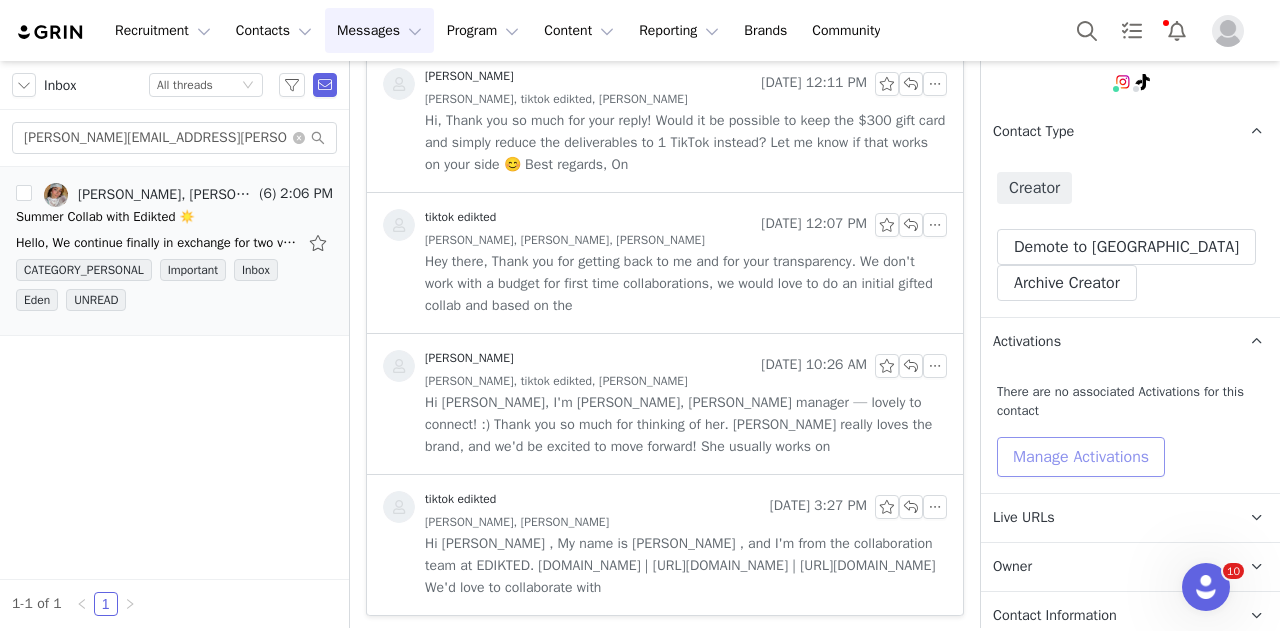 click on "Manage Activations" at bounding box center (1081, 457) 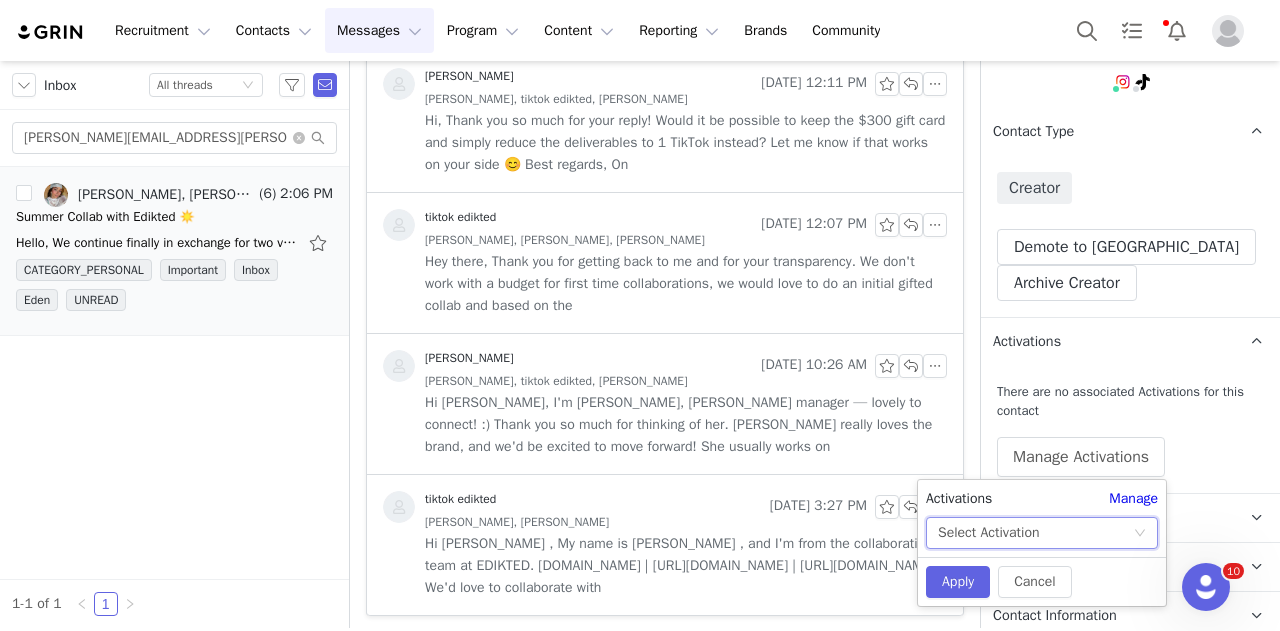 click on "Select Activation" at bounding box center (988, 533) 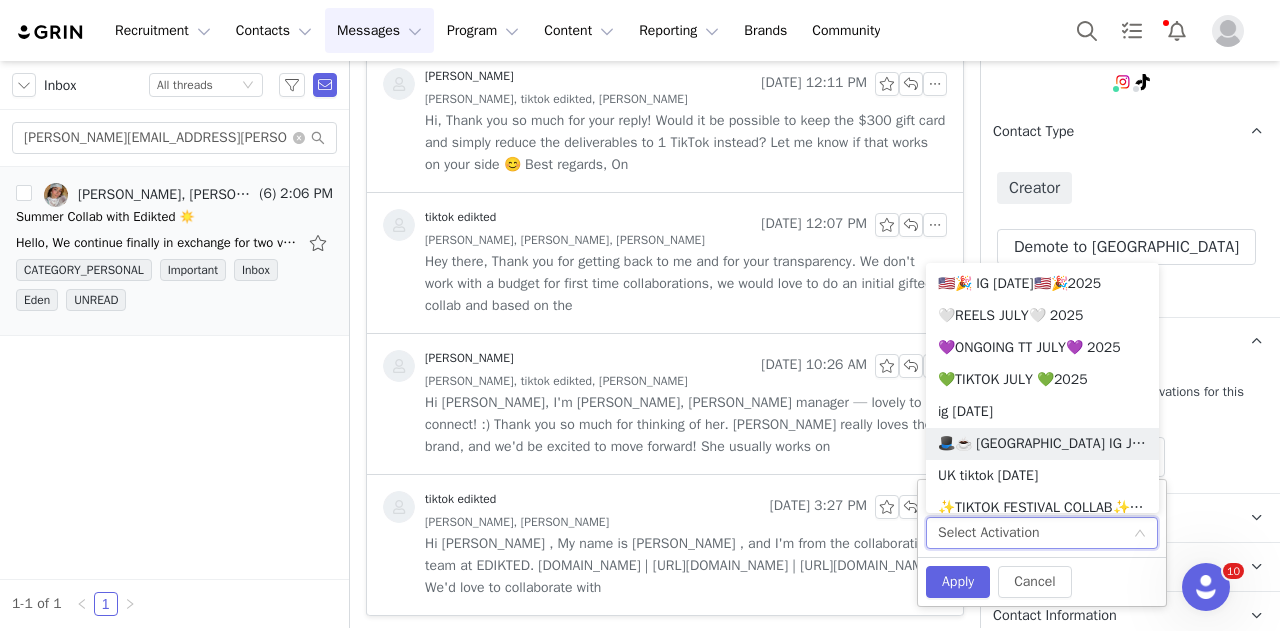scroll, scrollTop: 1140, scrollLeft: 0, axis: vertical 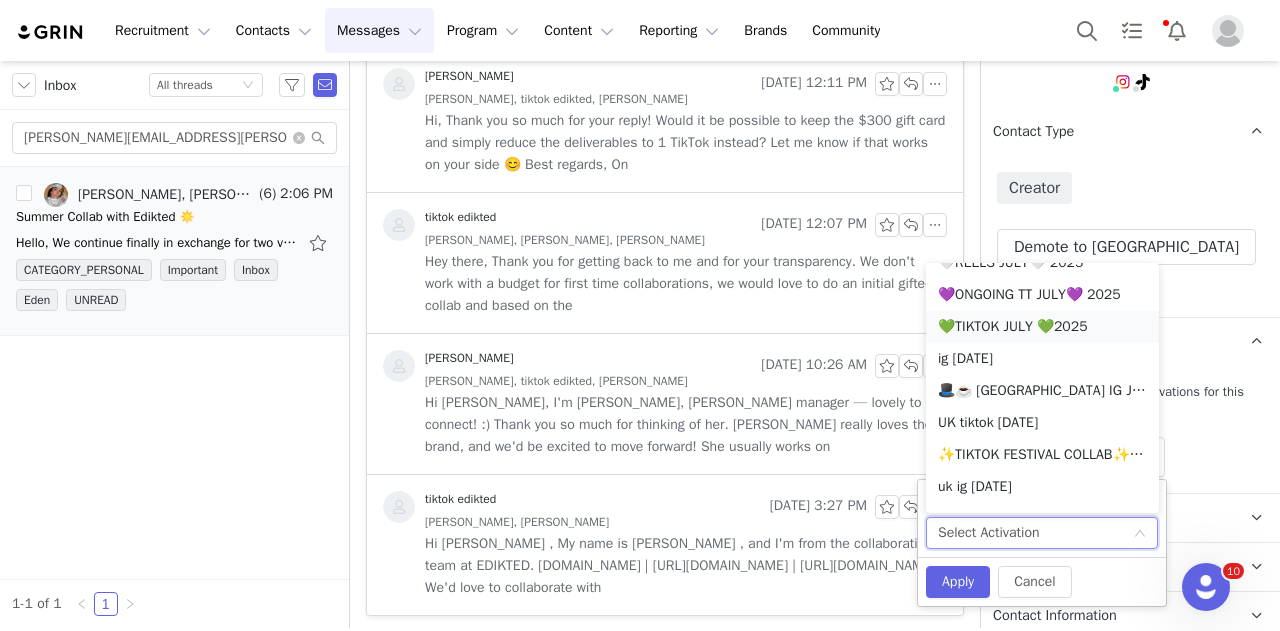 click on "💚TIKTOK JULY 💚2025" at bounding box center [1042, 327] 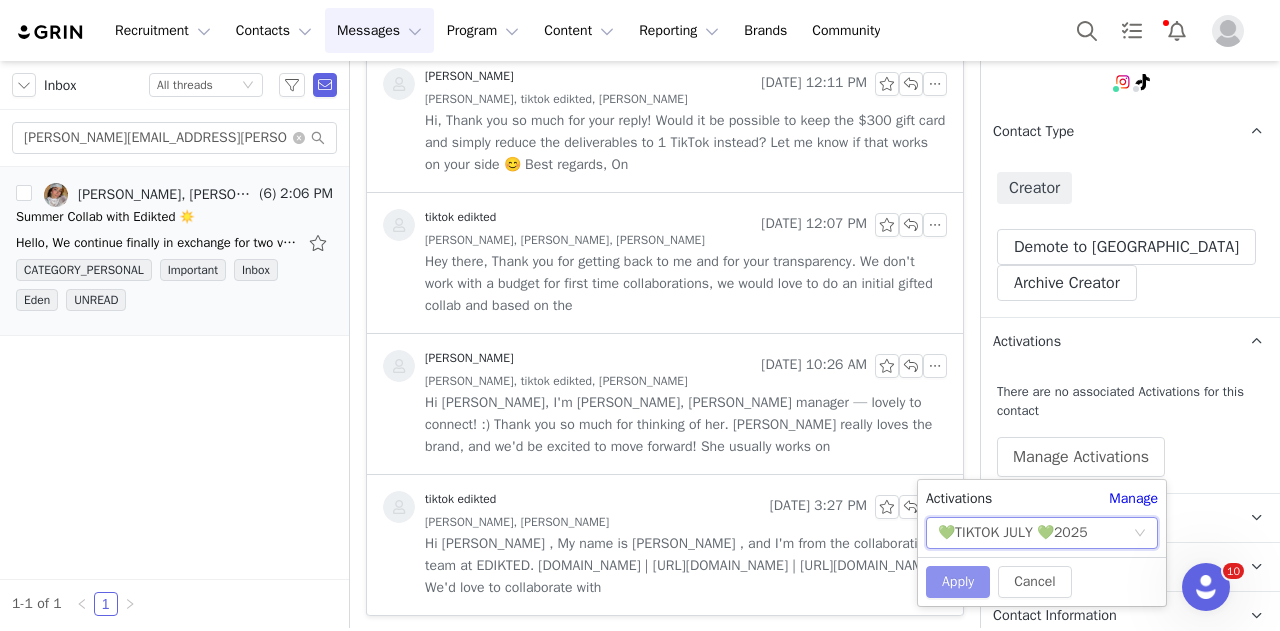 click on "Apply" at bounding box center (958, 582) 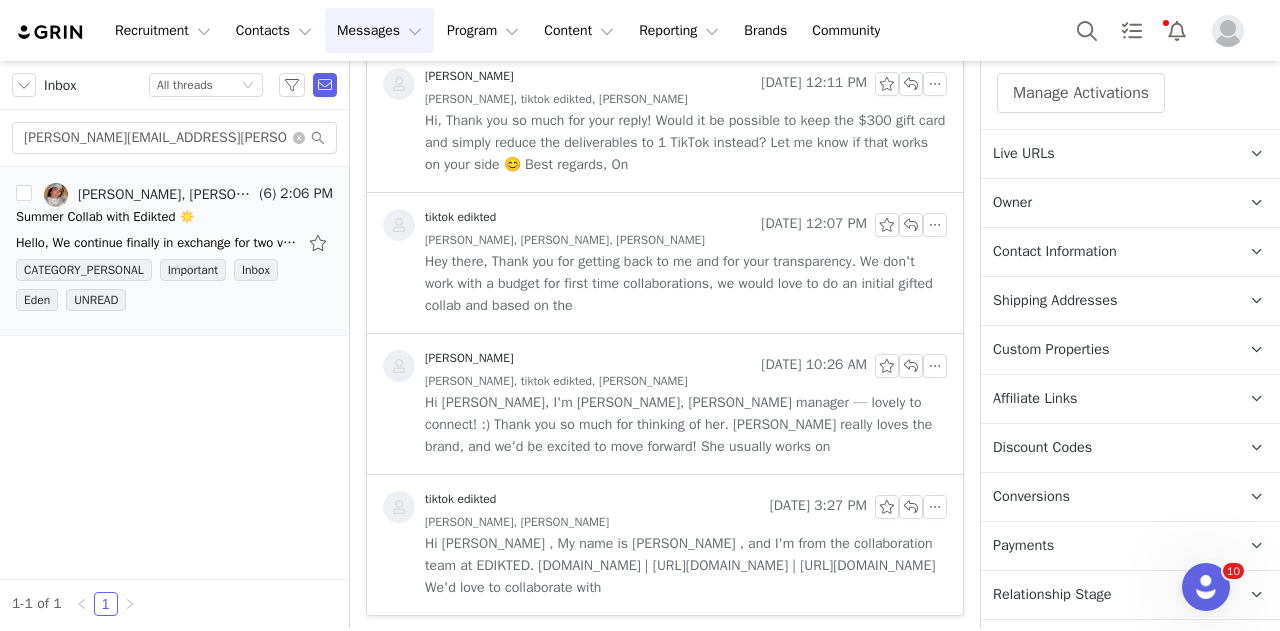 scroll, scrollTop: 561, scrollLeft: 0, axis: vertical 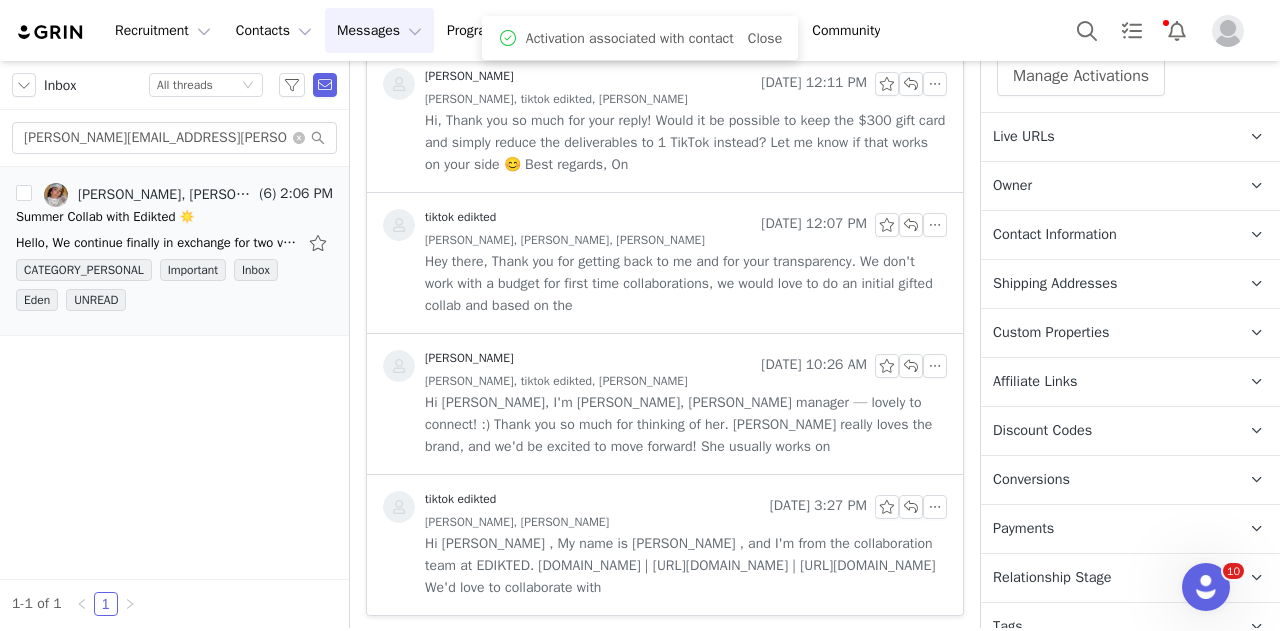 click on "Relationship Stage" at bounding box center [1052, 578] 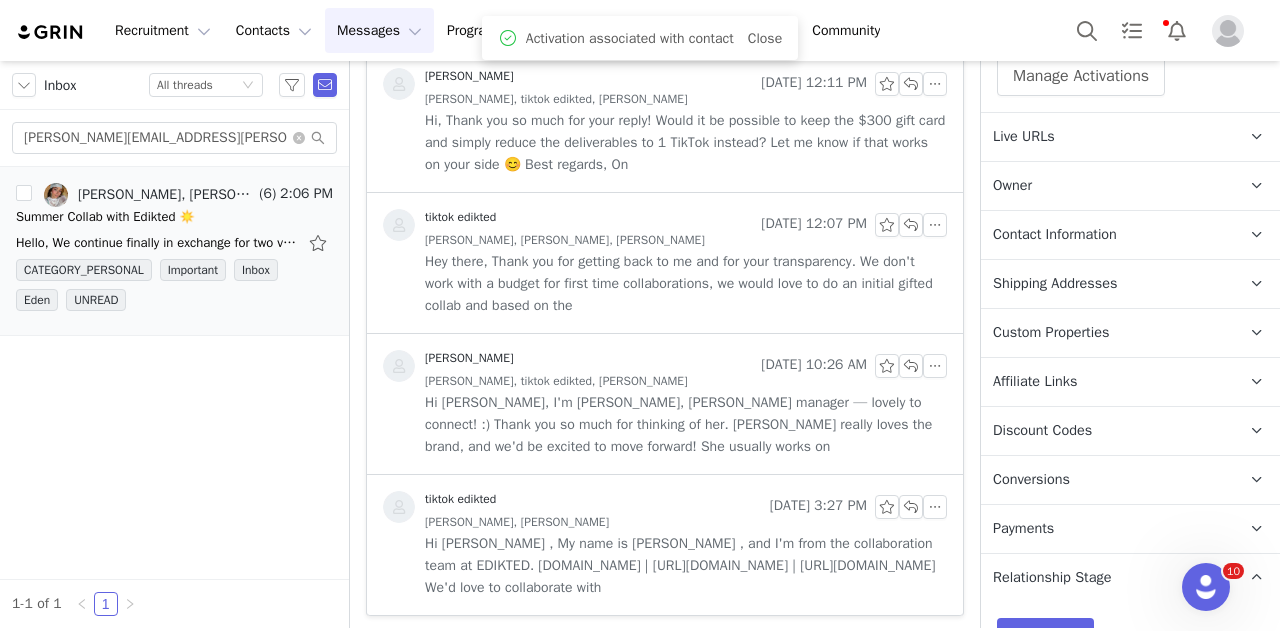 scroll, scrollTop: 751, scrollLeft: 0, axis: vertical 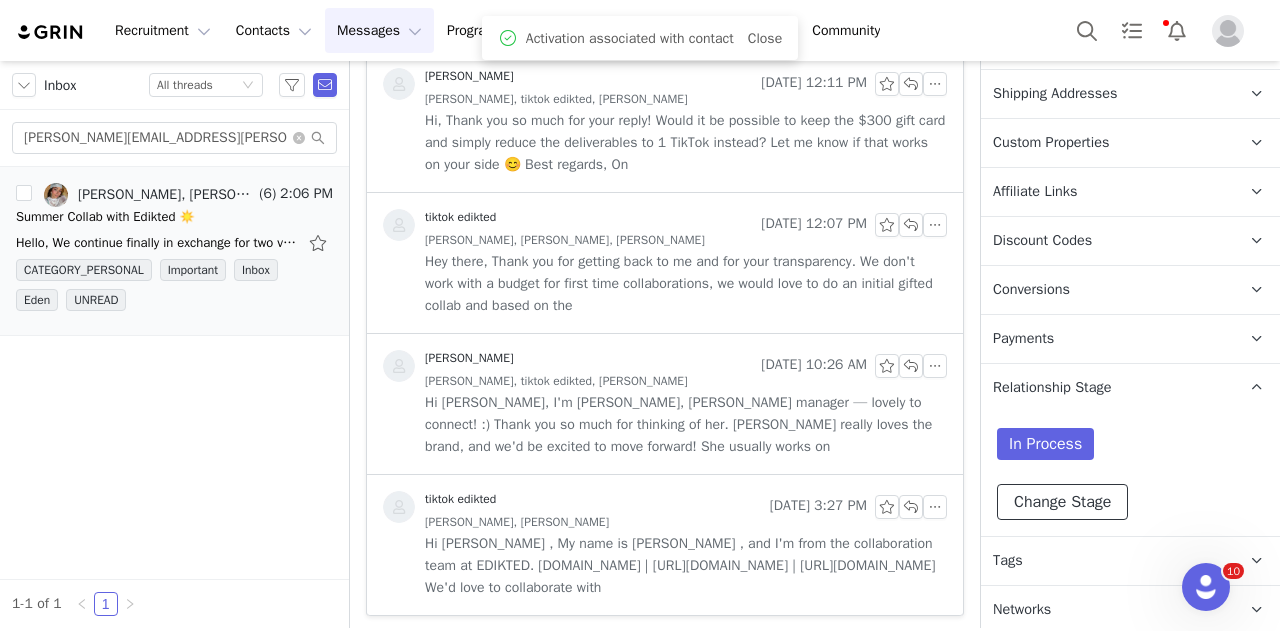 click on "Change Stage" at bounding box center (1062, 502) 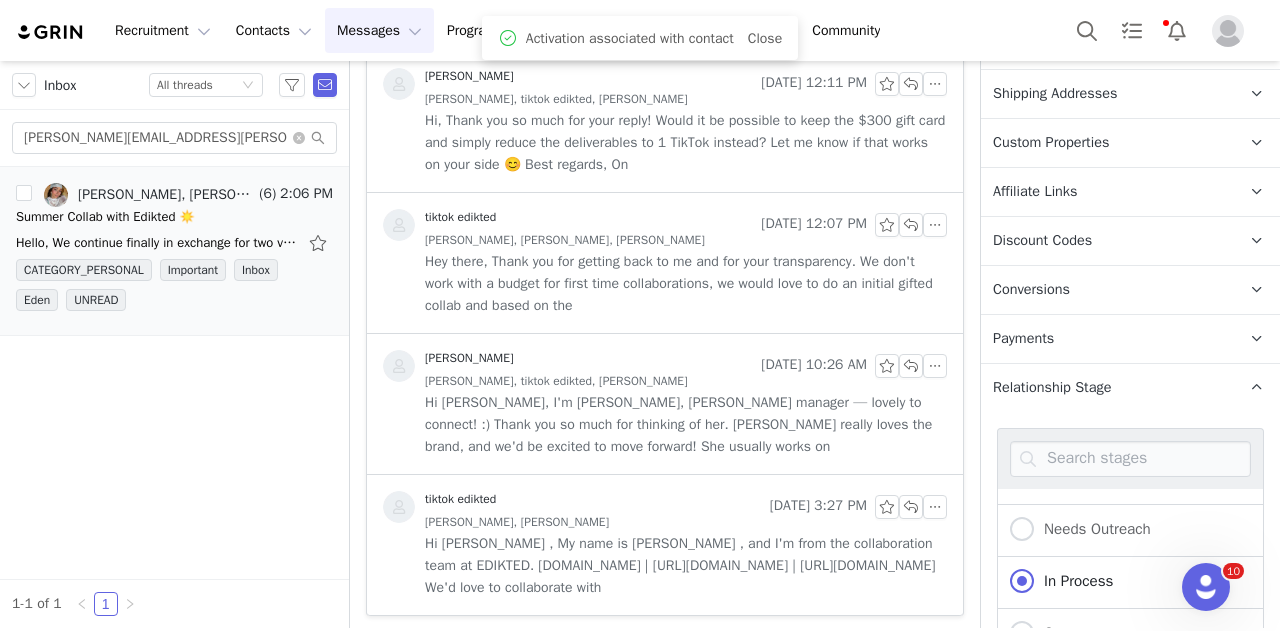 scroll, scrollTop: 62, scrollLeft: 0, axis: vertical 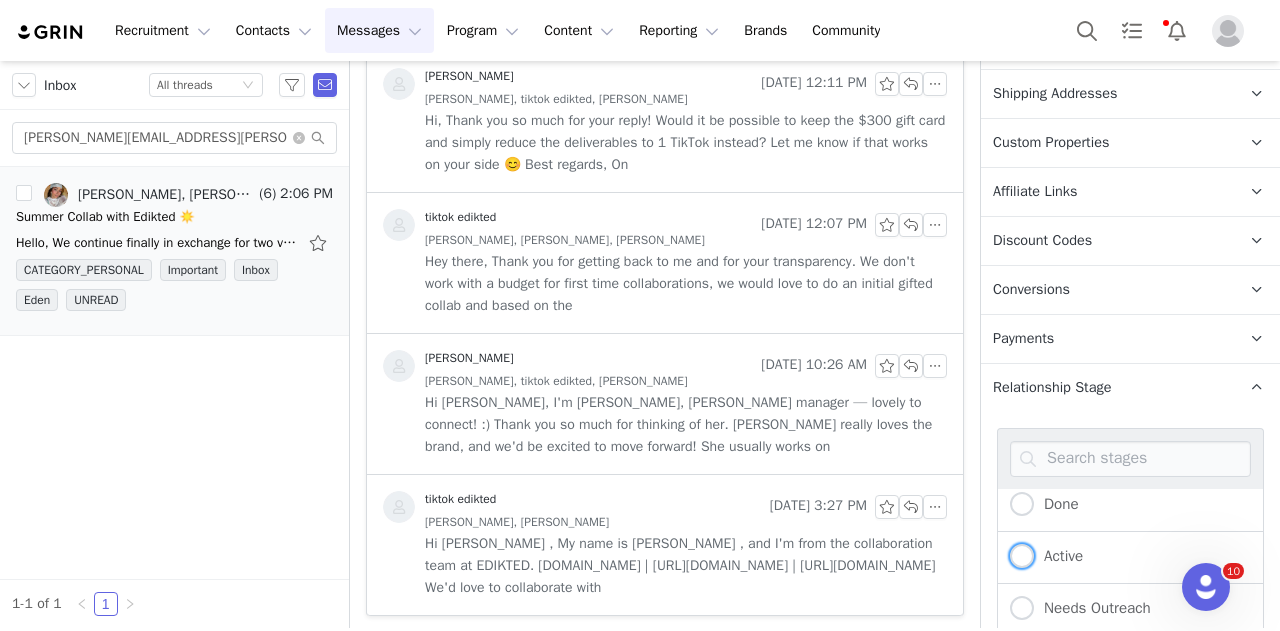 click on "Active" at bounding box center (1058, 556) 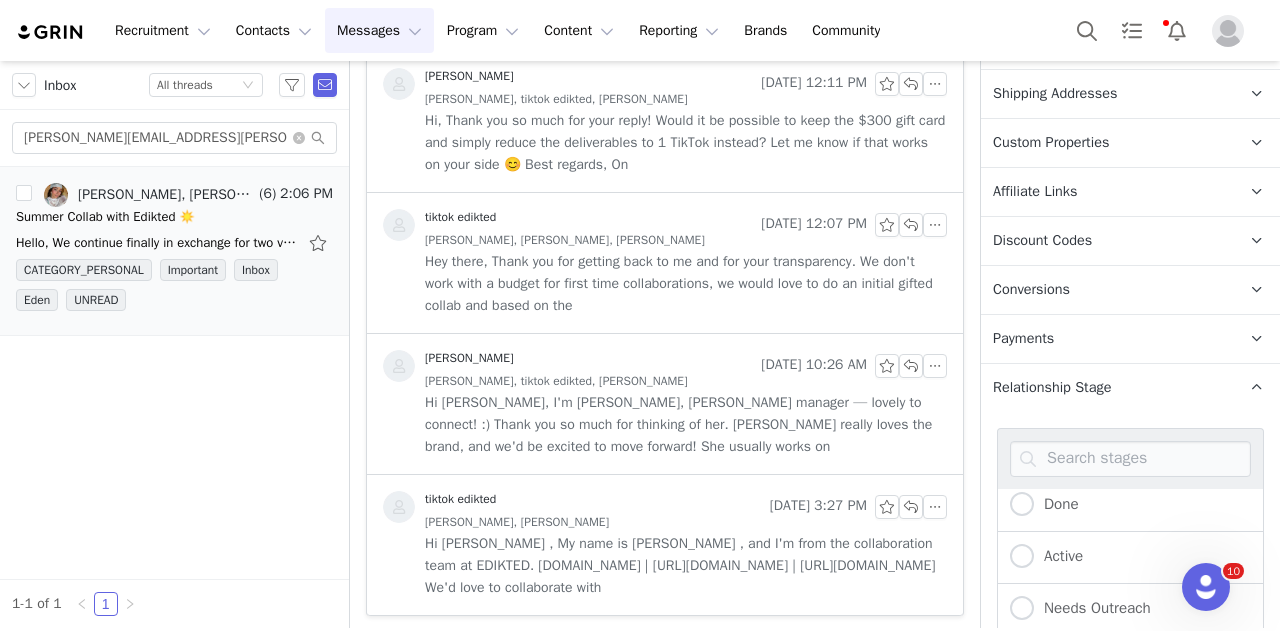 click on "Active" at bounding box center [1022, 557] 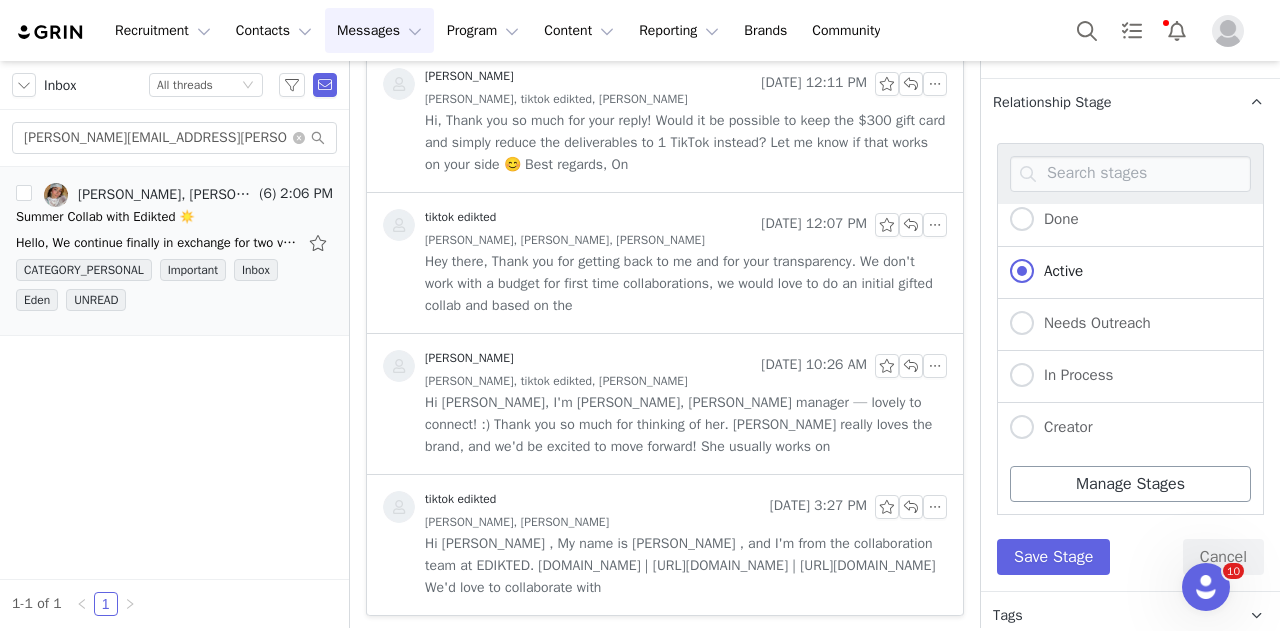 scroll, scrollTop: 1044, scrollLeft: 0, axis: vertical 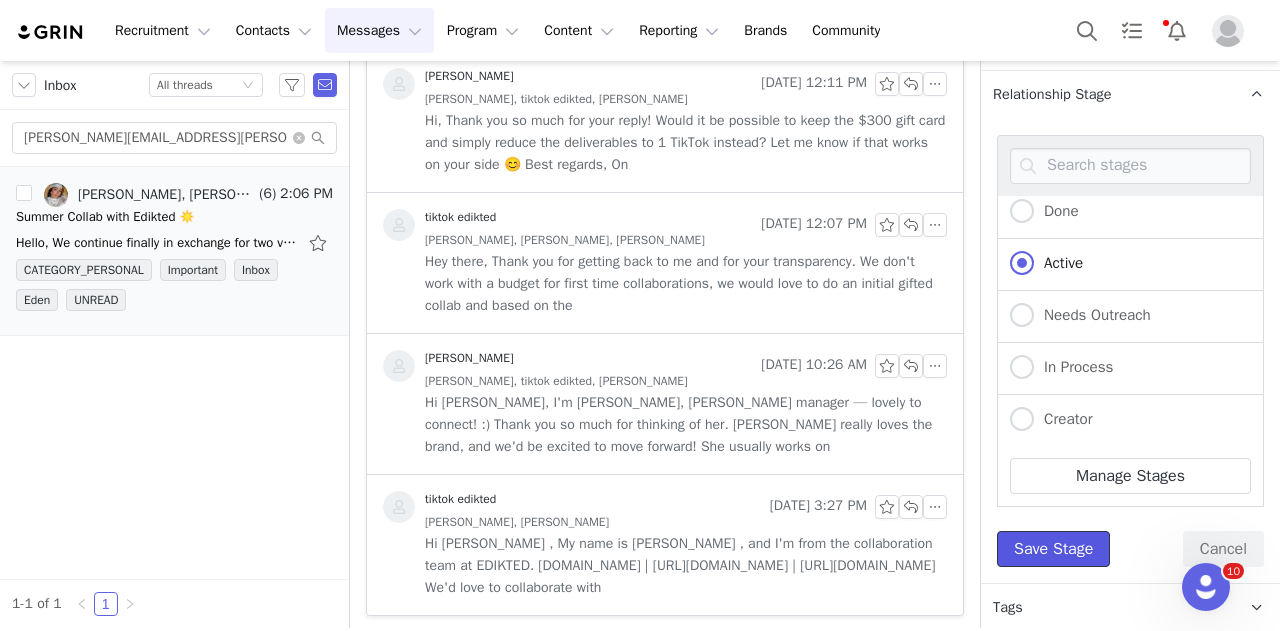 click on "Save Stage" at bounding box center [1053, 549] 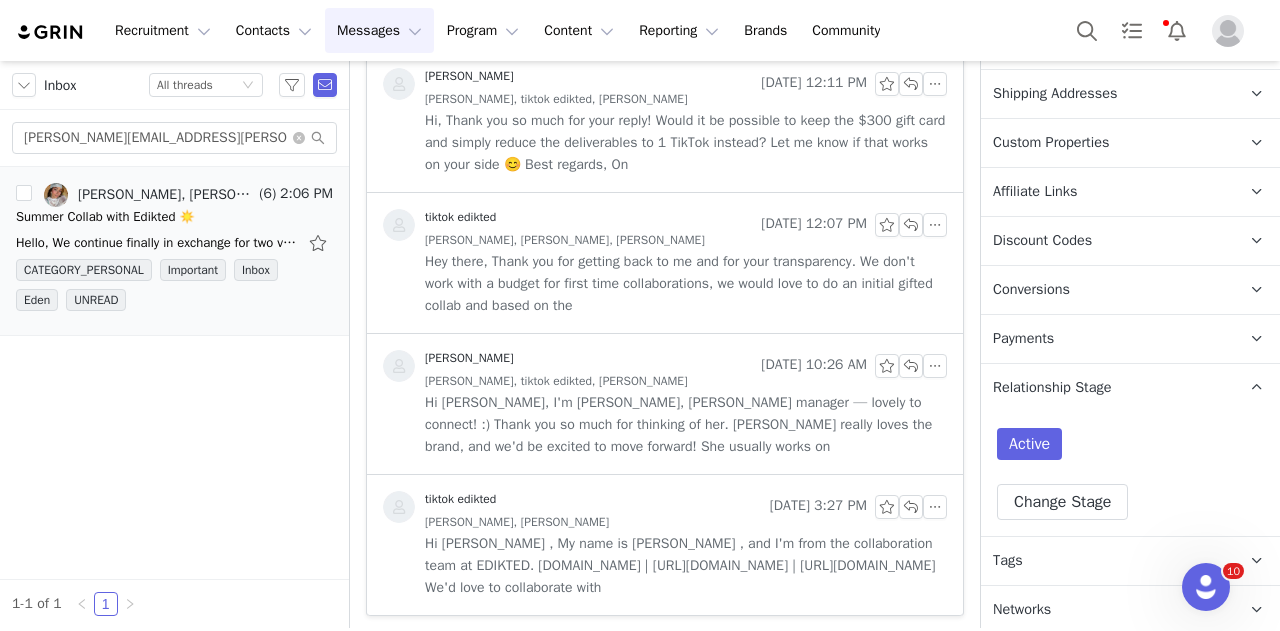 click on "Tags  Keep track of your contacts by assigning them tags. You can then filter your contacts by tag." at bounding box center (1106, 561) 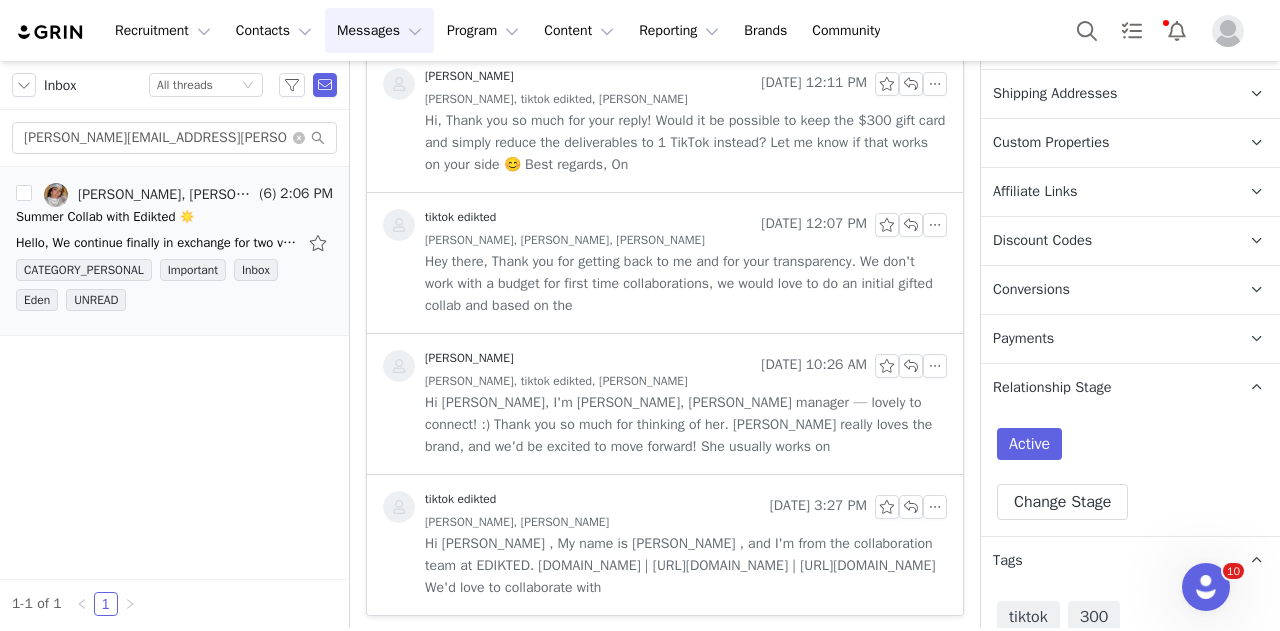 scroll, scrollTop: 875, scrollLeft: 0, axis: vertical 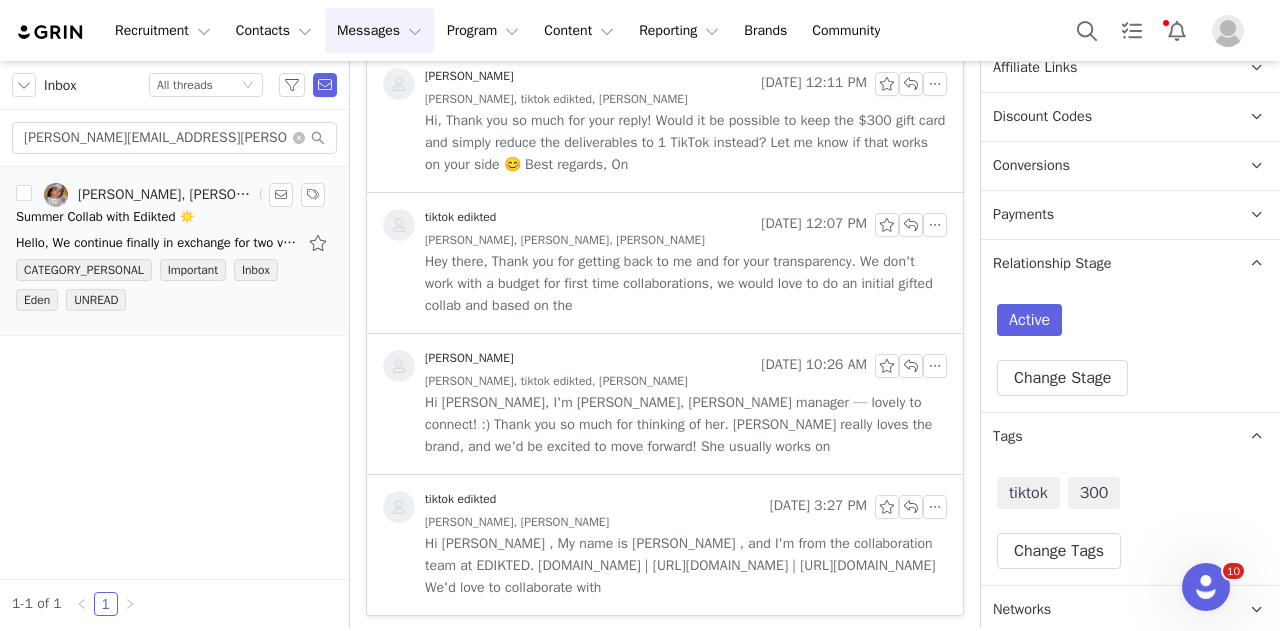 click on "Summer Collab with Edikted ☀️" at bounding box center (174, 217) 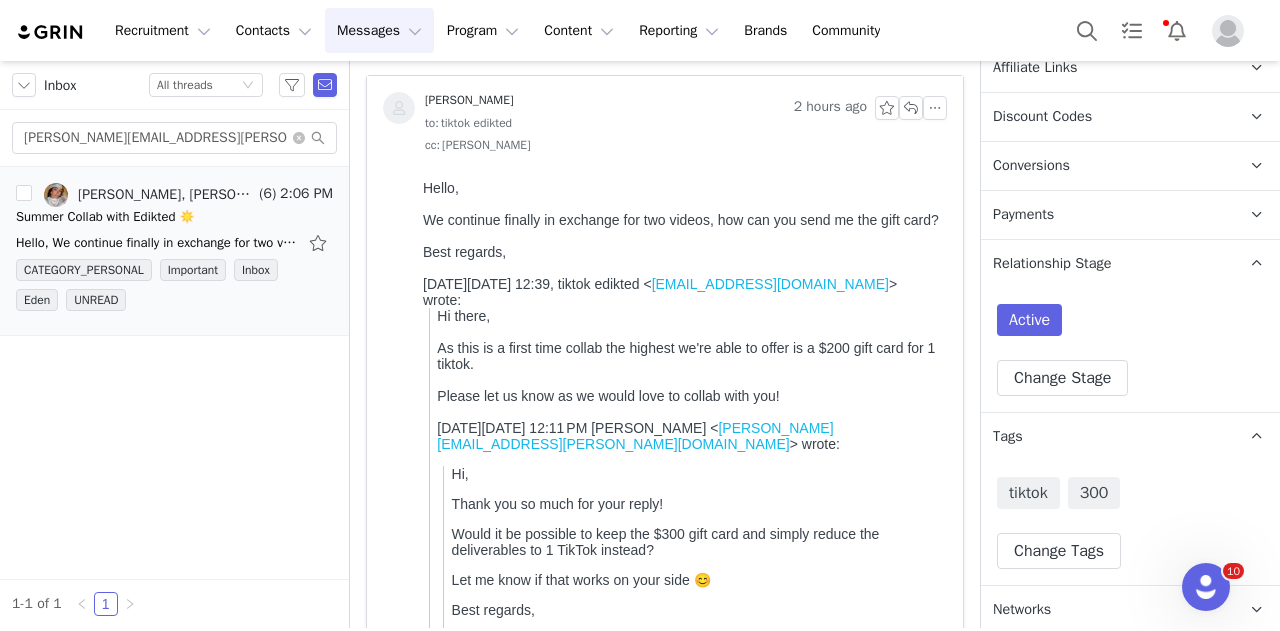 scroll, scrollTop: 0, scrollLeft: 0, axis: both 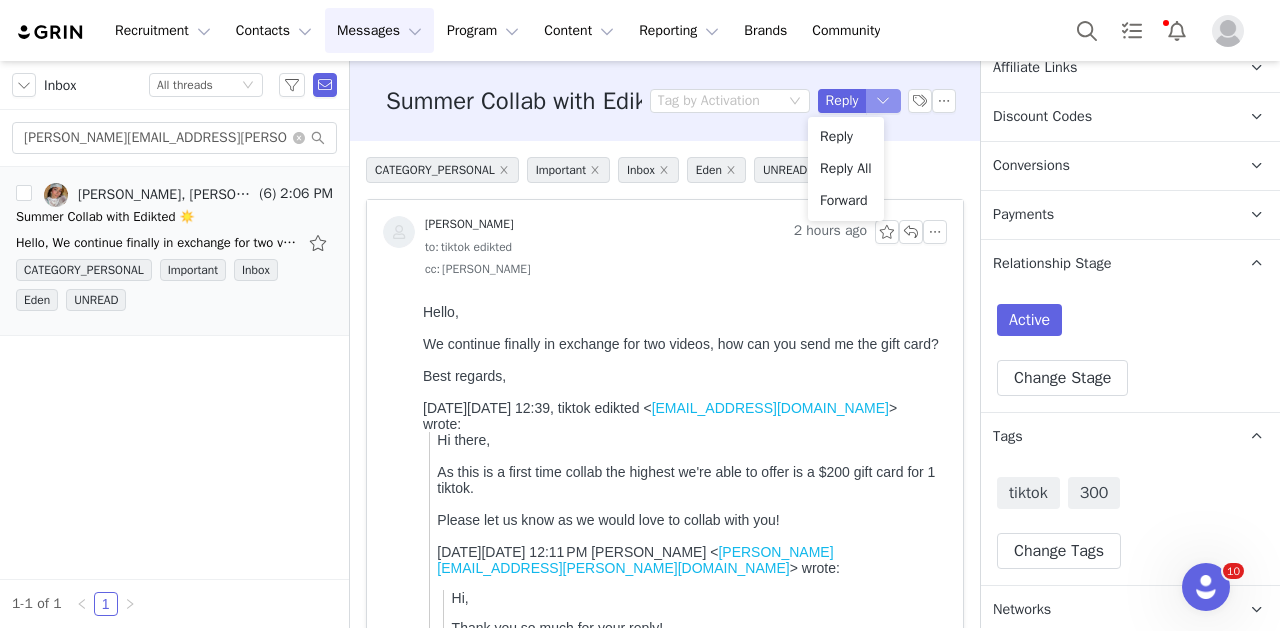 click at bounding box center [884, 101] 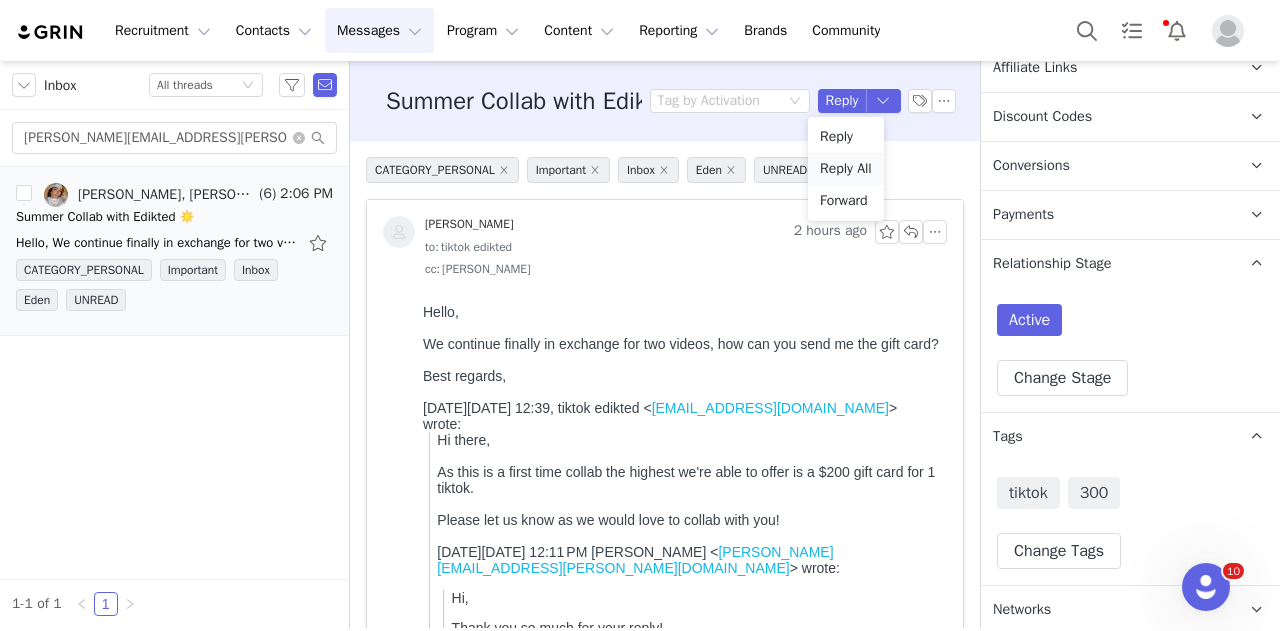 click on "Reply All" at bounding box center [846, 169] 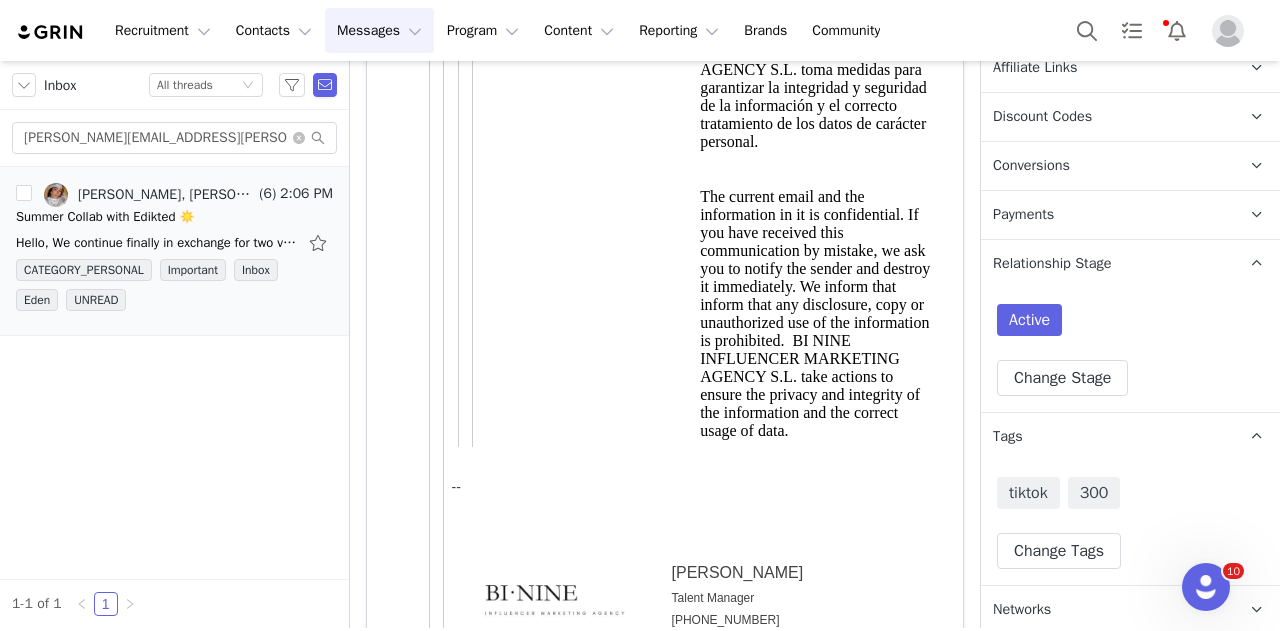 scroll, scrollTop: 5558, scrollLeft: 0, axis: vertical 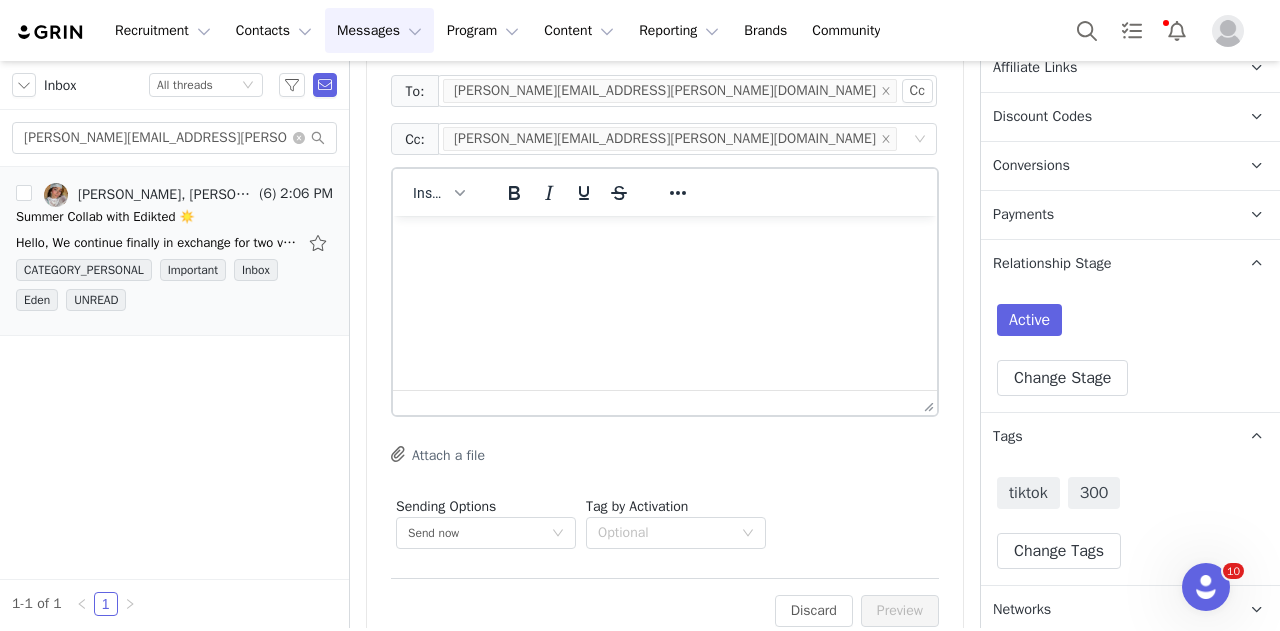 click on "Insert" at bounding box center [439, 192] 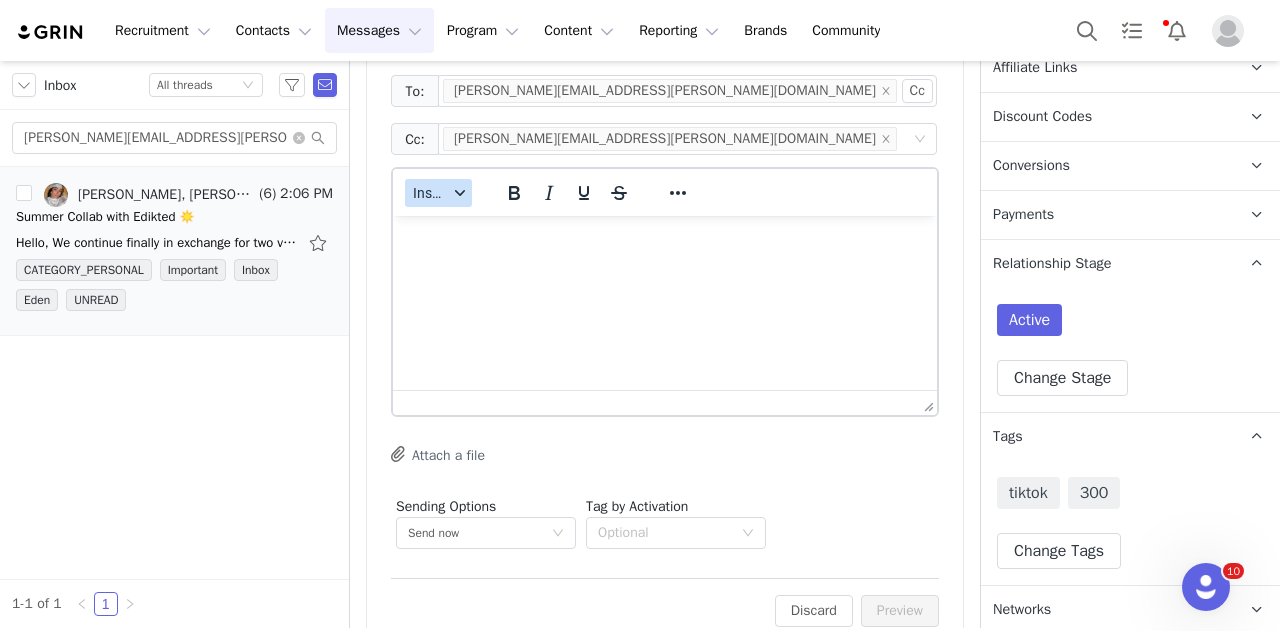 click on "Insert" at bounding box center [430, 193] 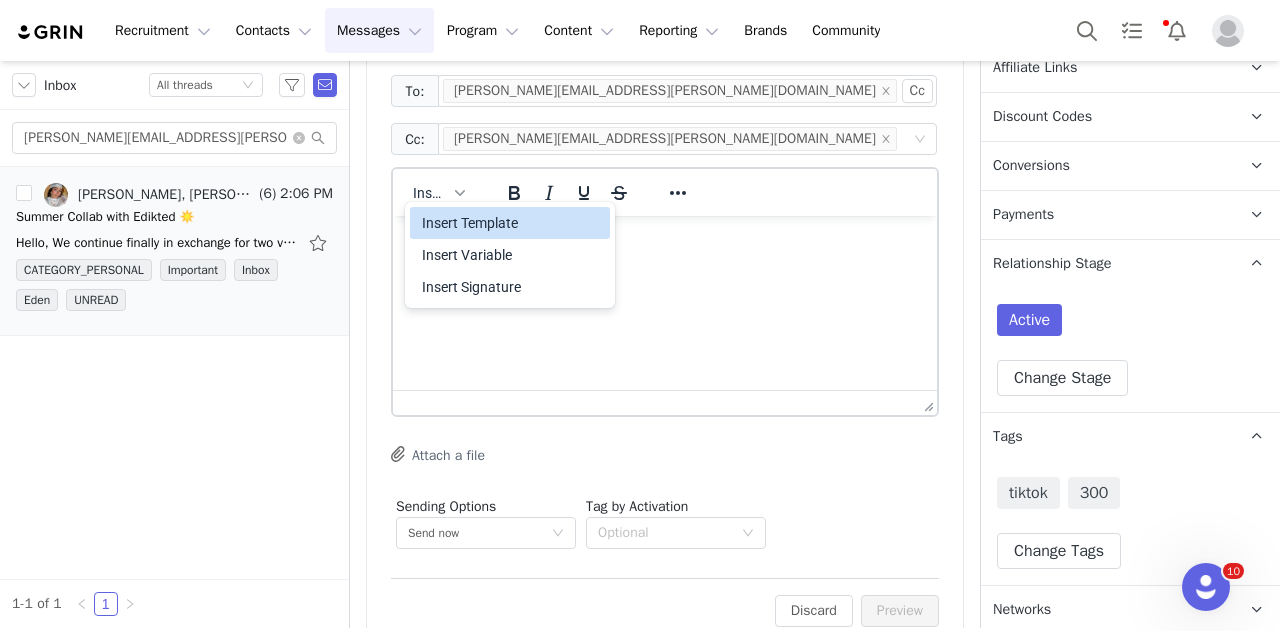 click on "Insert Template" at bounding box center [512, 223] 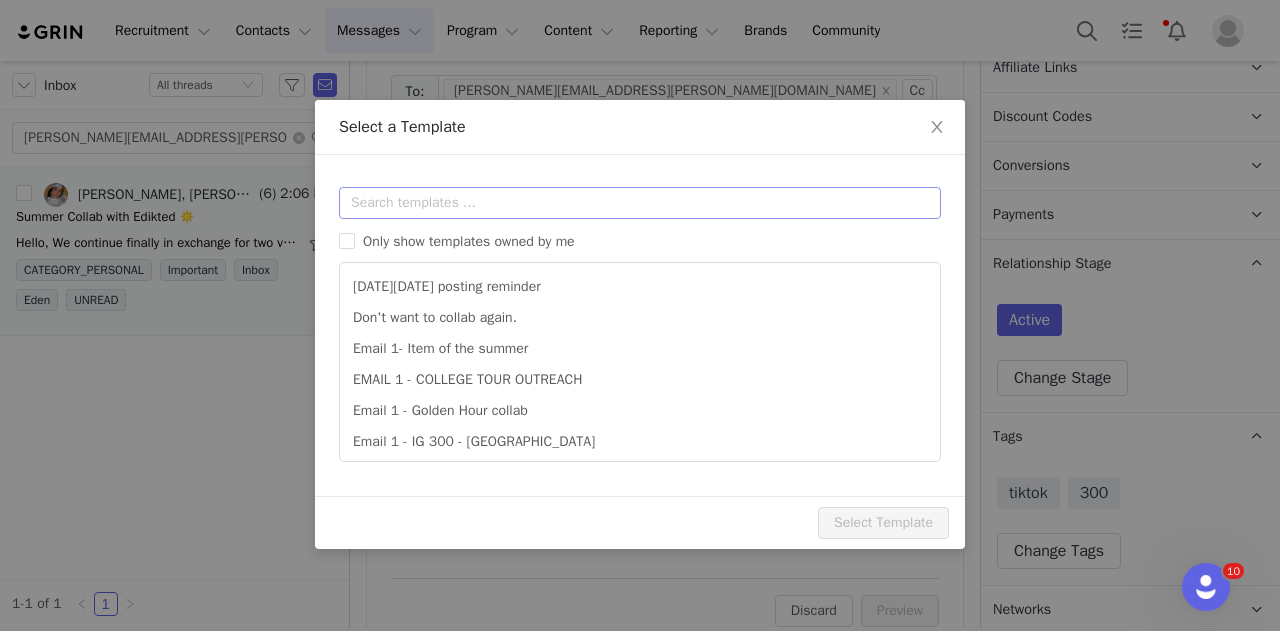 scroll, scrollTop: 0, scrollLeft: 0, axis: both 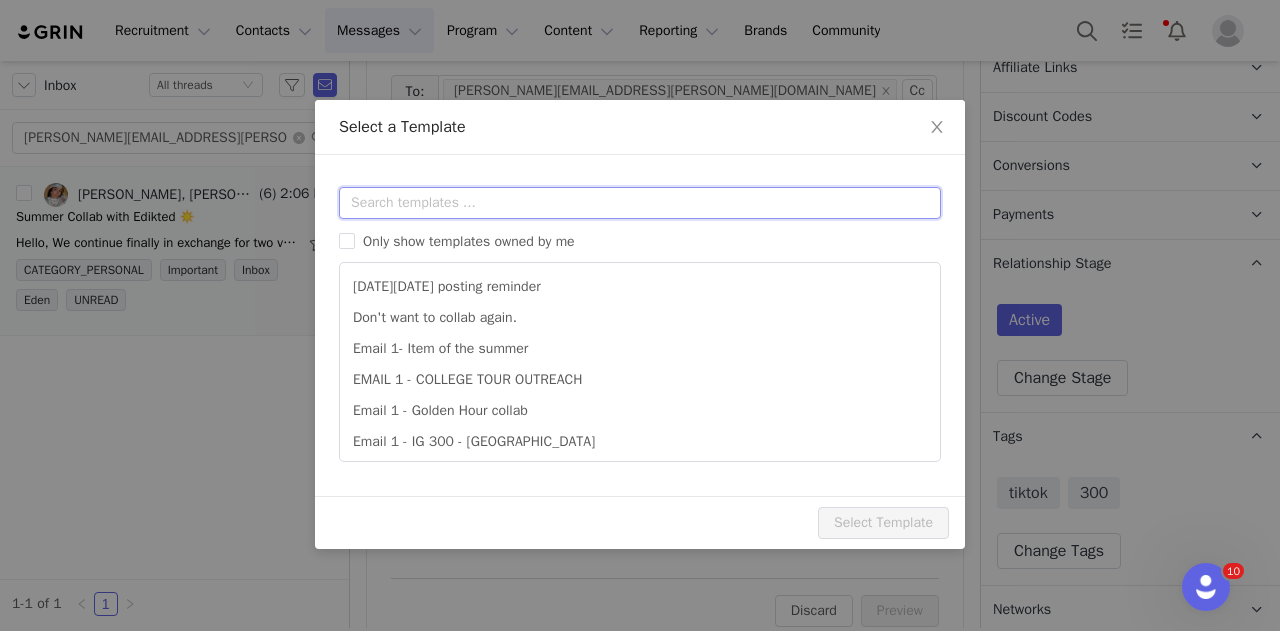 click at bounding box center [640, 203] 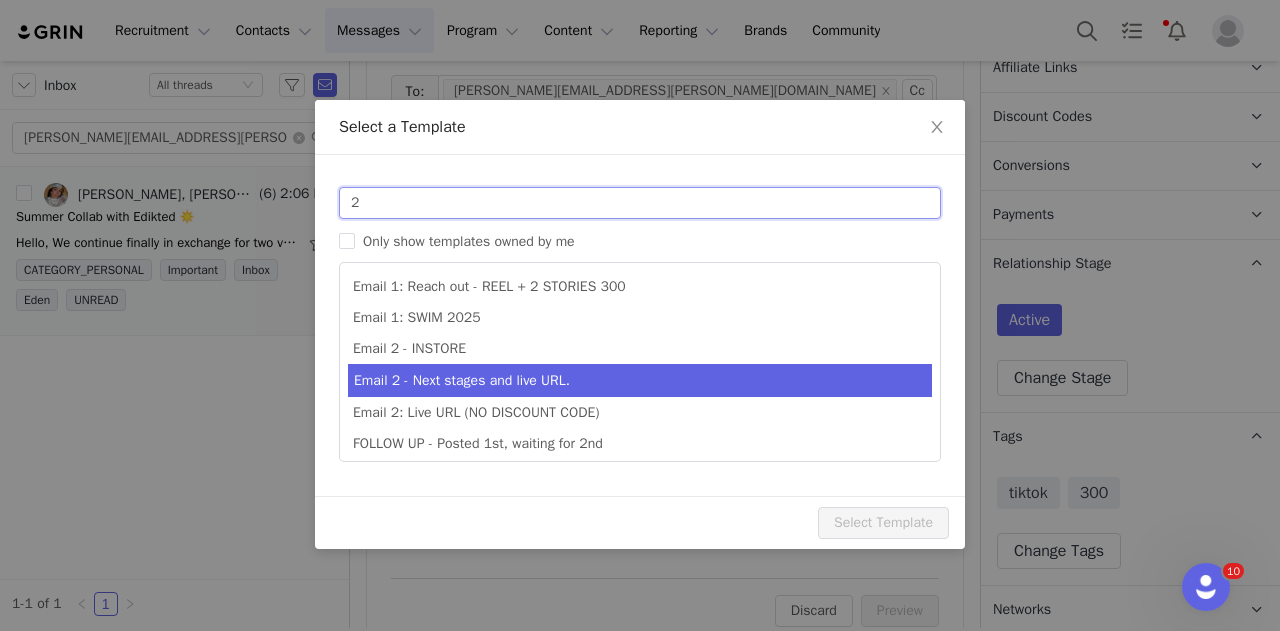 type on "2" 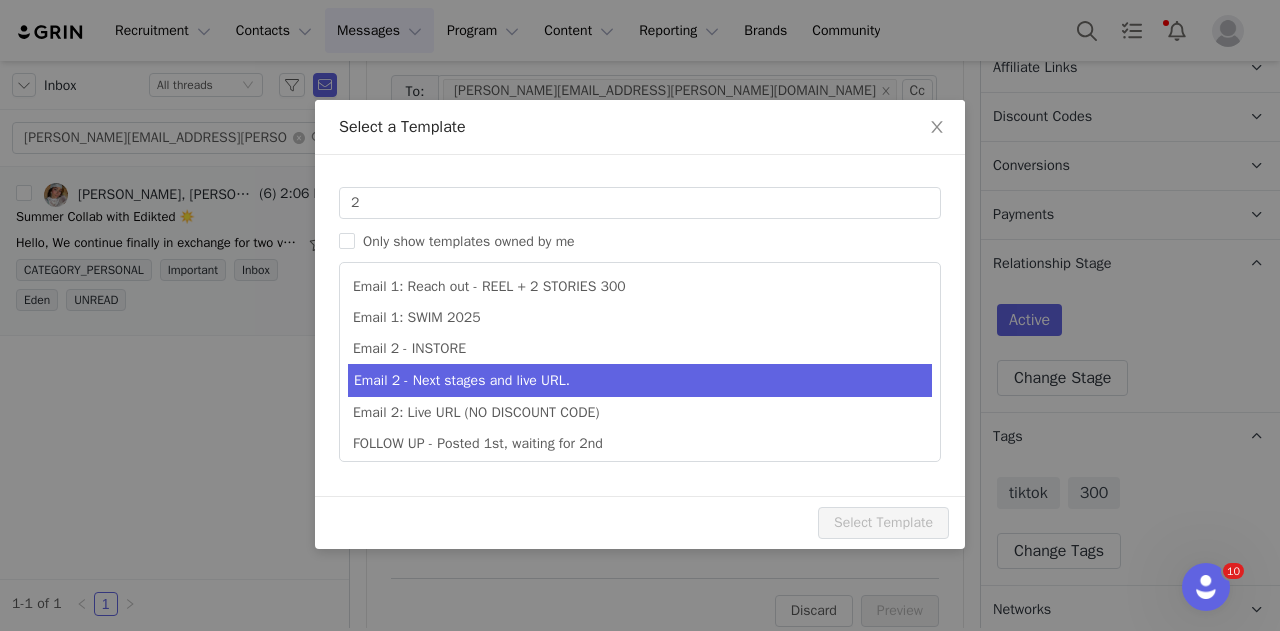 type on "Collab with Edikted" 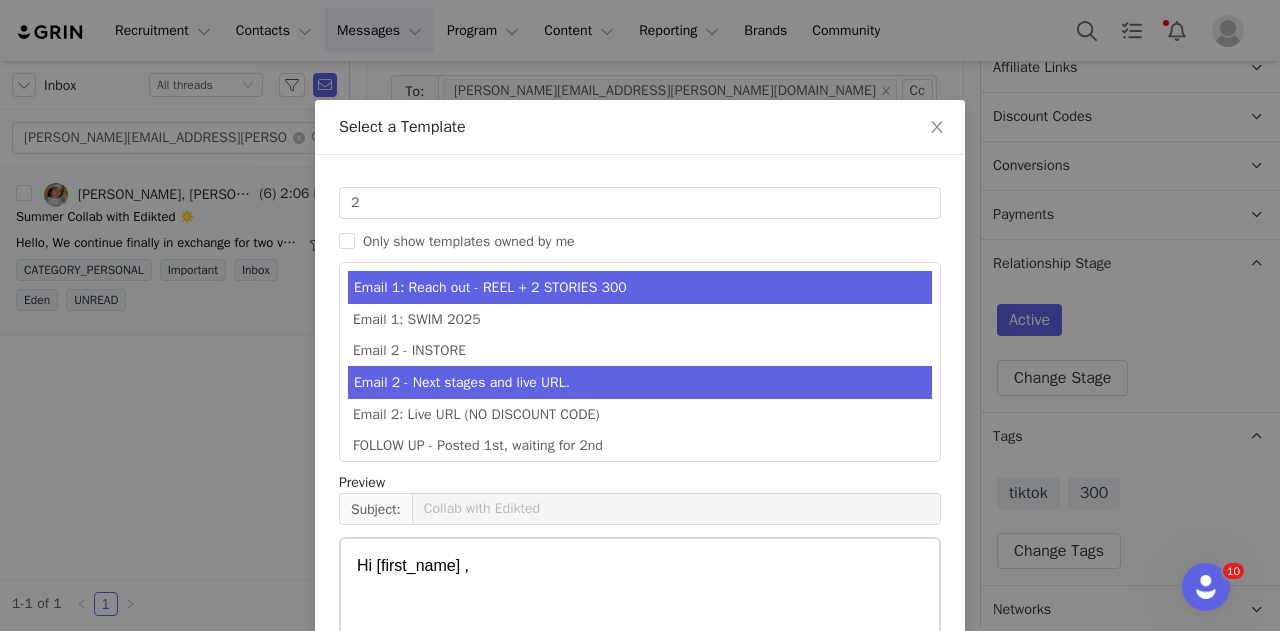 click on "Email 2 - Next stages and live URL." at bounding box center (640, 382) 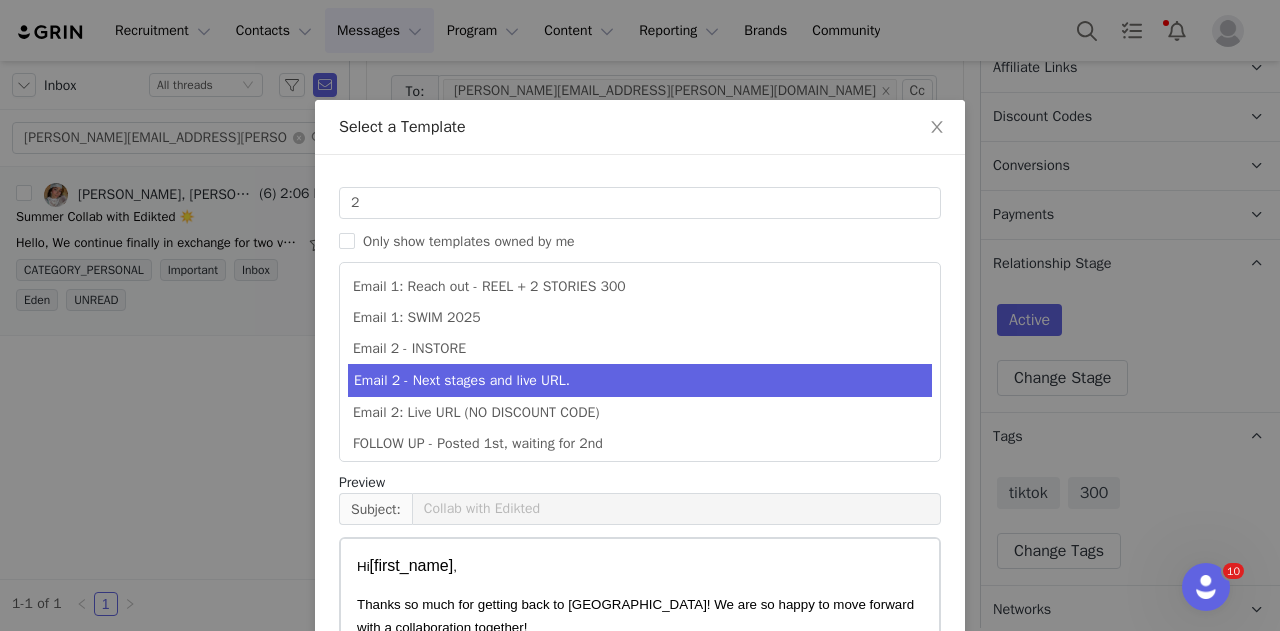 scroll, scrollTop: 256, scrollLeft: 0, axis: vertical 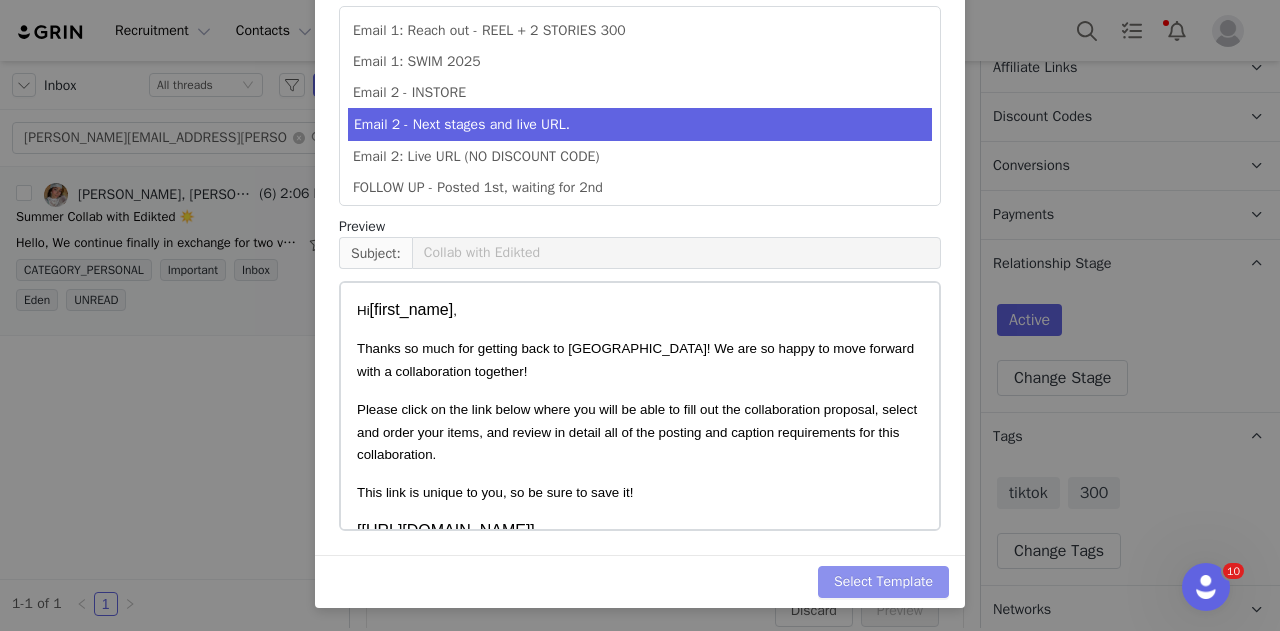 click on "Select Template" at bounding box center (883, 582) 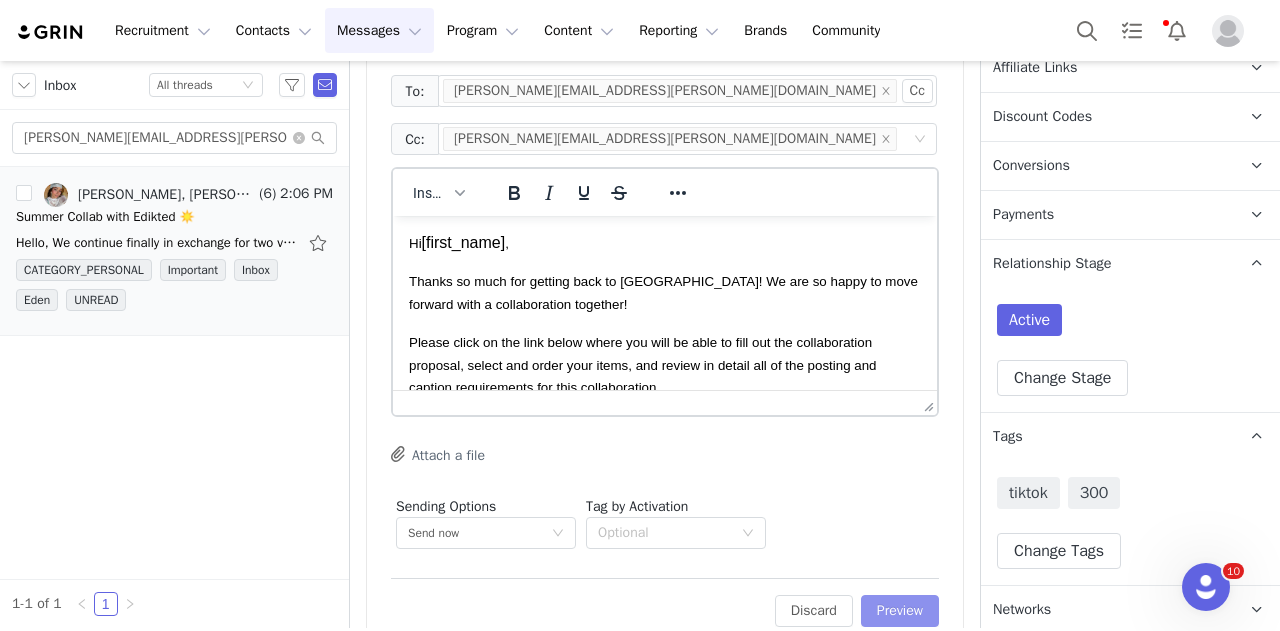 scroll, scrollTop: 4, scrollLeft: 0, axis: vertical 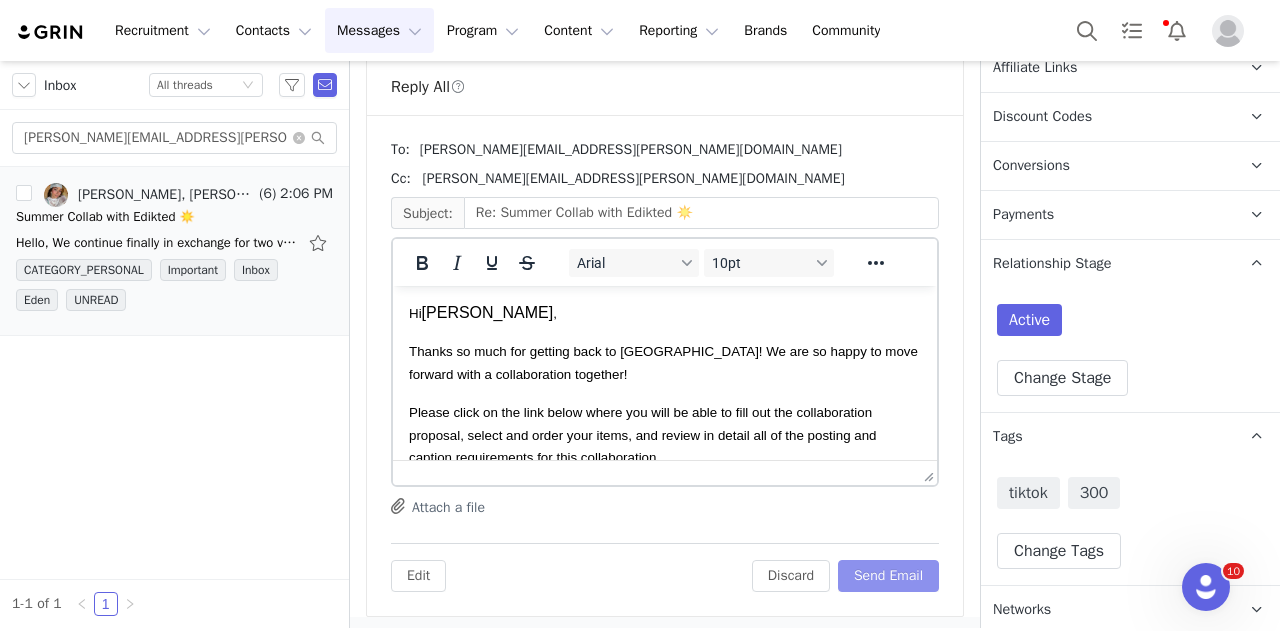click on "Send Email" at bounding box center (888, 576) 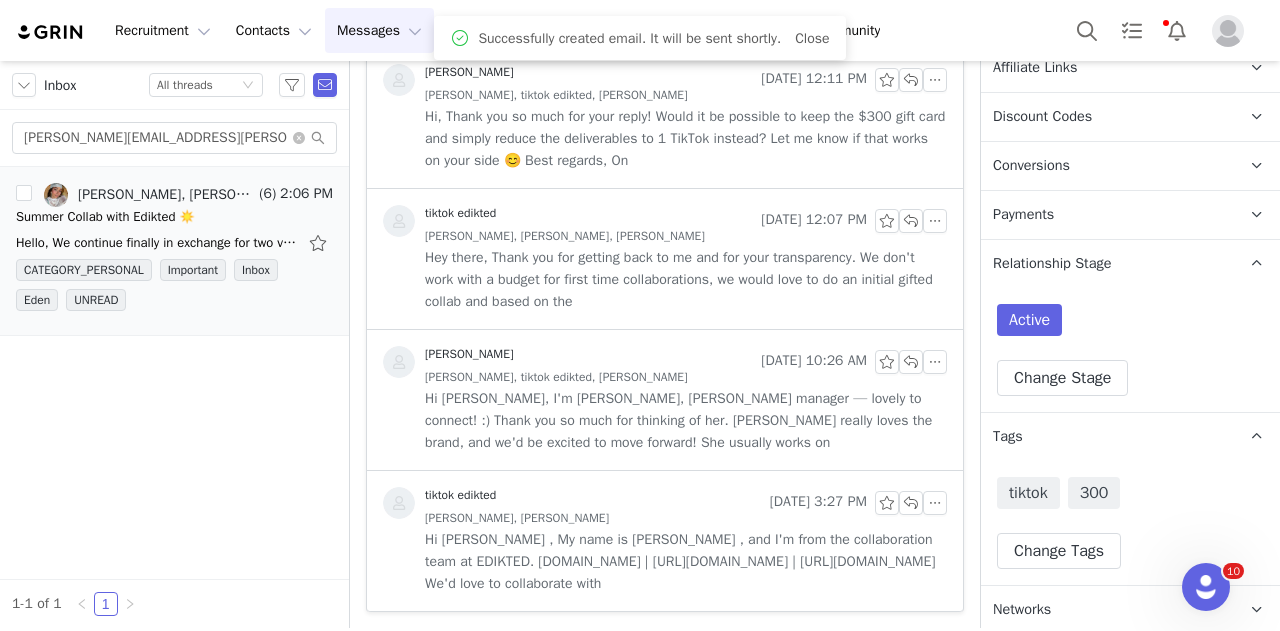 scroll, scrollTop: 5060, scrollLeft: 0, axis: vertical 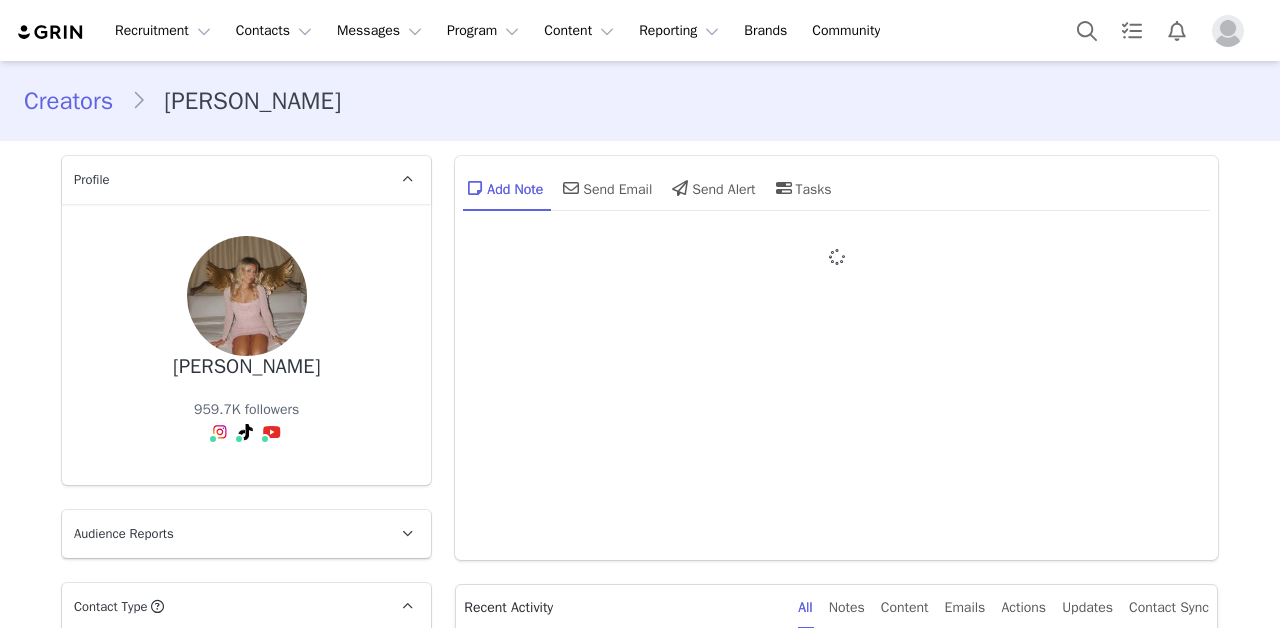 type on "+1 ([GEOGRAPHIC_DATA])" 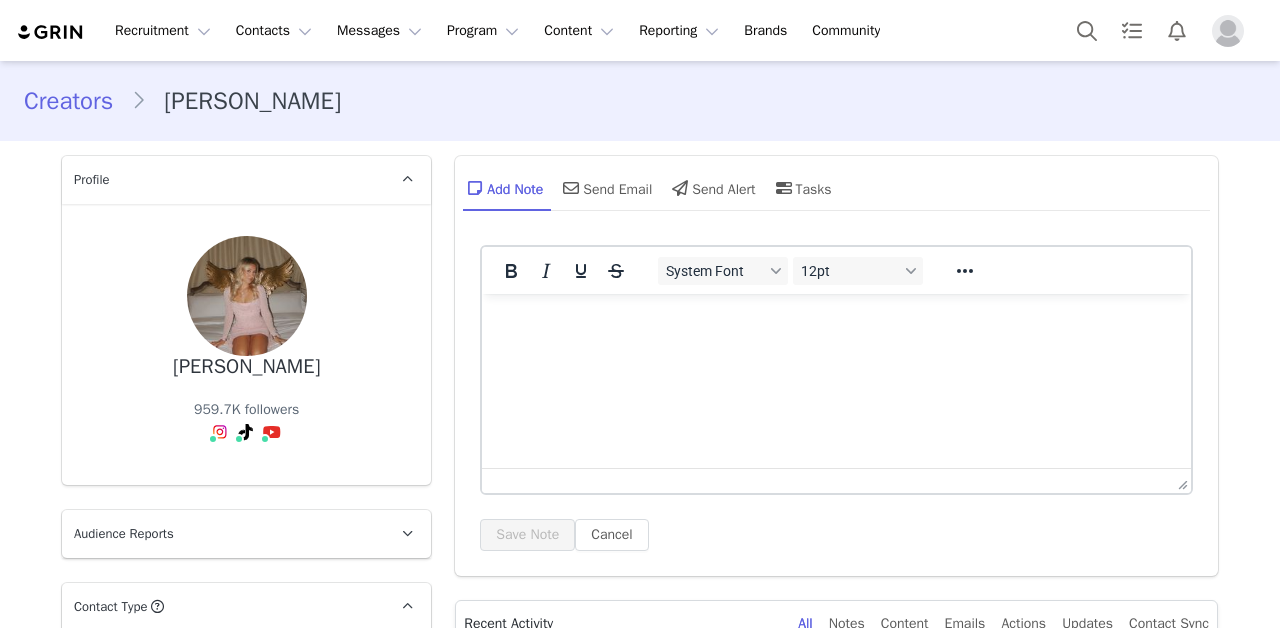 scroll, scrollTop: 0, scrollLeft: 0, axis: both 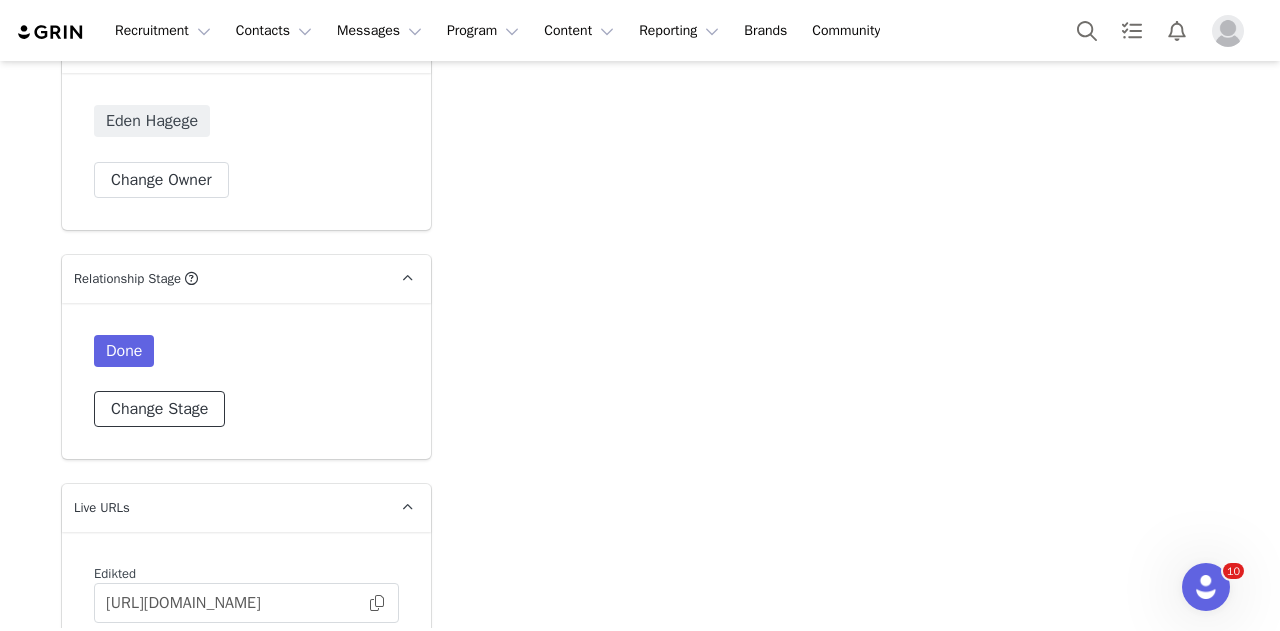 click on "Change Stage" at bounding box center [159, 409] 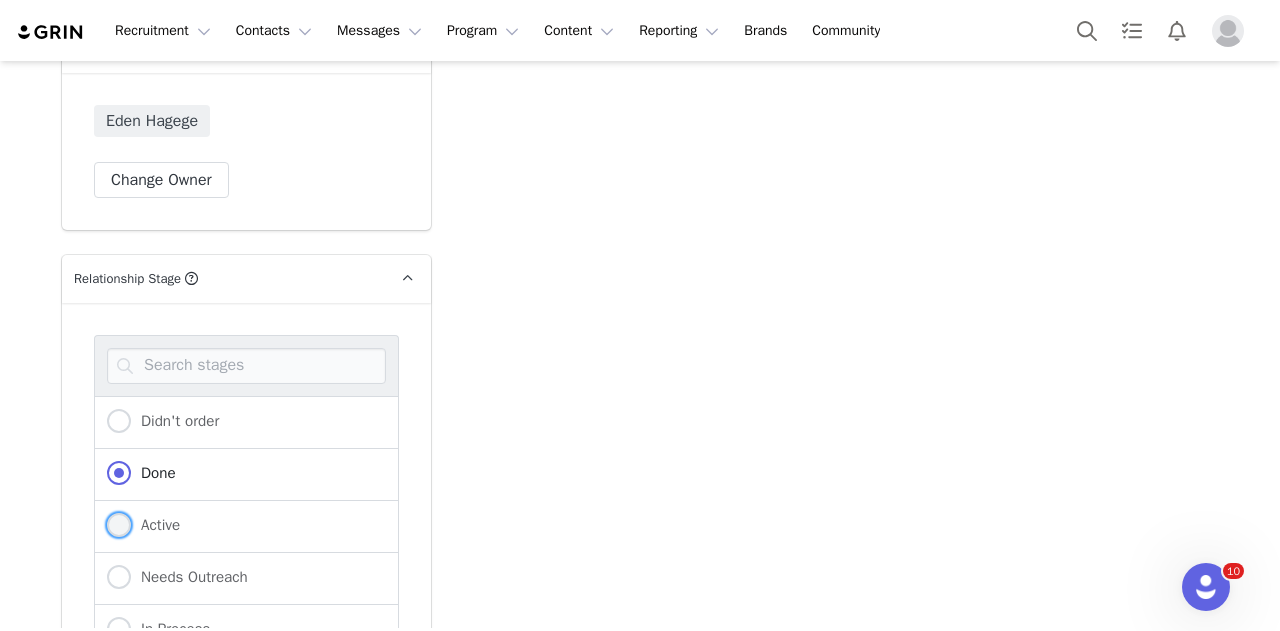 click on "Active" at bounding box center [155, 525] 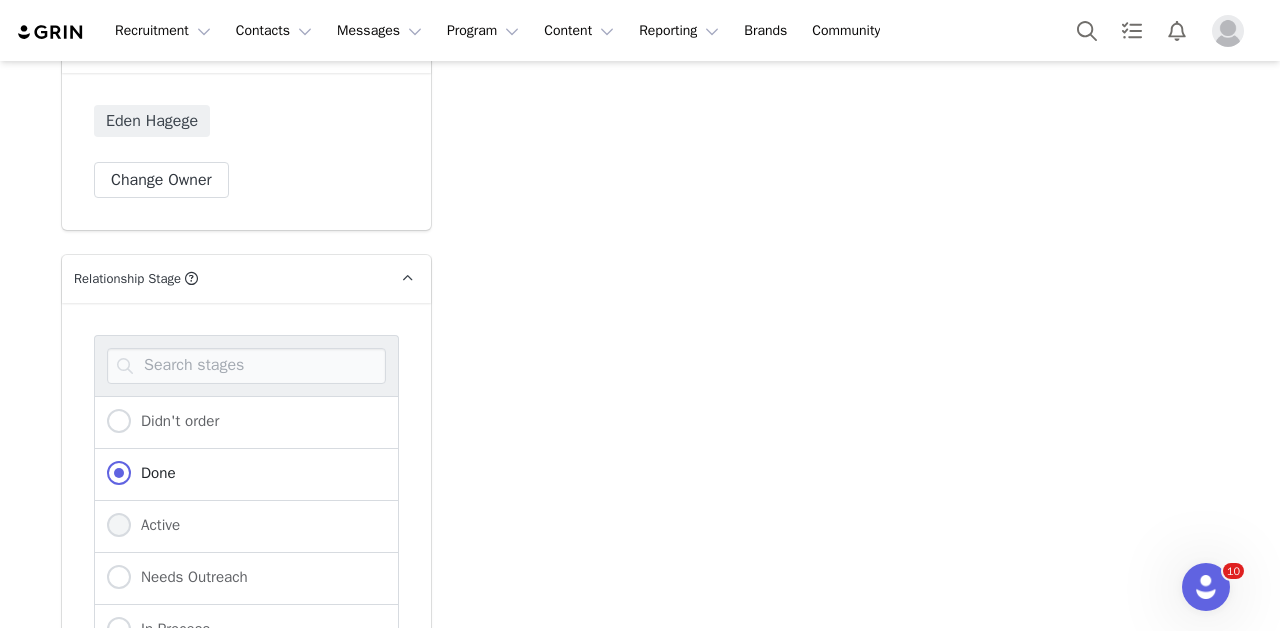 click on "Active" at bounding box center [119, 526] 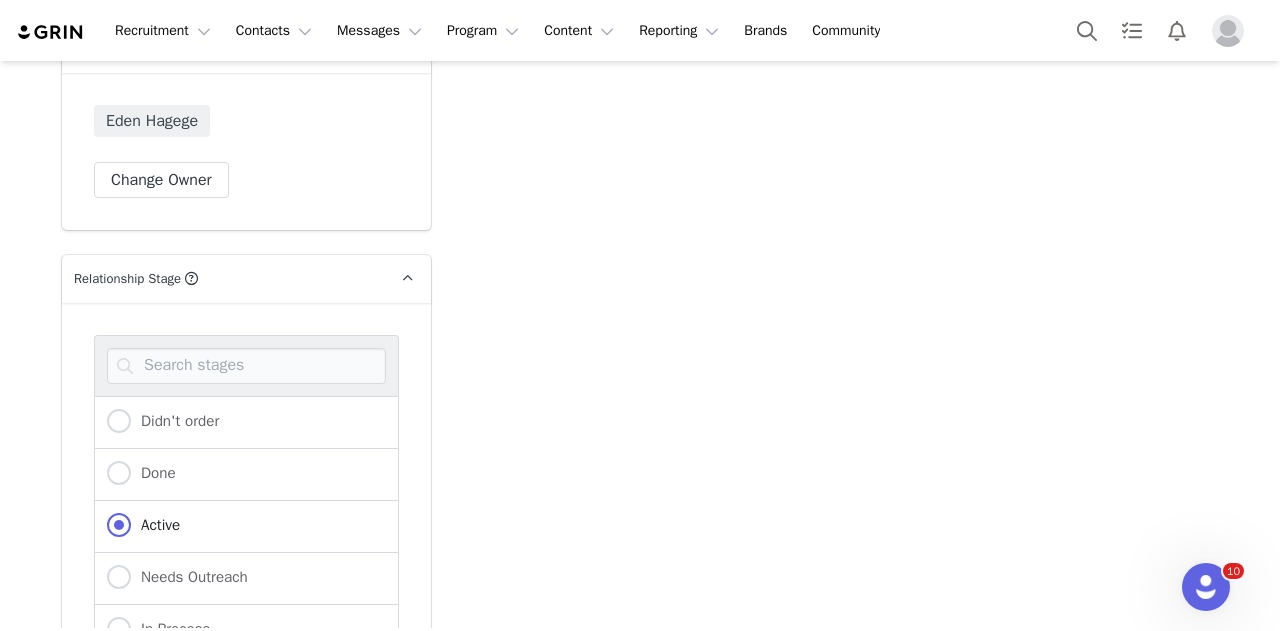 scroll, scrollTop: 4877, scrollLeft: 0, axis: vertical 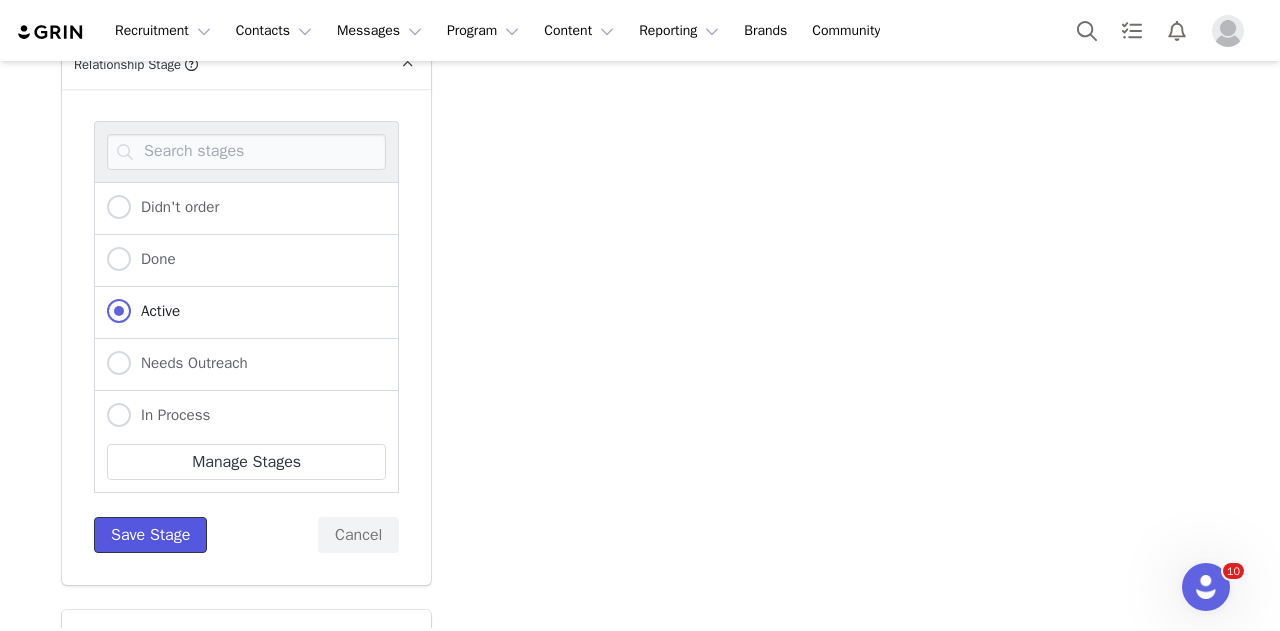 click on "Save Stage" at bounding box center [150, 535] 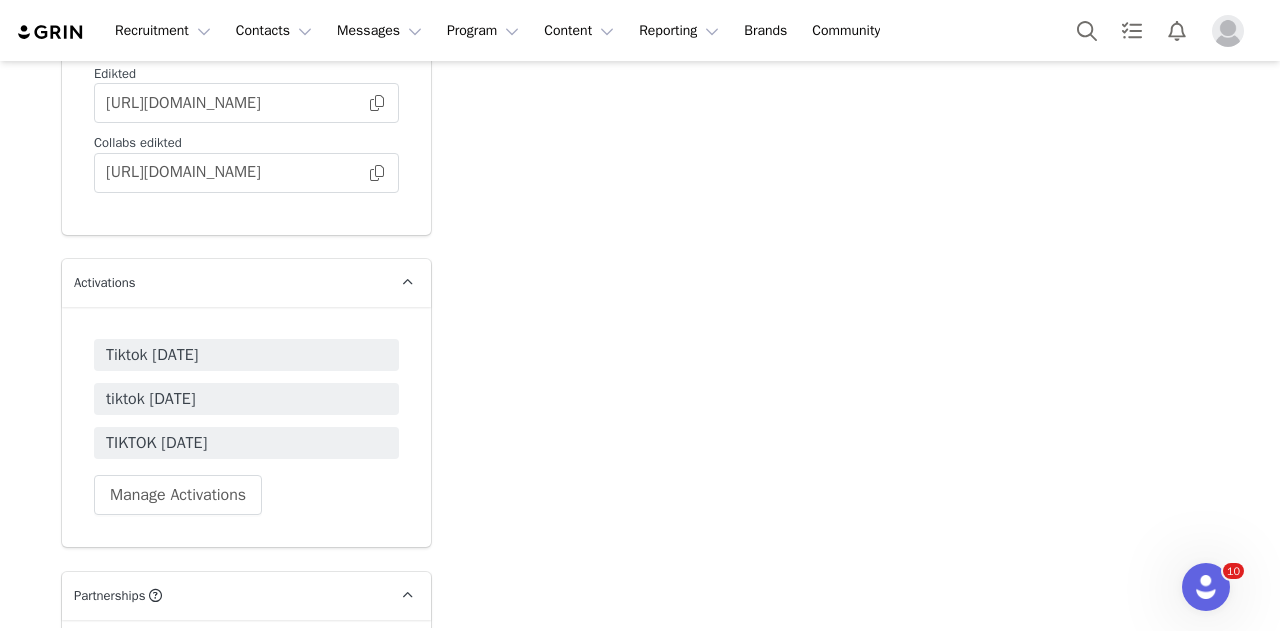 scroll, scrollTop: 5164, scrollLeft: 0, axis: vertical 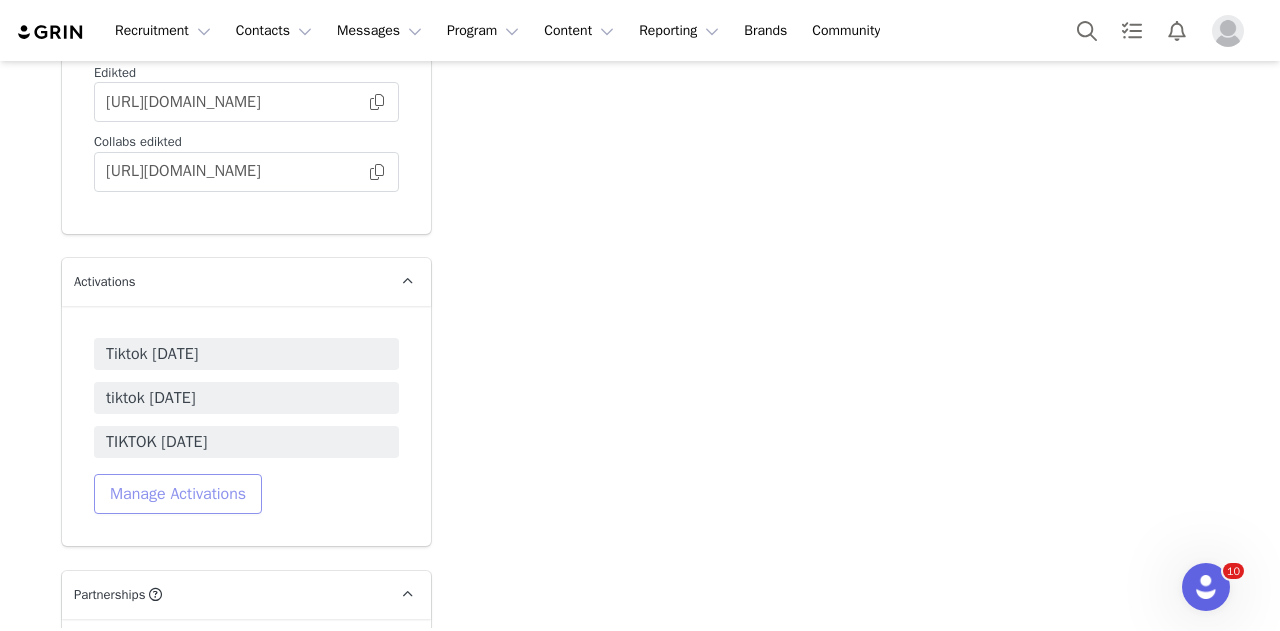 click on "Manage Activations" at bounding box center [178, 494] 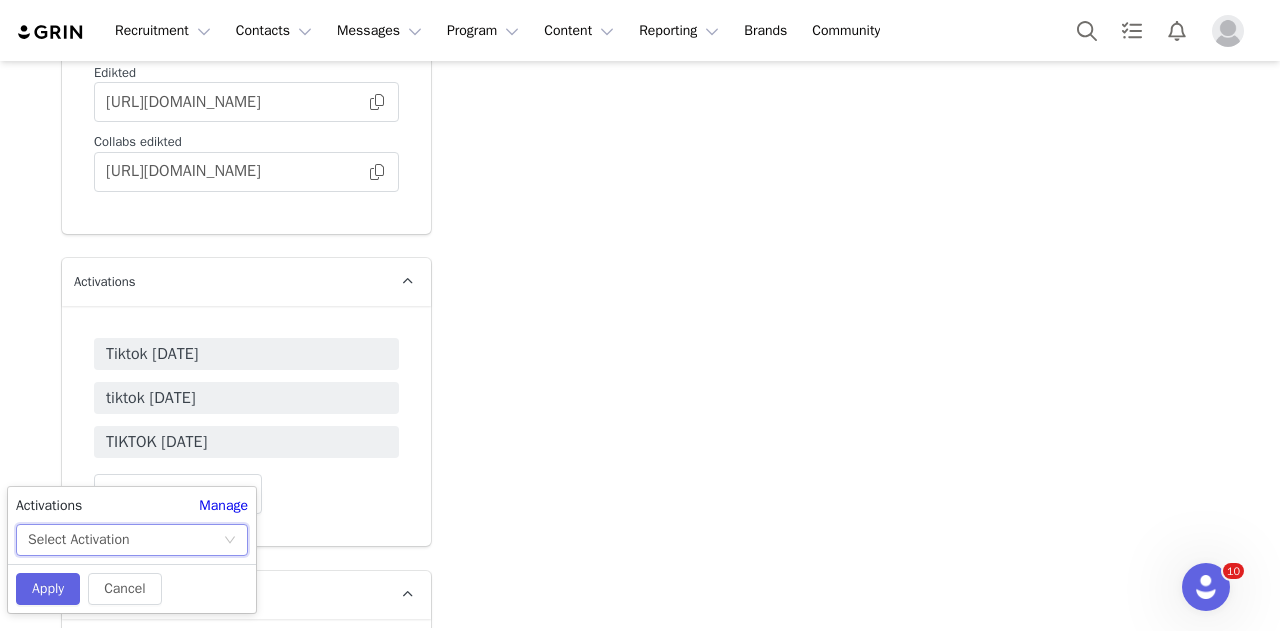 click on "Select Activation" at bounding box center (125, 540) 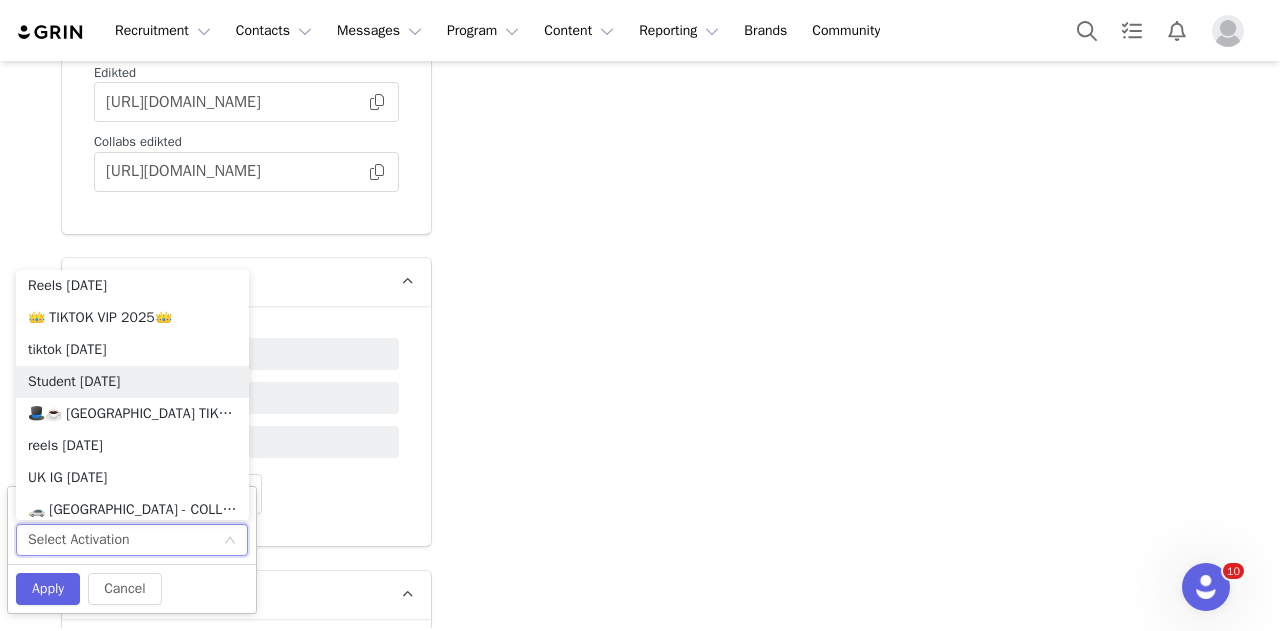 scroll, scrollTop: 2022, scrollLeft: 0, axis: vertical 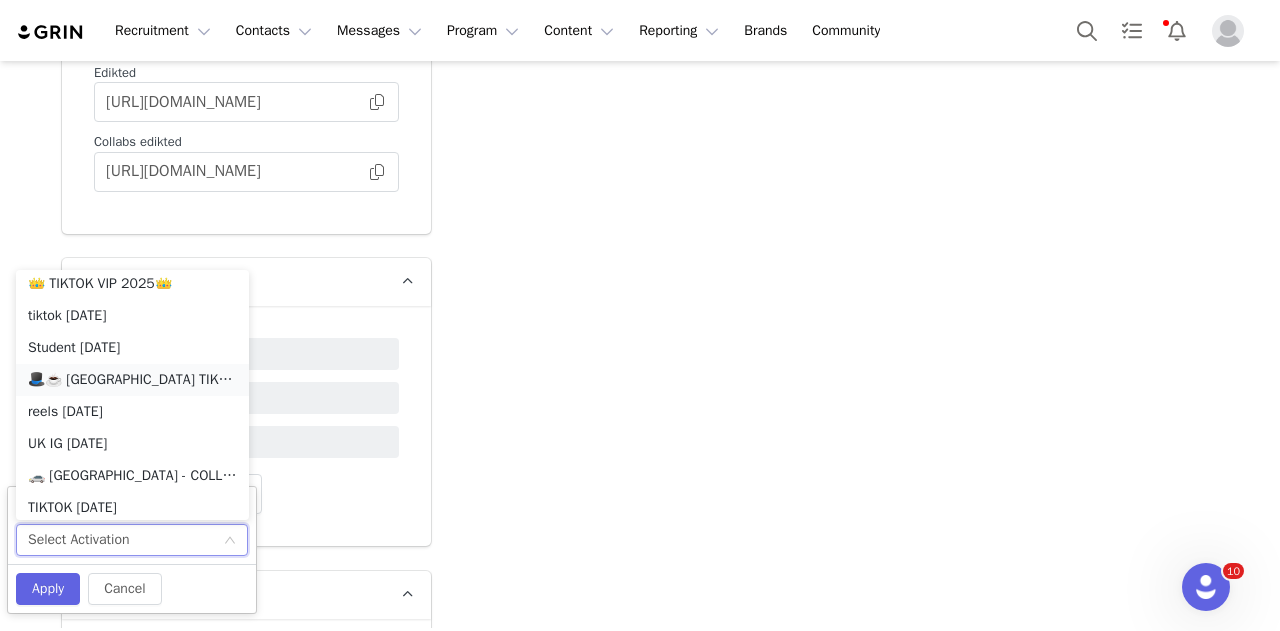 click on "🎩☕️ [GEOGRAPHIC_DATA] TIKTOK JULY 🎩☕️ 2025" at bounding box center [132, 380] 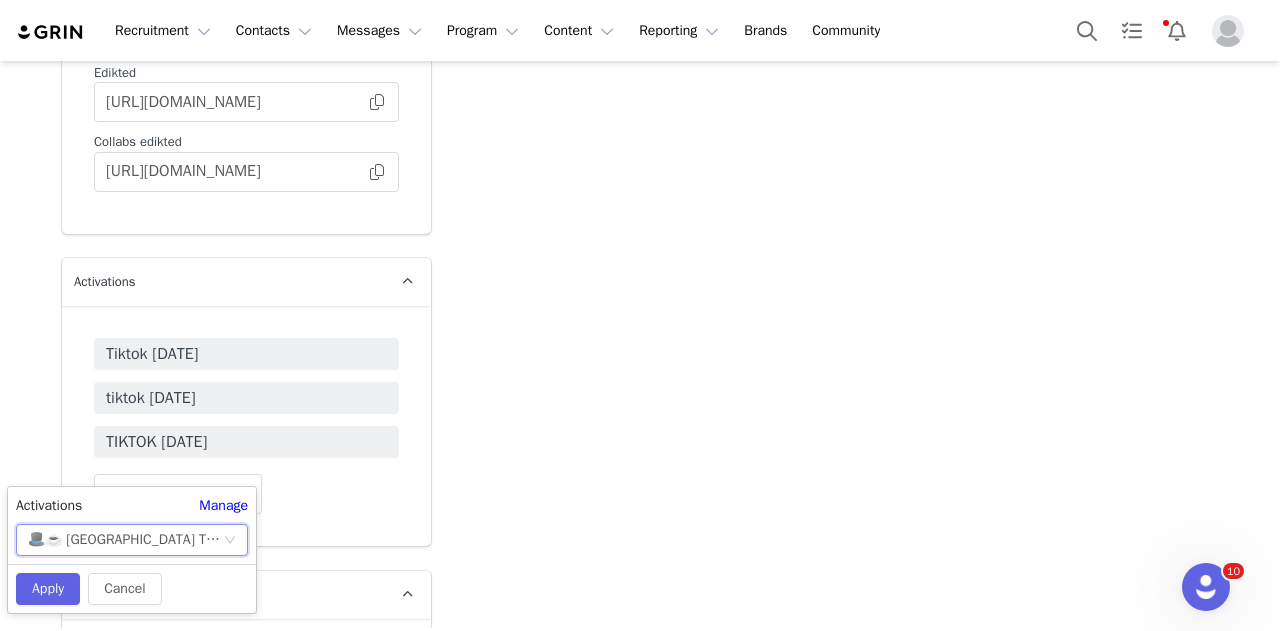 click on "🎩☕️ [GEOGRAPHIC_DATA] TIKTOK JULY 🎩☕️ 2025" at bounding box center (125, 540) 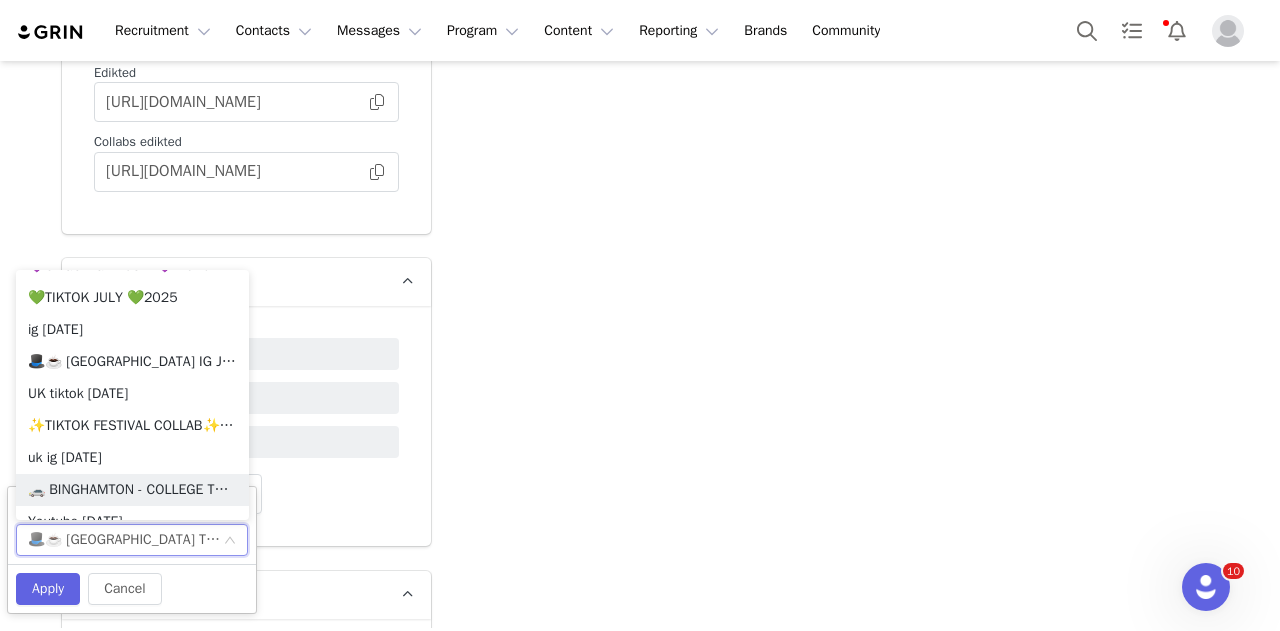 scroll, scrollTop: 1134, scrollLeft: 0, axis: vertical 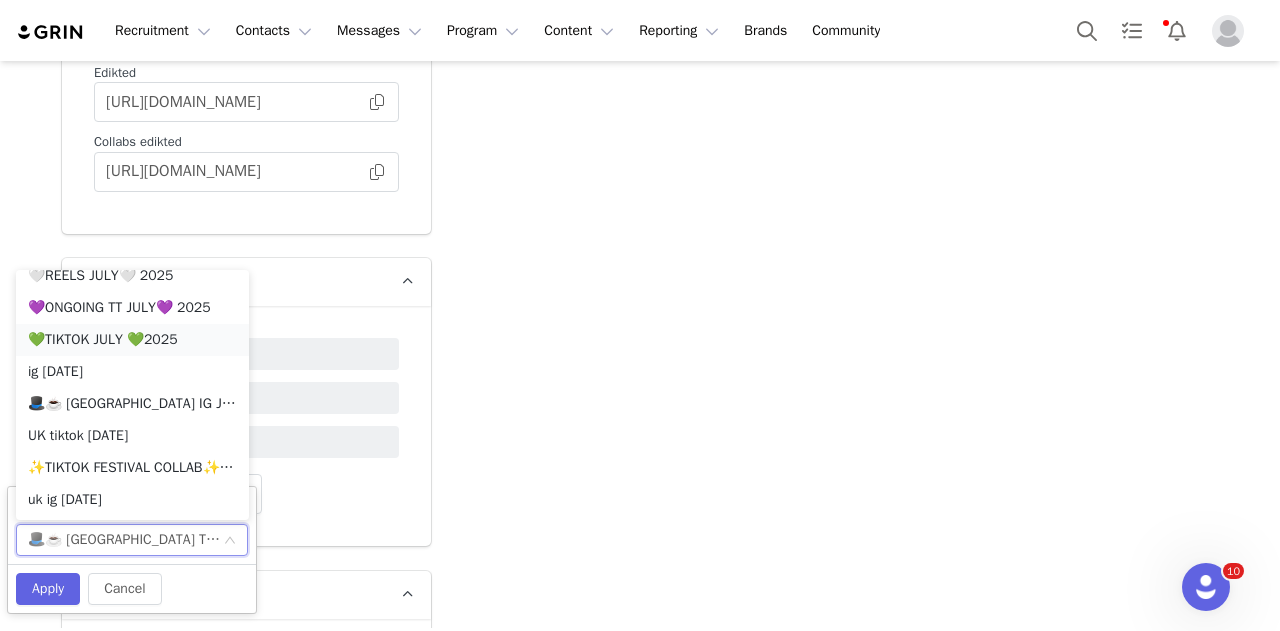 click on "💚TIKTOK JULY 💚2025" at bounding box center (132, 340) 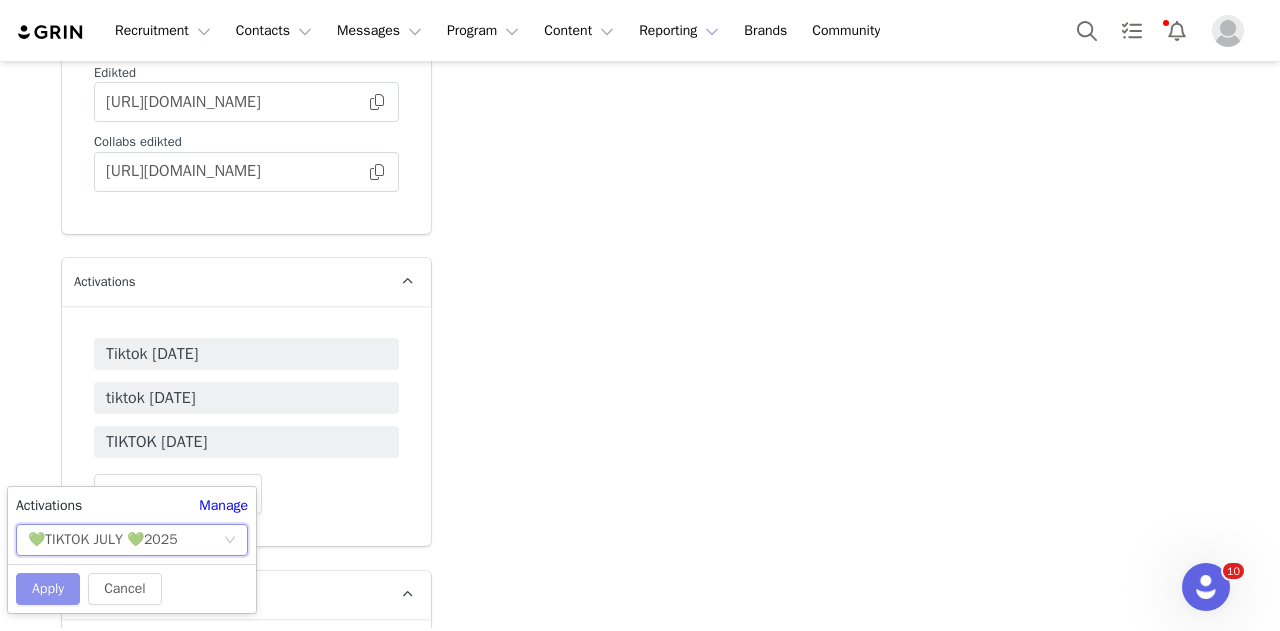 click on "Apply" at bounding box center [48, 589] 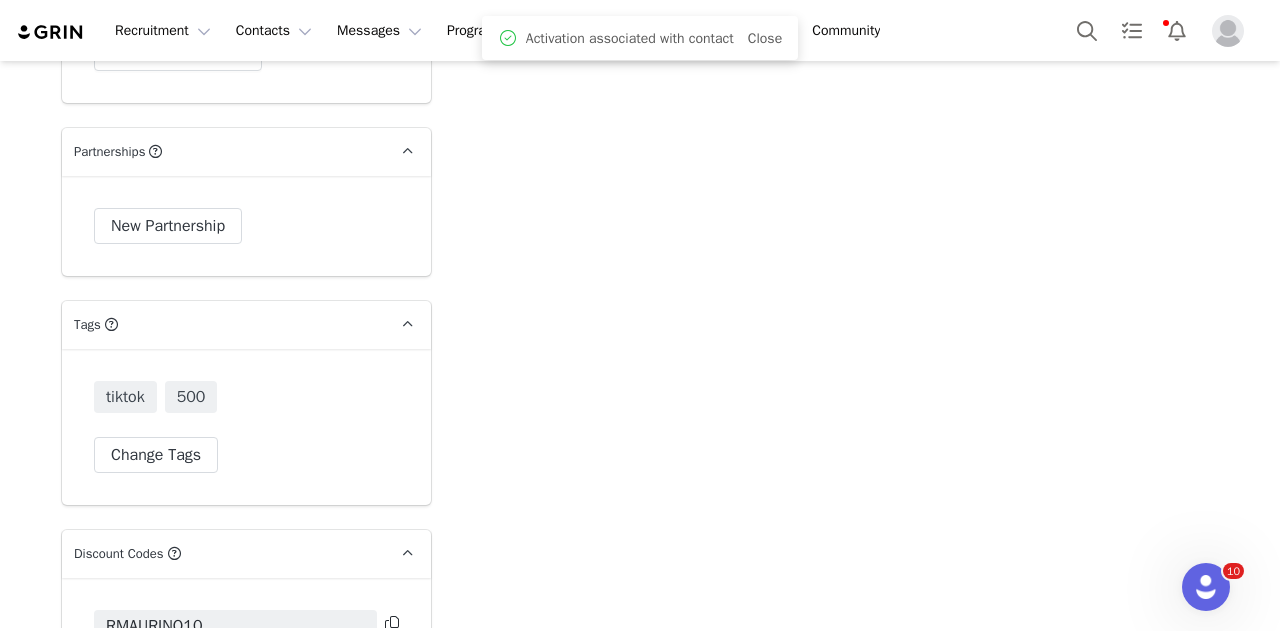 scroll, scrollTop: 5851, scrollLeft: 0, axis: vertical 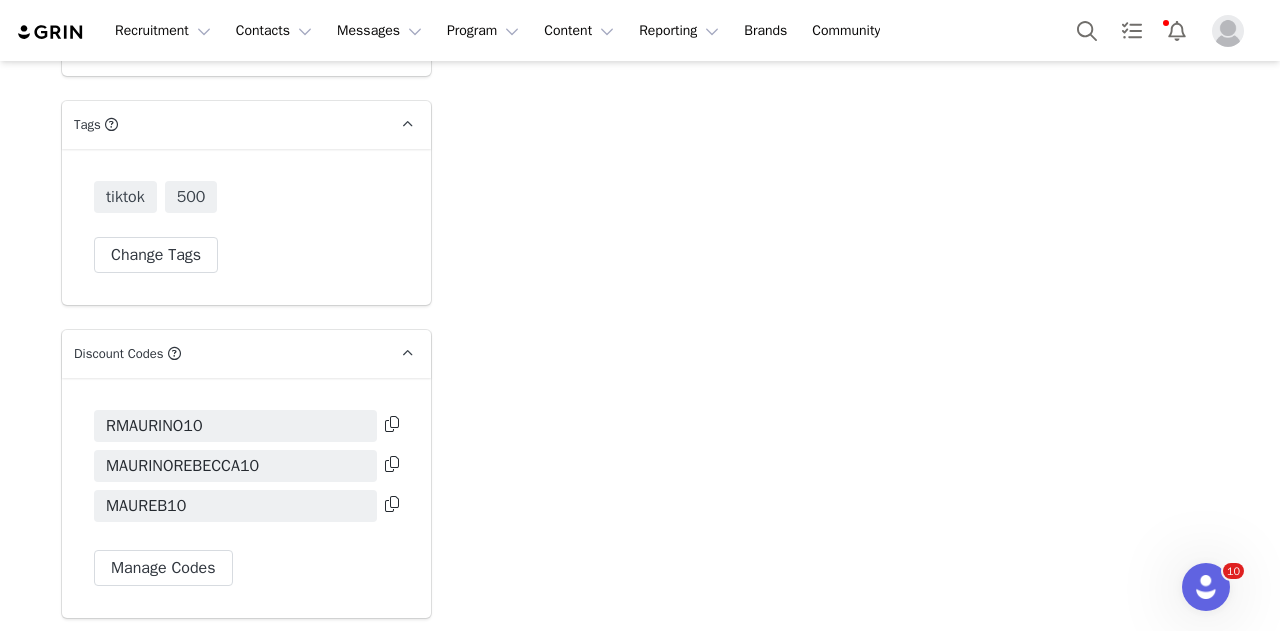 drag, startPoint x: 70, startPoint y: 578, endPoint x: 49, endPoint y: 507, distance: 74.04053 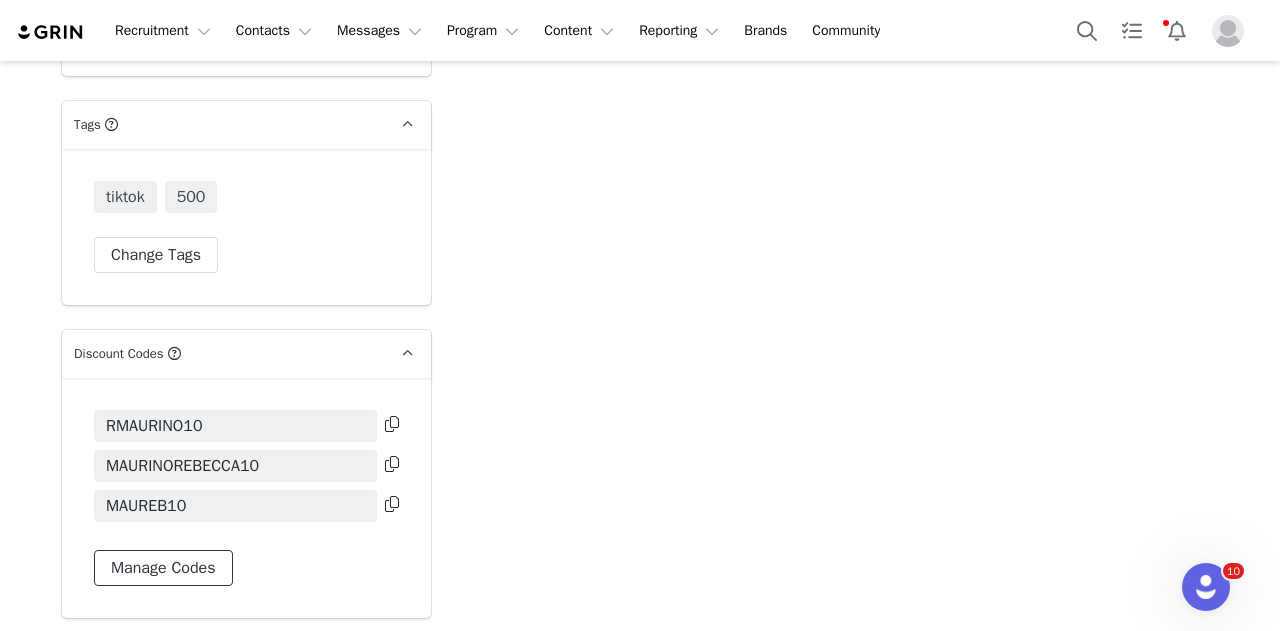 click on "Manage Codes" at bounding box center [163, 568] 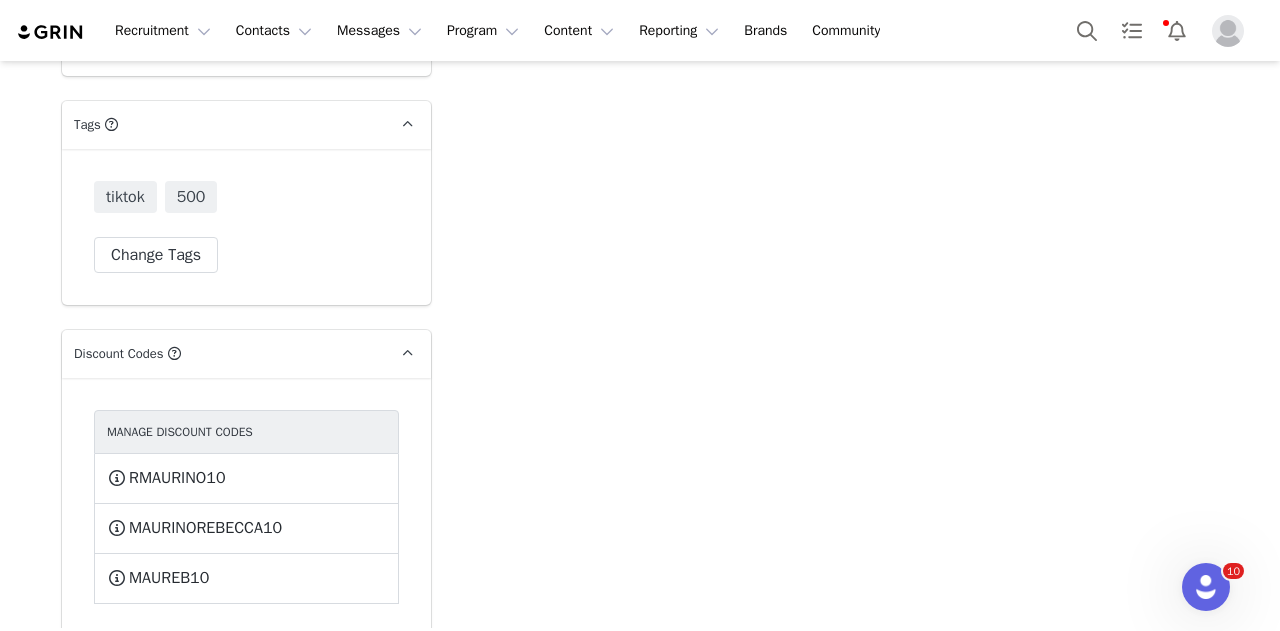 drag, startPoint x: 167, startPoint y: 581, endPoint x: 168, endPoint y: 598, distance: 17.029387 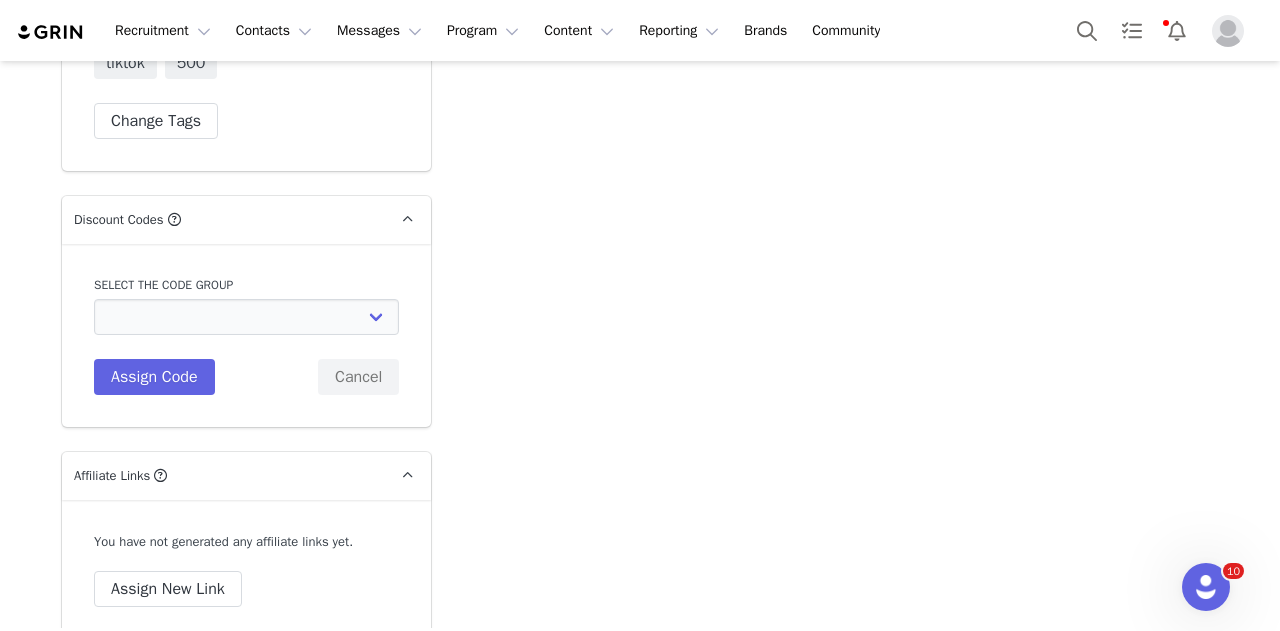 scroll, scrollTop: 5987, scrollLeft: 0, axis: vertical 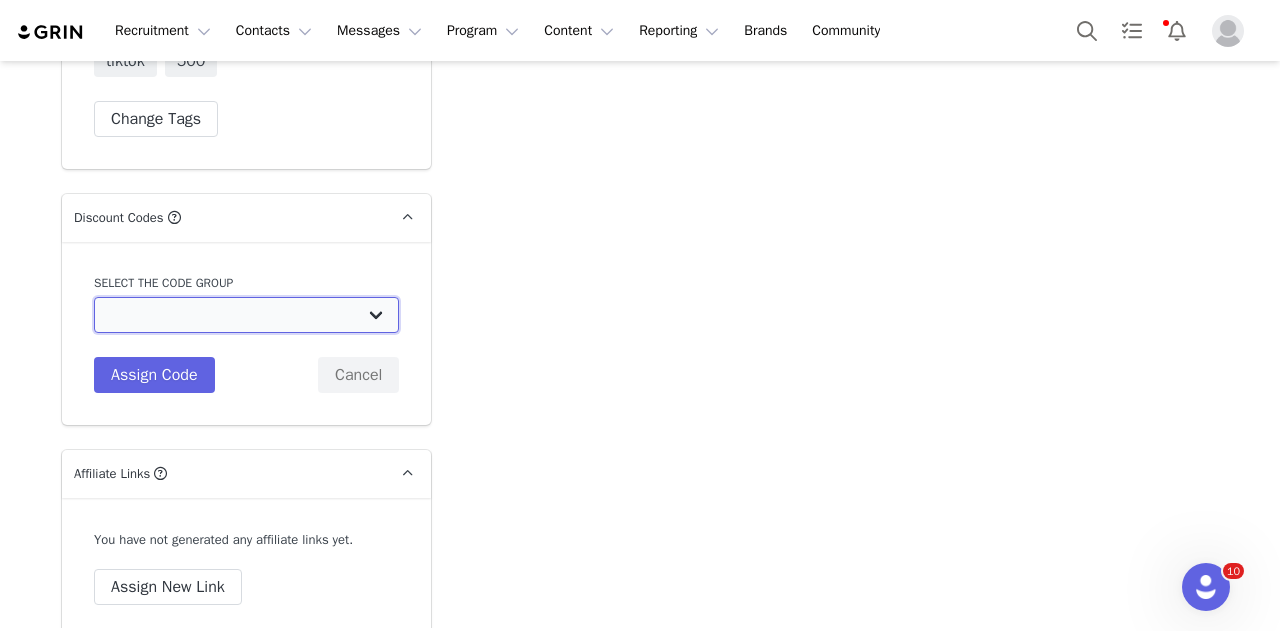 click on "Edikted: Students + IG   Edikted: Tiktok   Edikted: Youtube   Edikted: GRIN TEST GROUP" at bounding box center [246, 315] 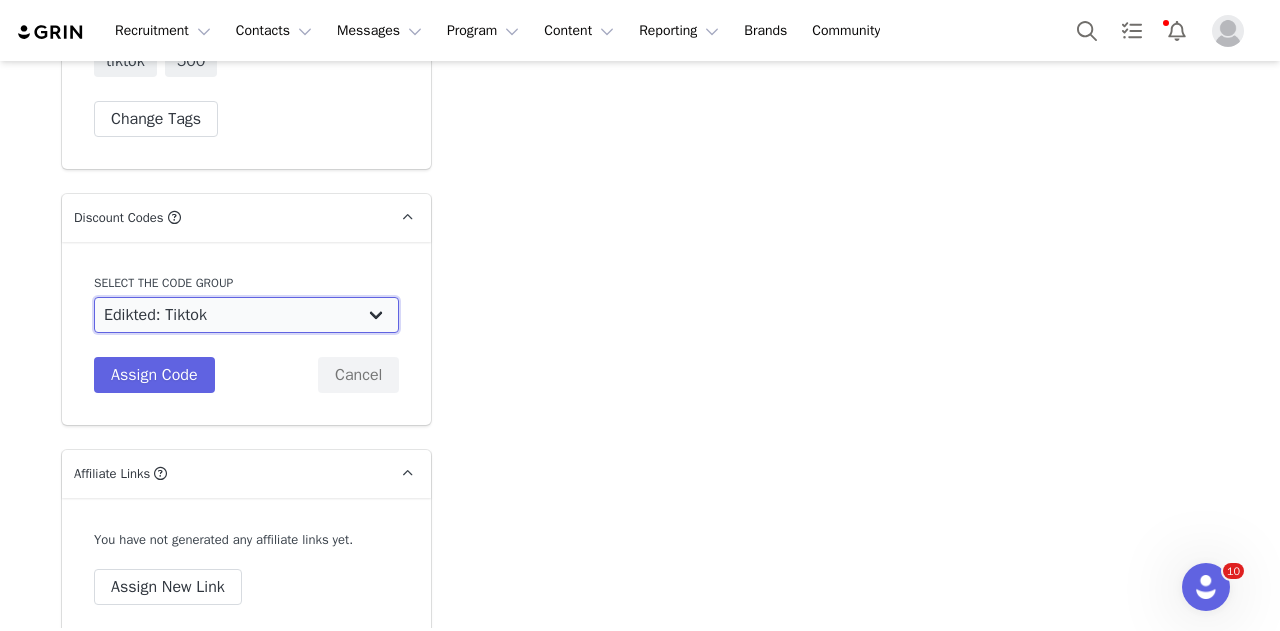 click on "Edikted: Students + IG   Edikted: Tiktok   Edikted: Youtube   Edikted: GRIN TEST GROUP" at bounding box center [246, 315] 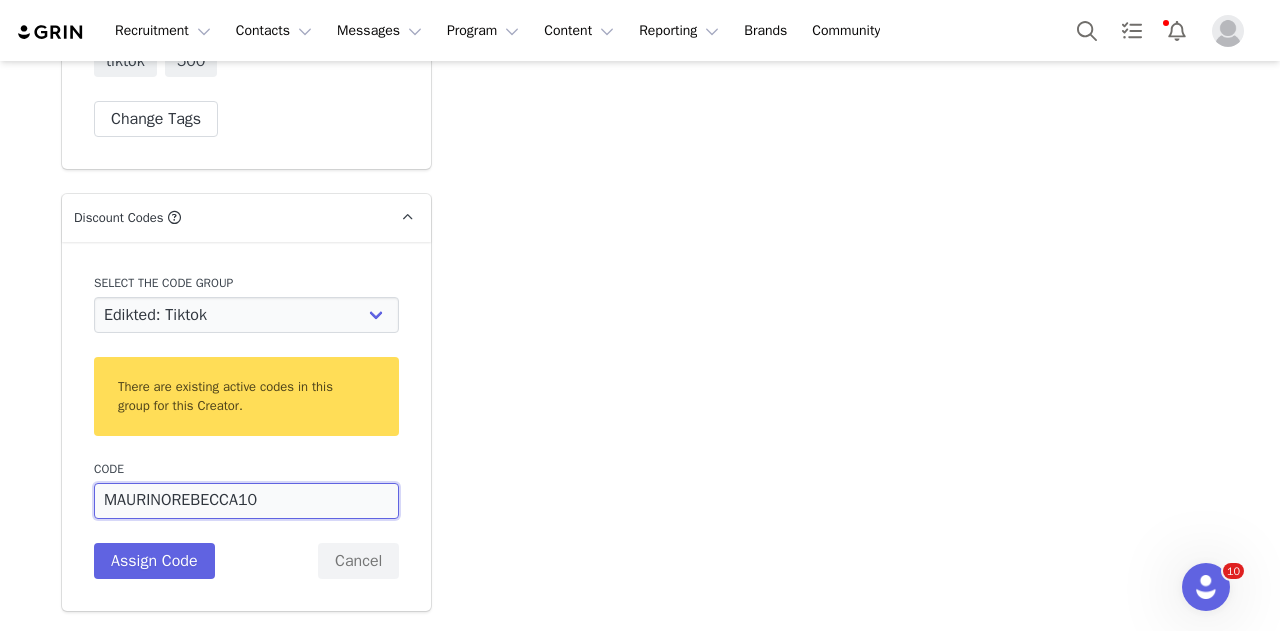 drag, startPoint x: 168, startPoint y: 467, endPoint x: 115, endPoint y: 463, distance: 53.15073 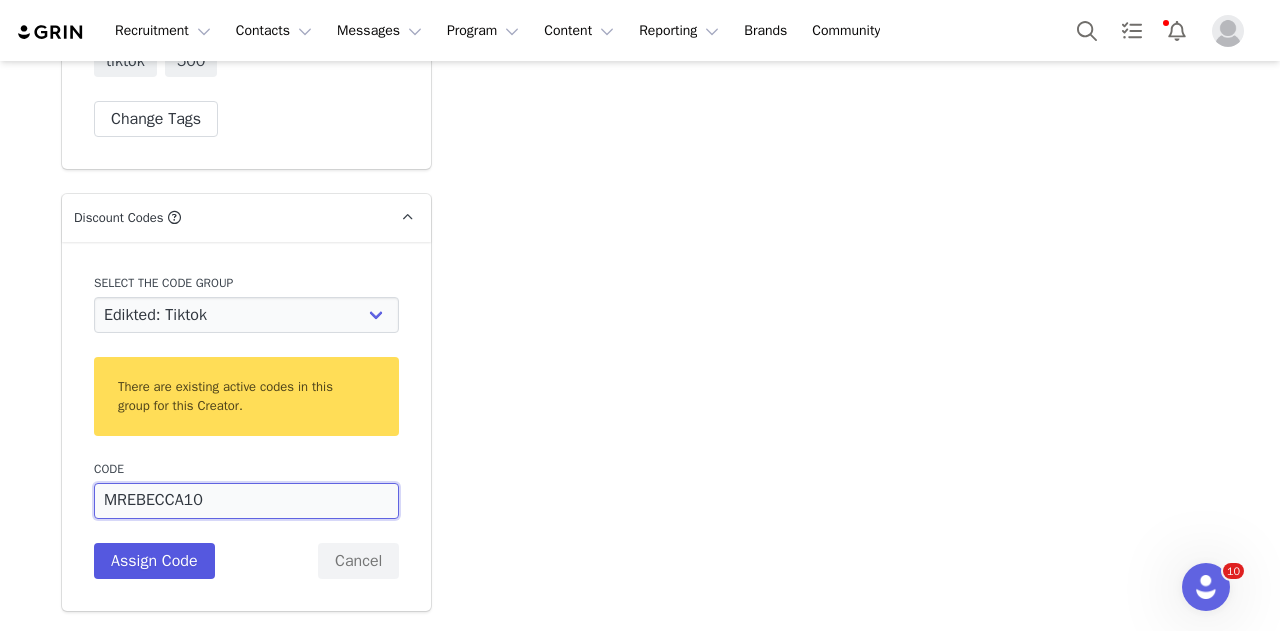 type on "MREBECCA10" 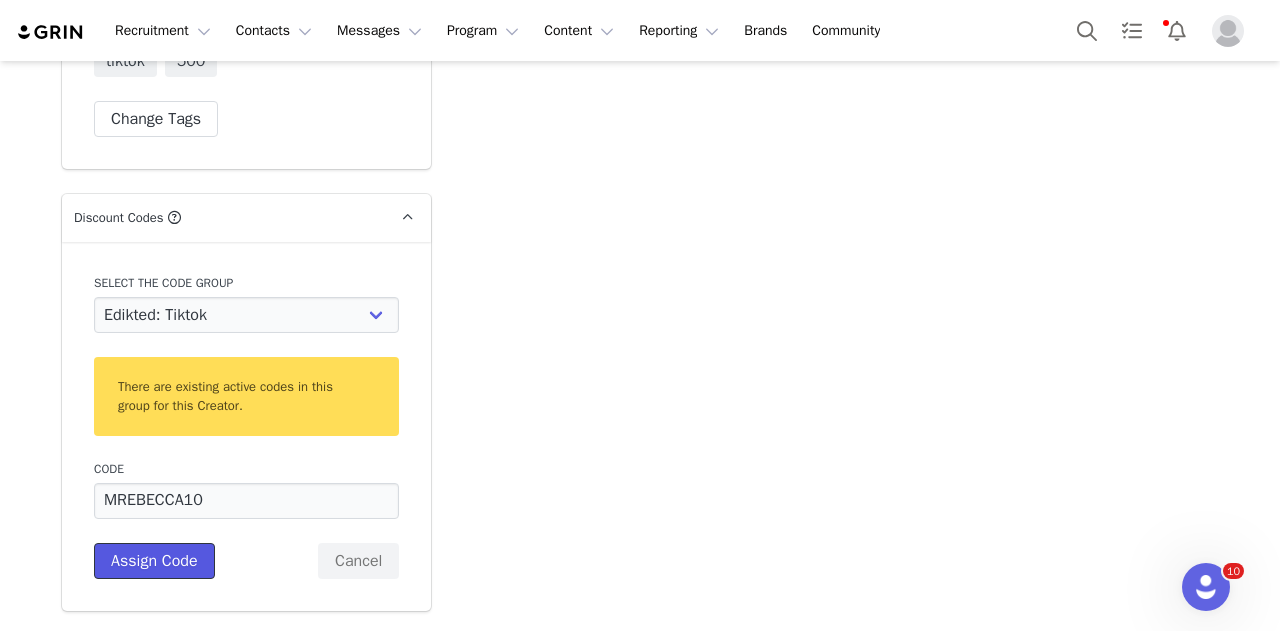 click on "Assign Code" at bounding box center [154, 561] 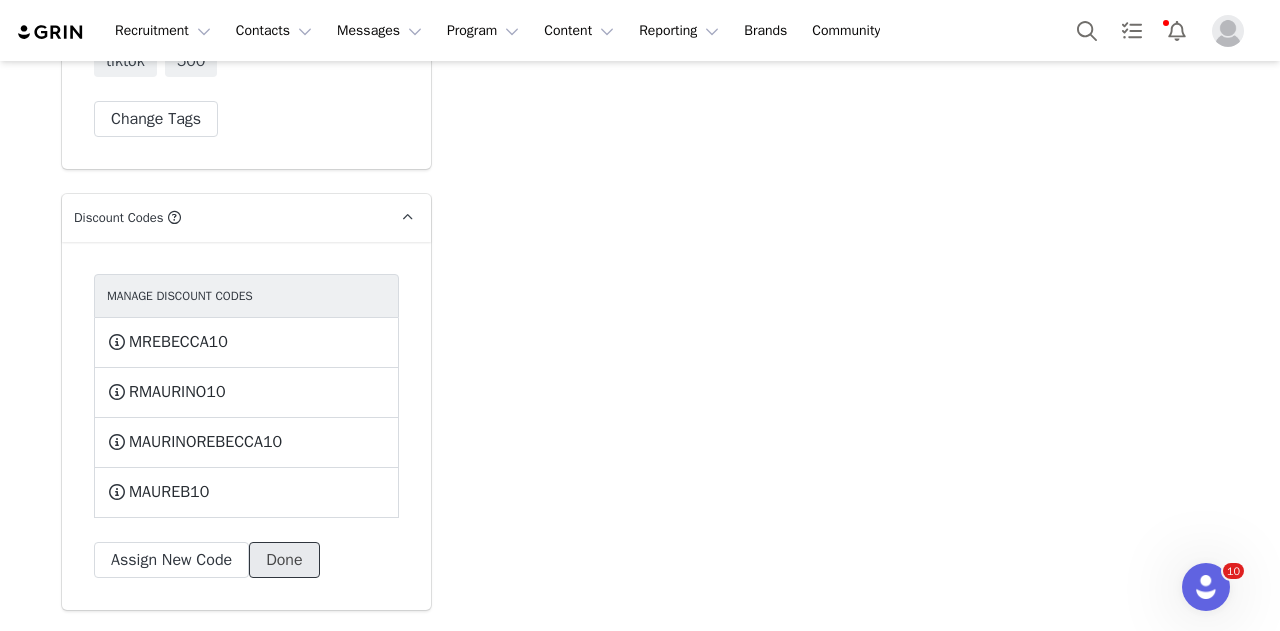 click on "Done" at bounding box center (284, 560) 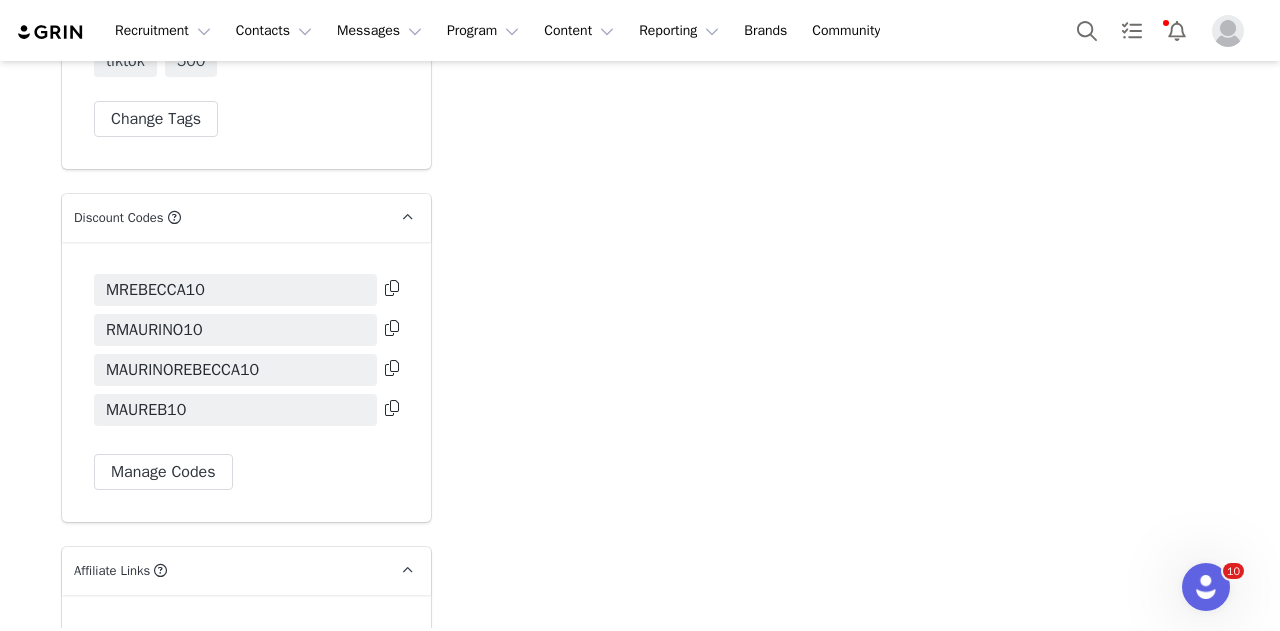 click on "Affiliate Links  Affiliate links associated with this Creator" at bounding box center [222, 571] 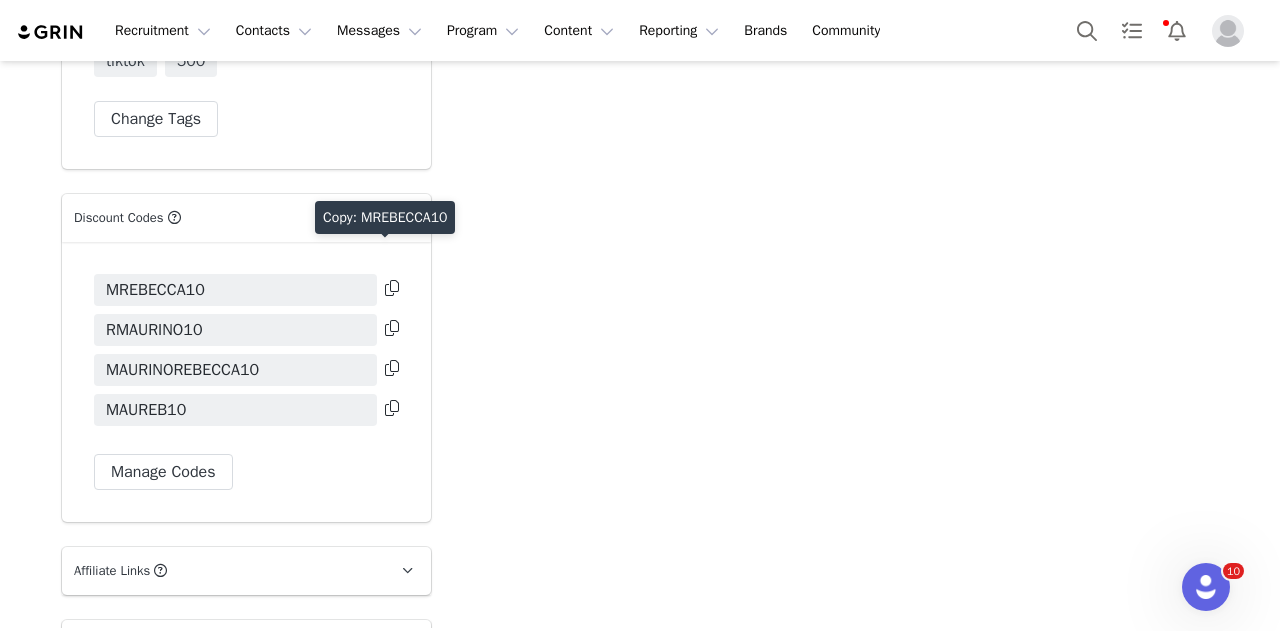 click at bounding box center [392, 288] 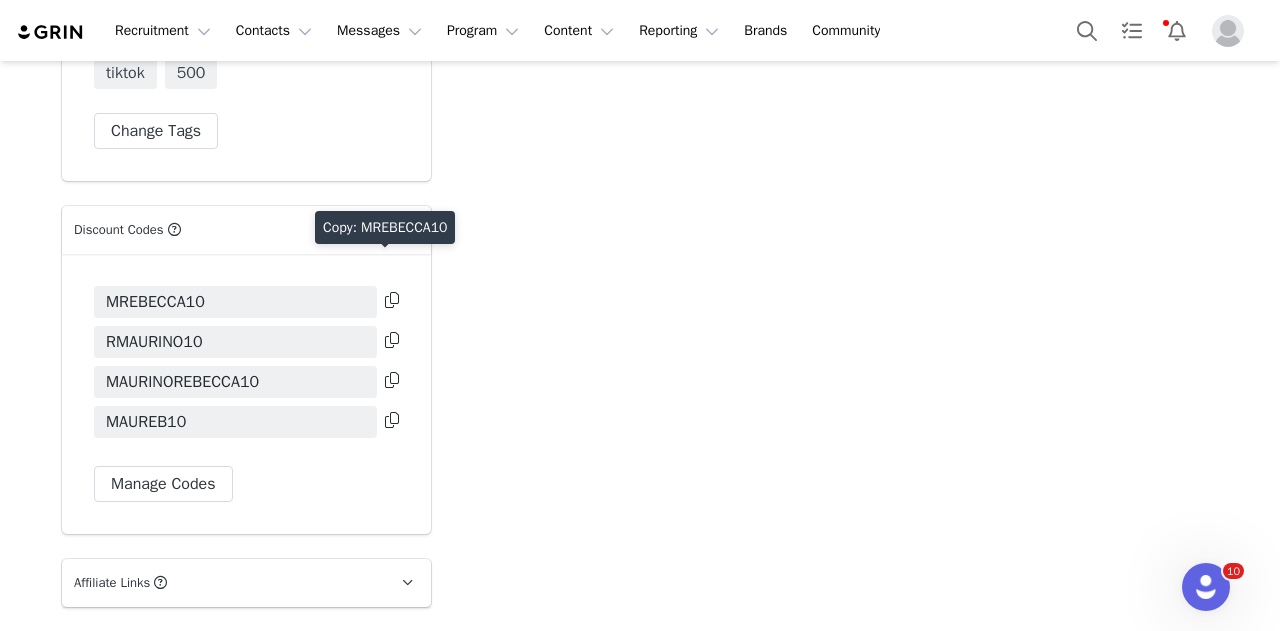 scroll, scrollTop: 5950, scrollLeft: 0, axis: vertical 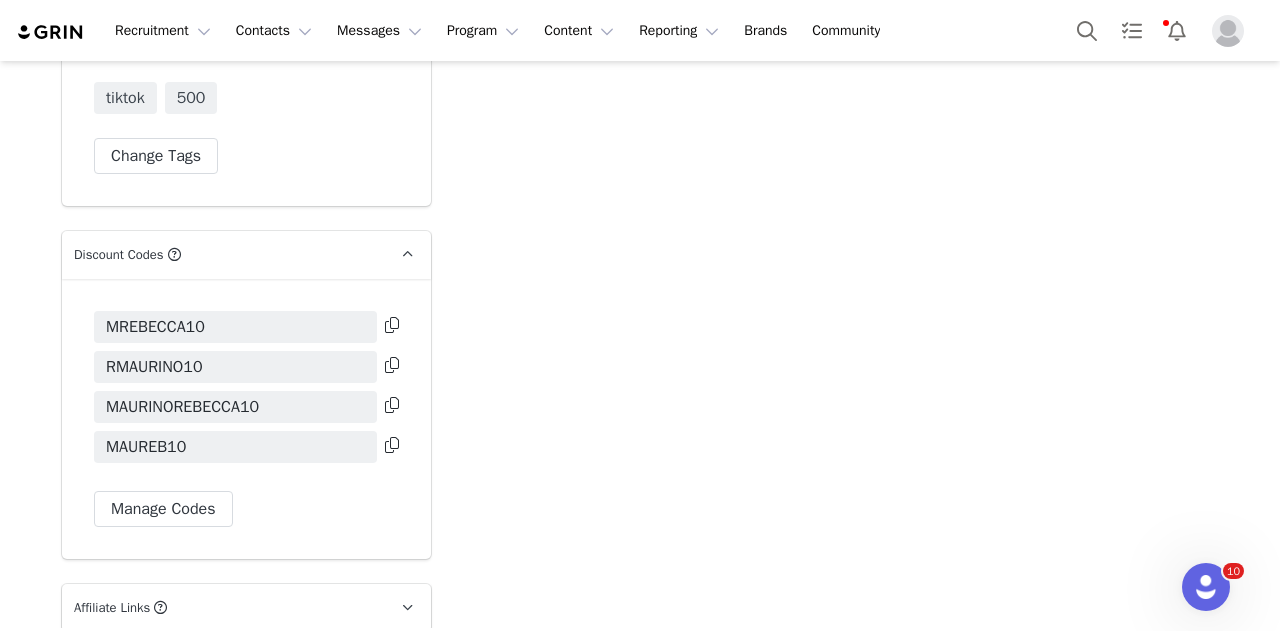 click at bounding box center [390, 330] 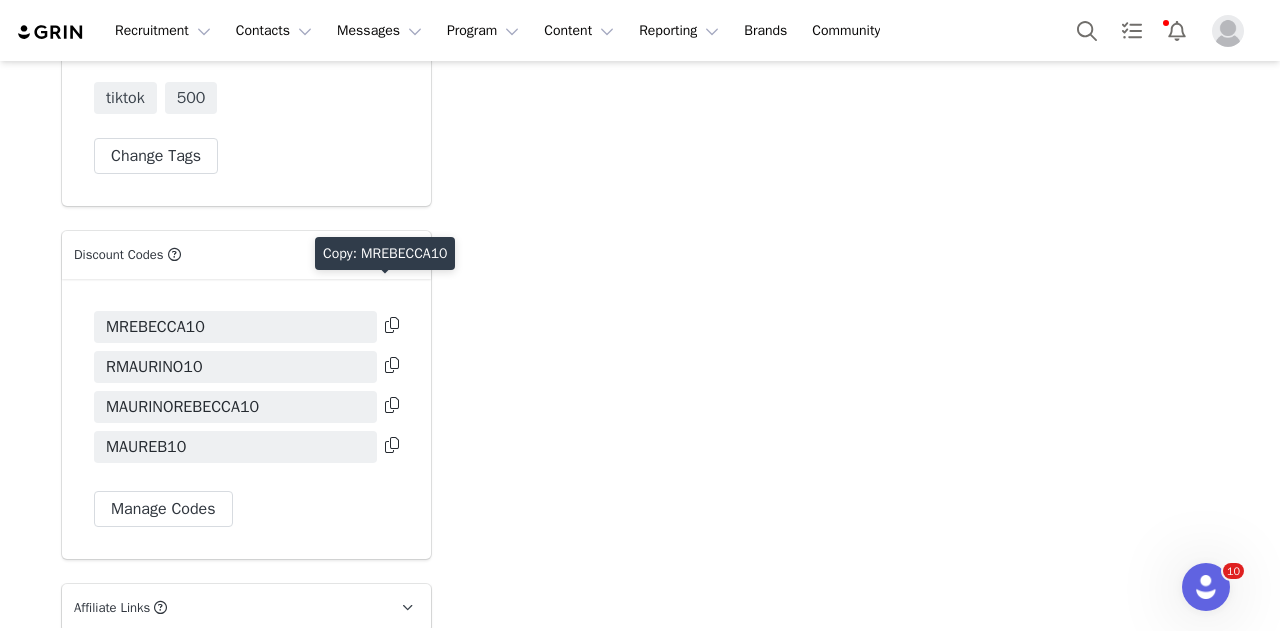 click at bounding box center [392, 325] 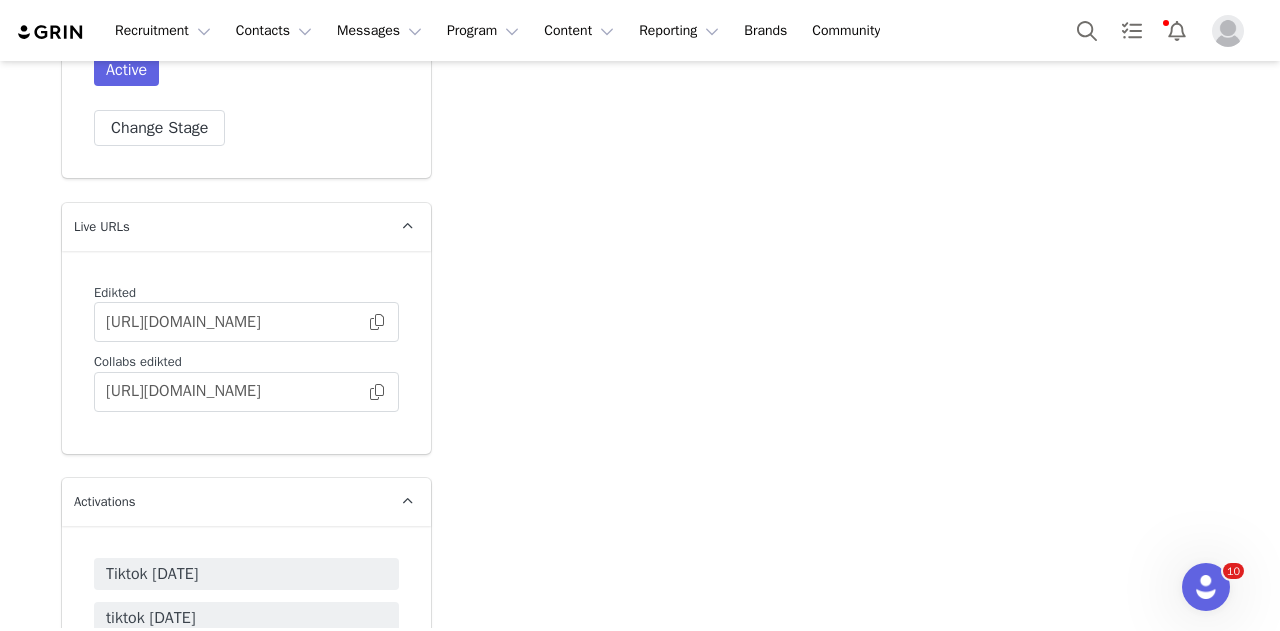 scroll, scrollTop: 4943, scrollLeft: 0, axis: vertical 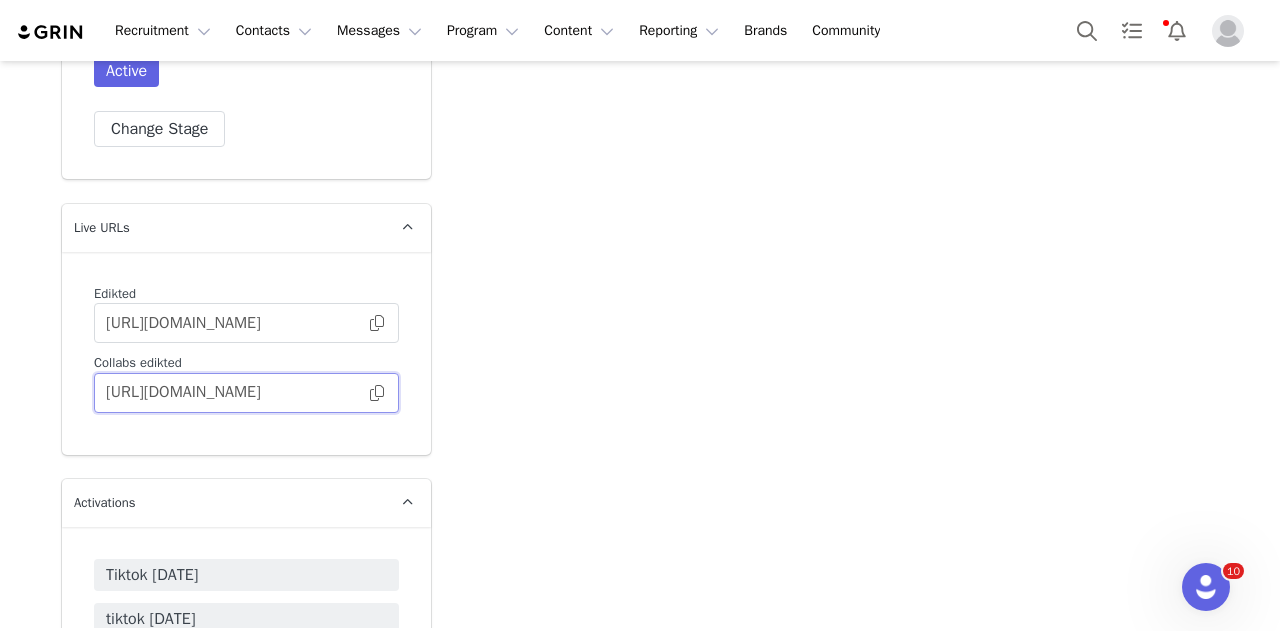 click on "https://collabs.edikted.com/f096aae6-8eb6-4e1a-a1b6-6f4d2b689961" at bounding box center (246, 393) 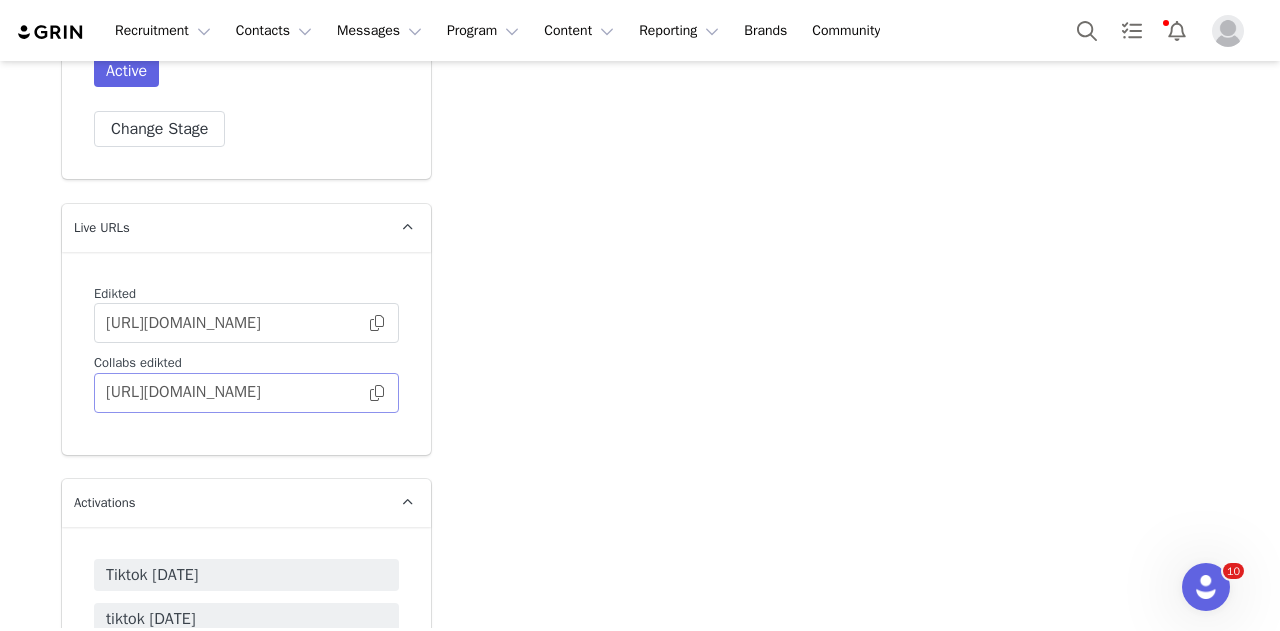 click at bounding box center [377, 393] 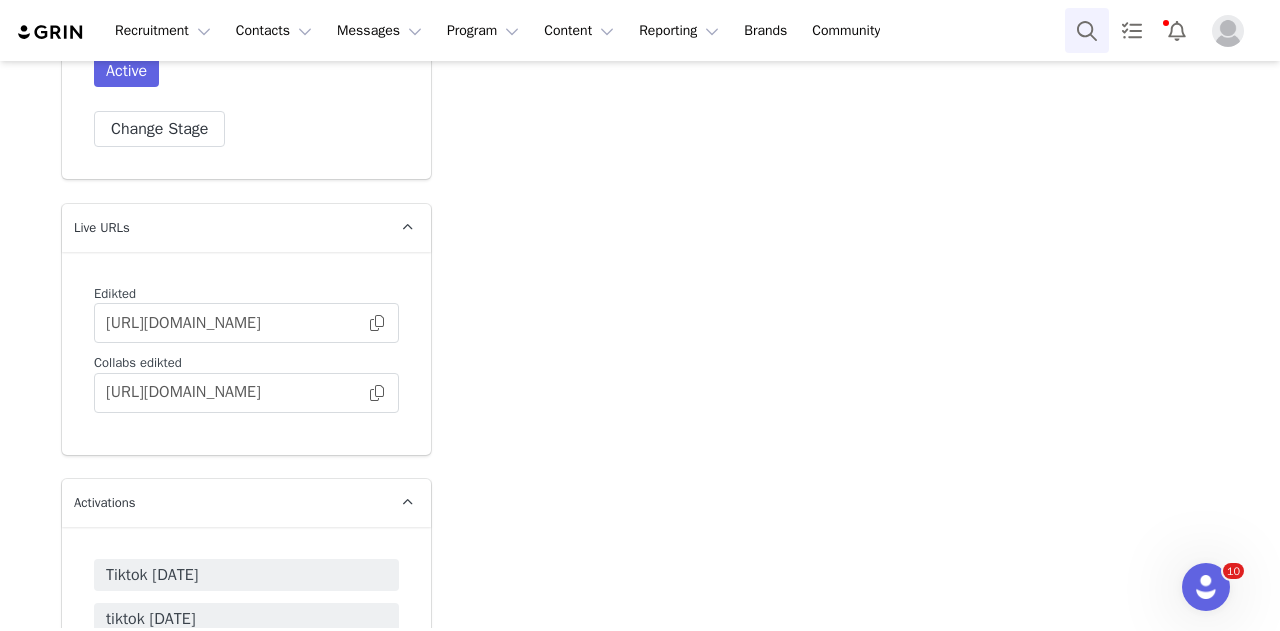 drag, startPoint x: 1055, startPoint y: 24, endPoint x: 1073, endPoint y: 27, distance: 18.248287 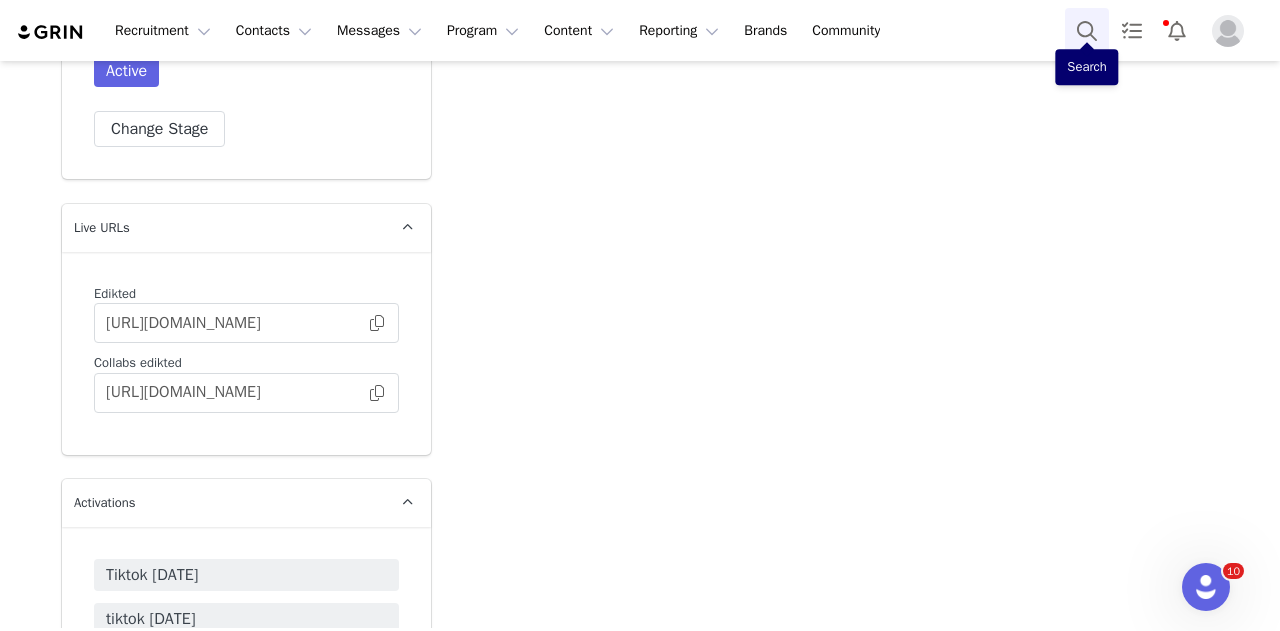 click at bounding box center (1087, 30) 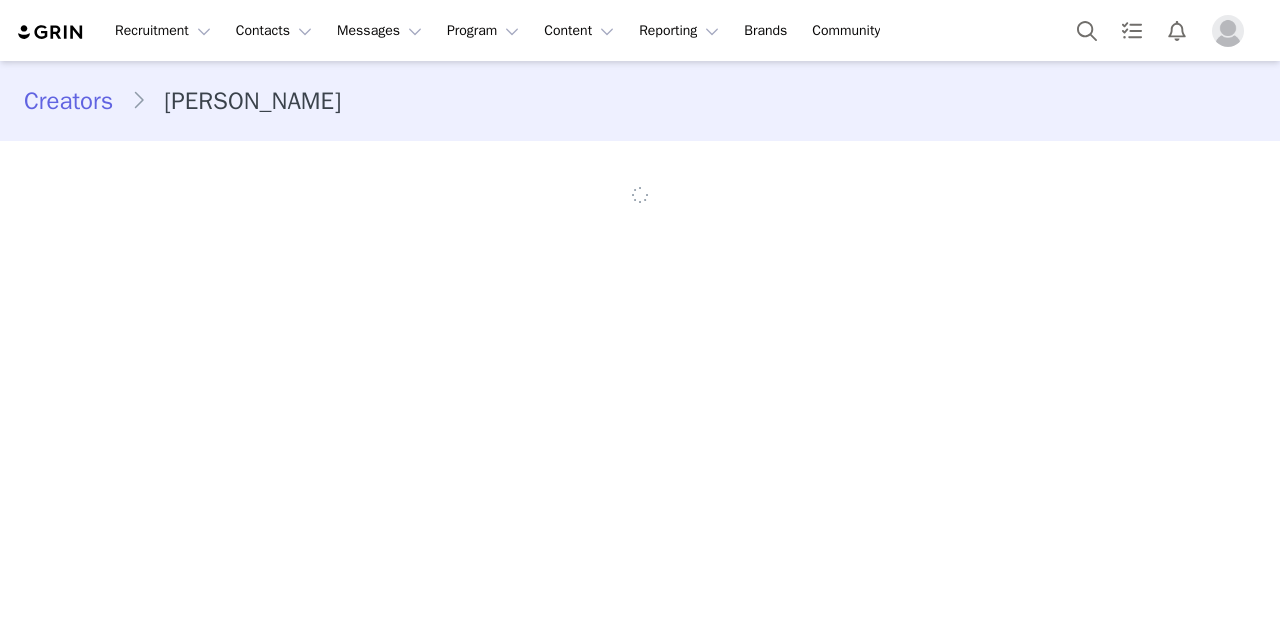 scroll, scrollTop: 0, scrollLeft: 0, axis: both 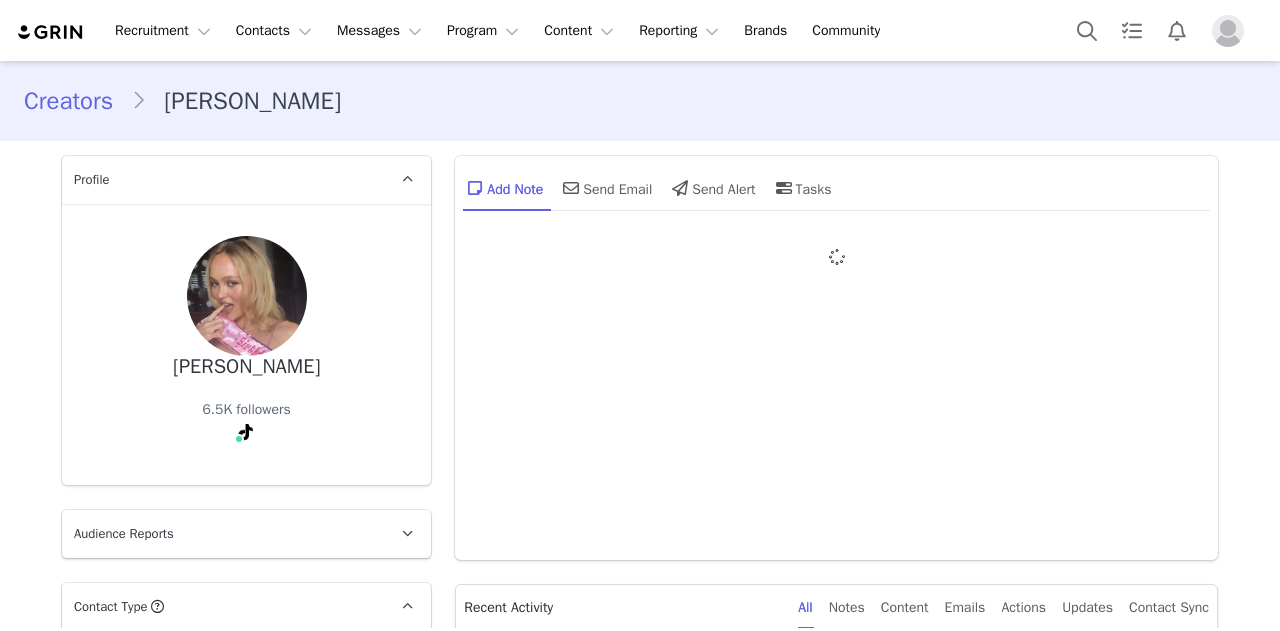 type on "+1 ([GEOGRAPHIC_DATA])" 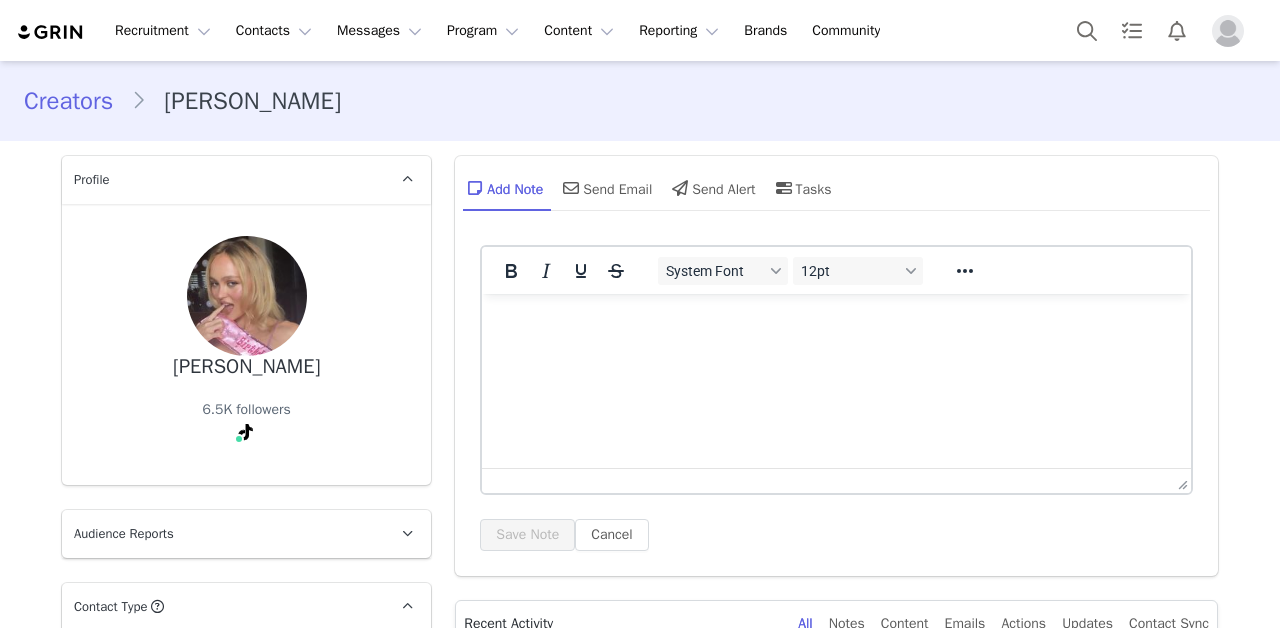 scroll, scrollTop: 0, scrollLeft: 0, axis: both 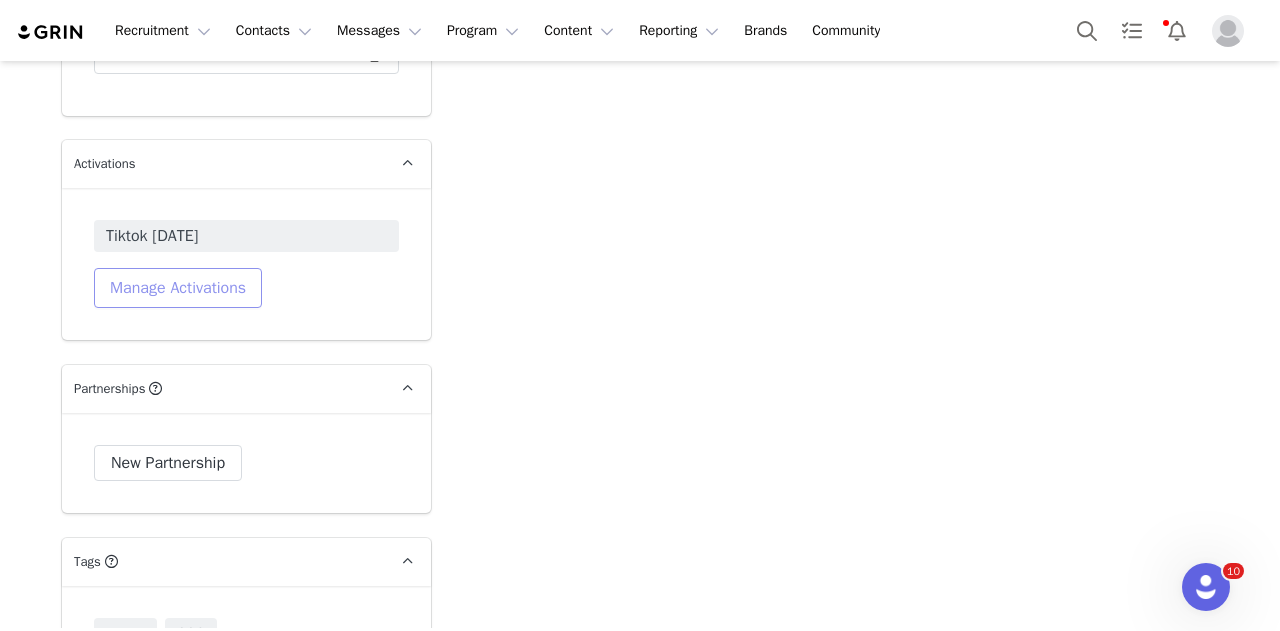 click on "Manage Activations" at bounding box center (178, 288) 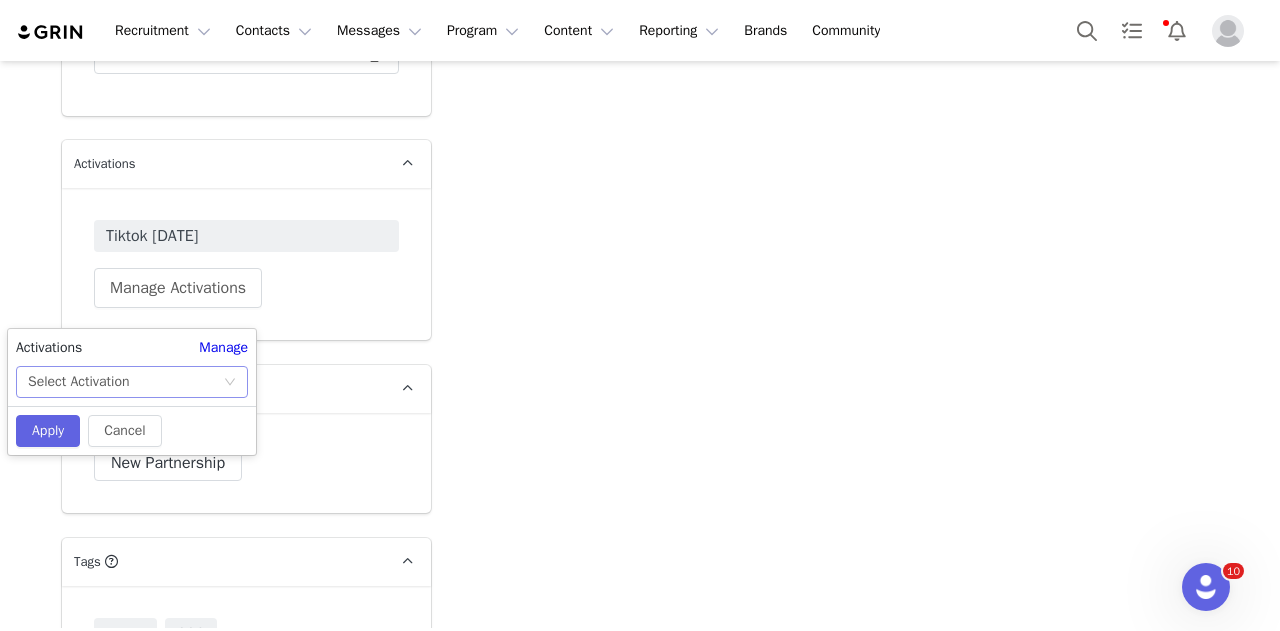 click on "Select Activation" at bounding box center [125, 382] 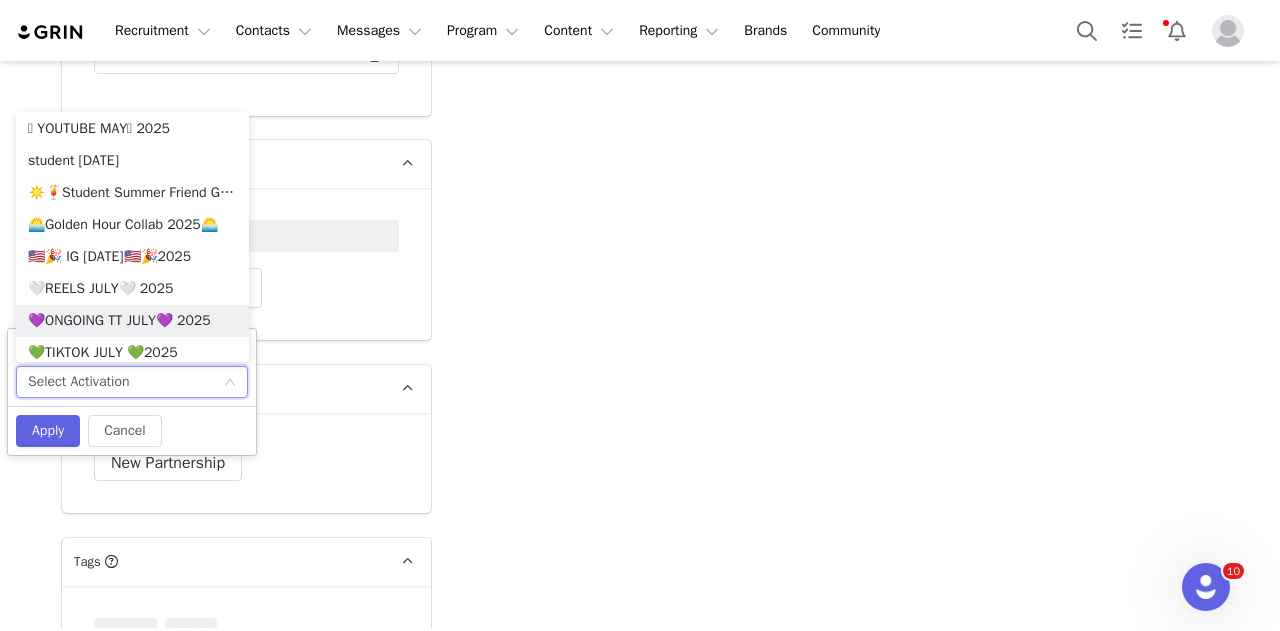 scroll, scrollTop: 1149, scrollLeft: 0, axis: vertical 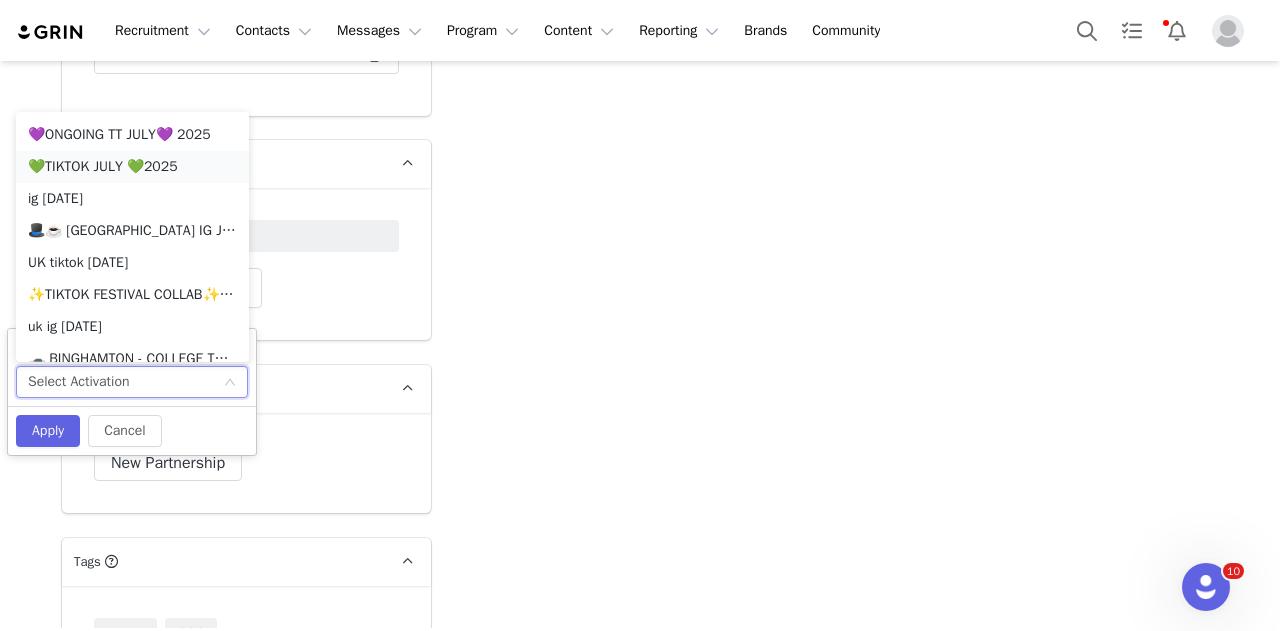 click on "💚TIKTOK JULY 💚2025" at bounding box center (132, 167) 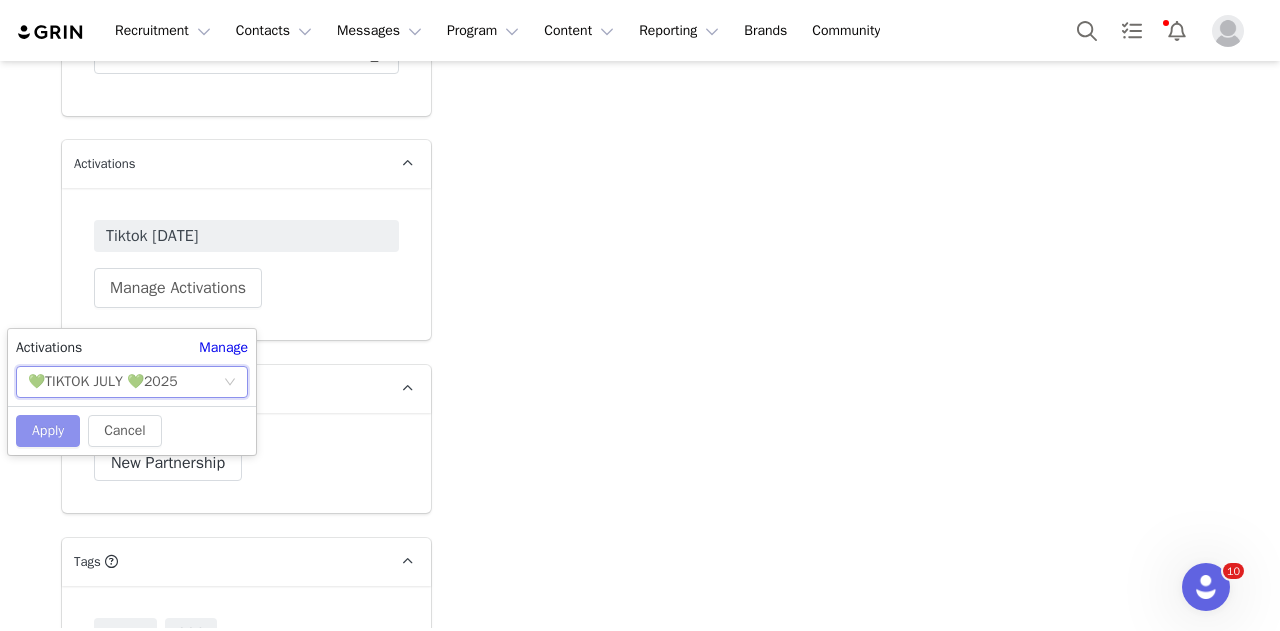 click on "Apply" at bounding box center (48, 431) 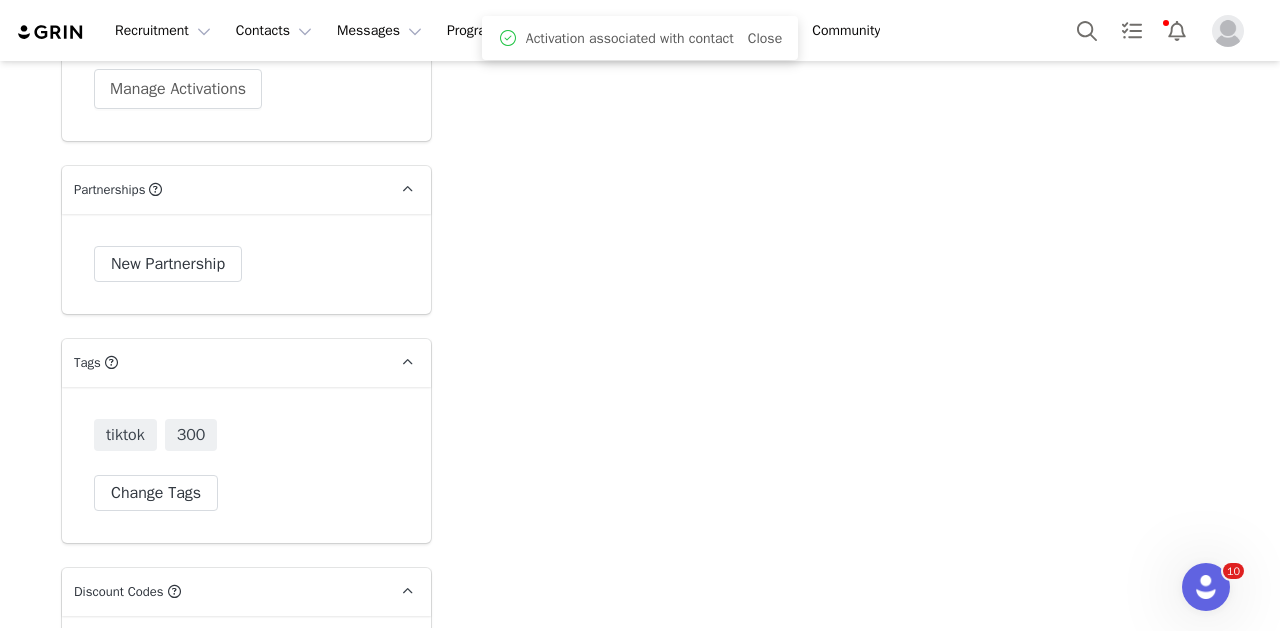 scroll, scrollTop: 5728, scrollLeft: 0, axis: vertical 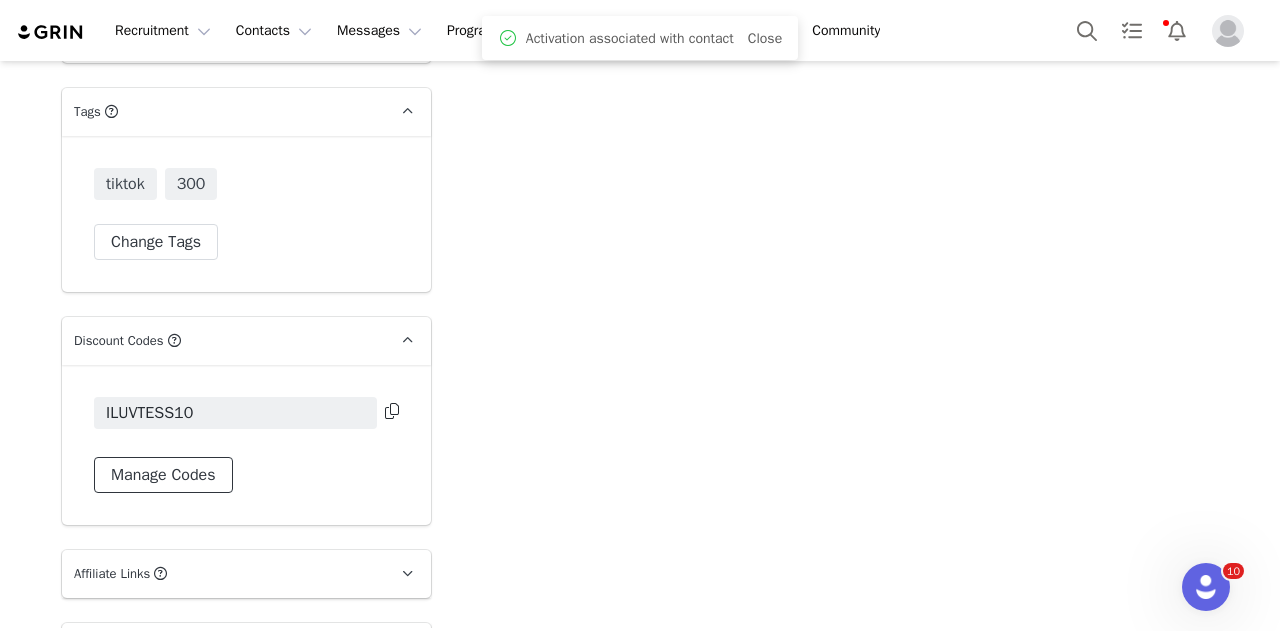 click on "Manage Codes" at bounding box center [163, 475] 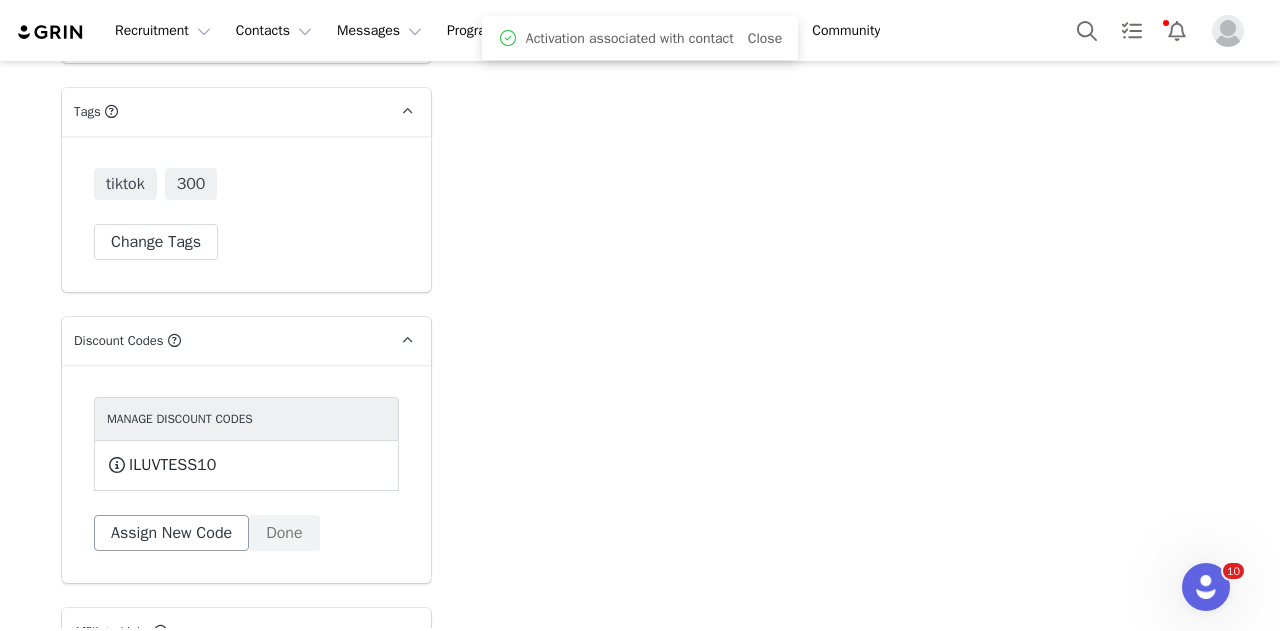 drag, startPoint x: 168, startPoint y: 522, endPoint x: 166, endPoint y: 541, distance: 19.104973 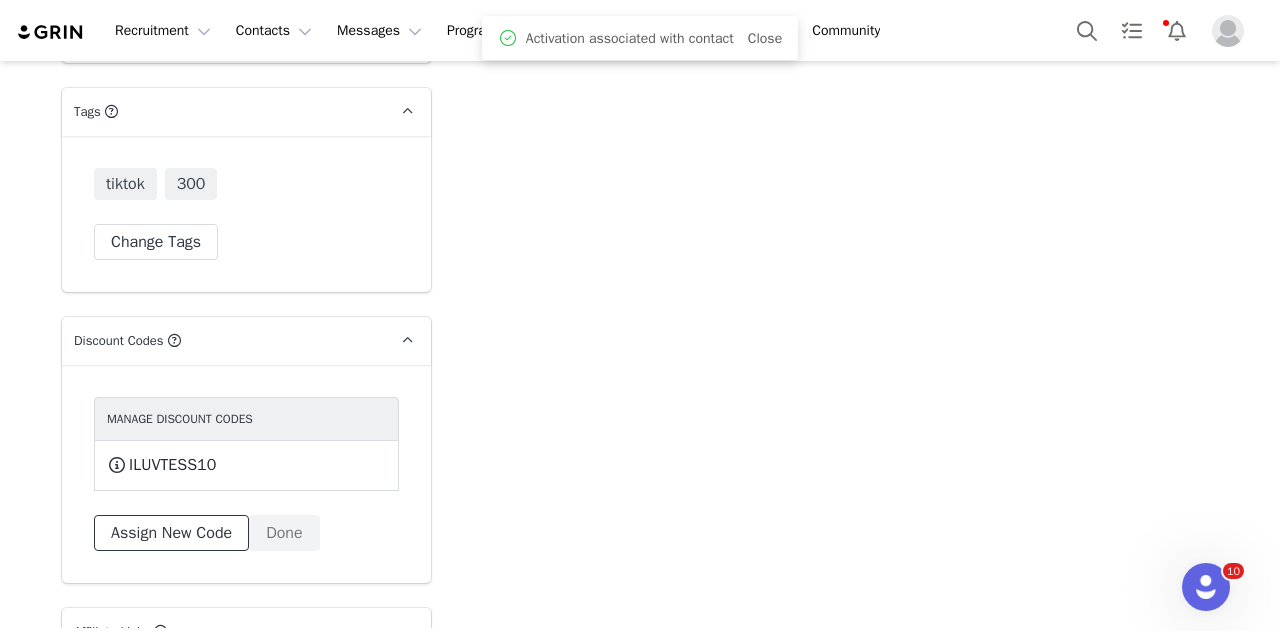 click on "Assign New Code" at bounding box center (171, 533) 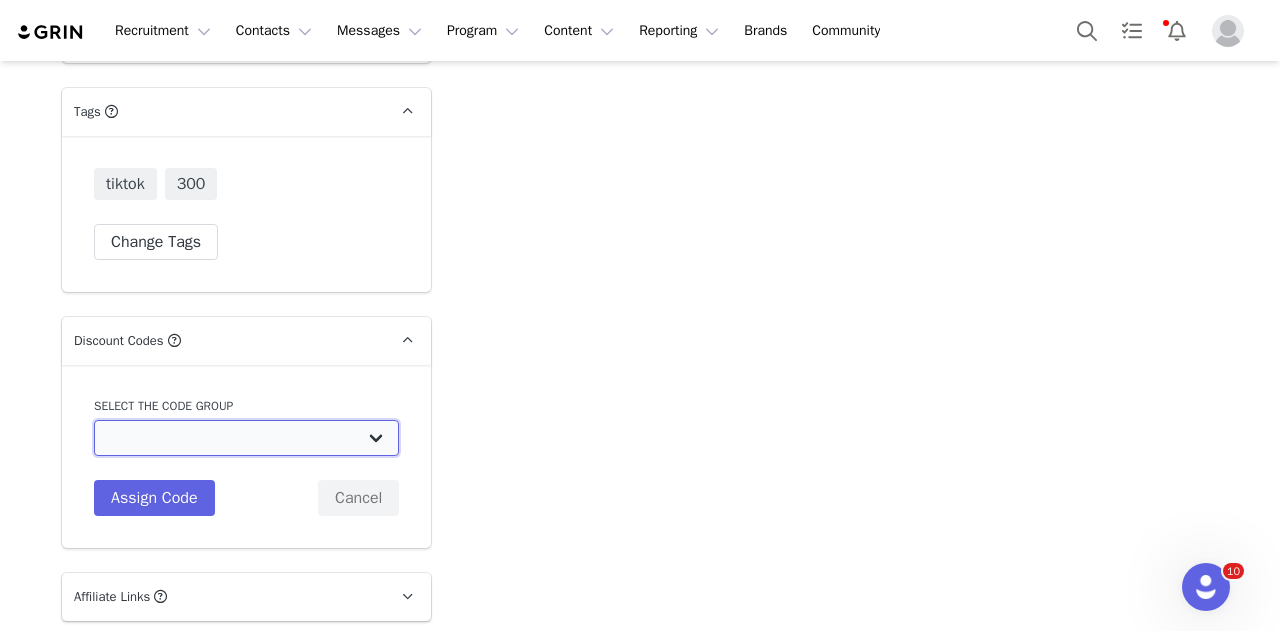 click on "Edikted: Students + IG   Edikted: Tiktok   Edikted: Youtube   Edikted: GRIN TEST GROUP" at bounding box center [246, 438] 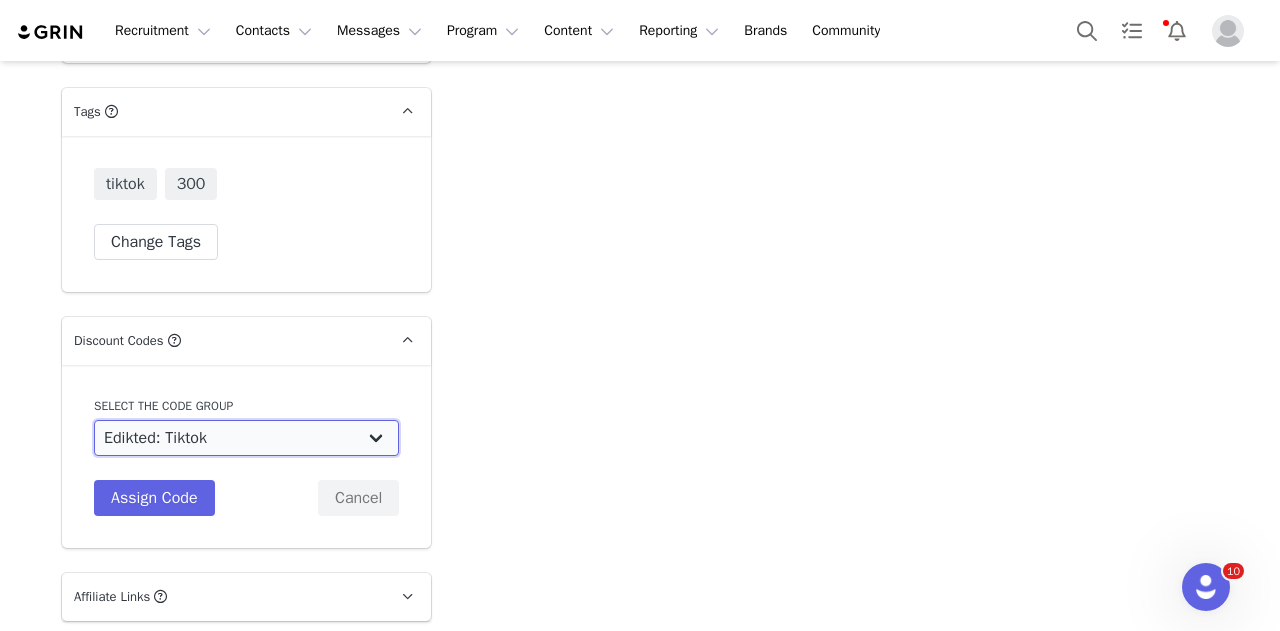 click on "Edikted: Students + IG   Edikted: Tiktok   Edikted: Youtube   Edikted: GRIN TEST GROUP" at bounding box center [246, 438] 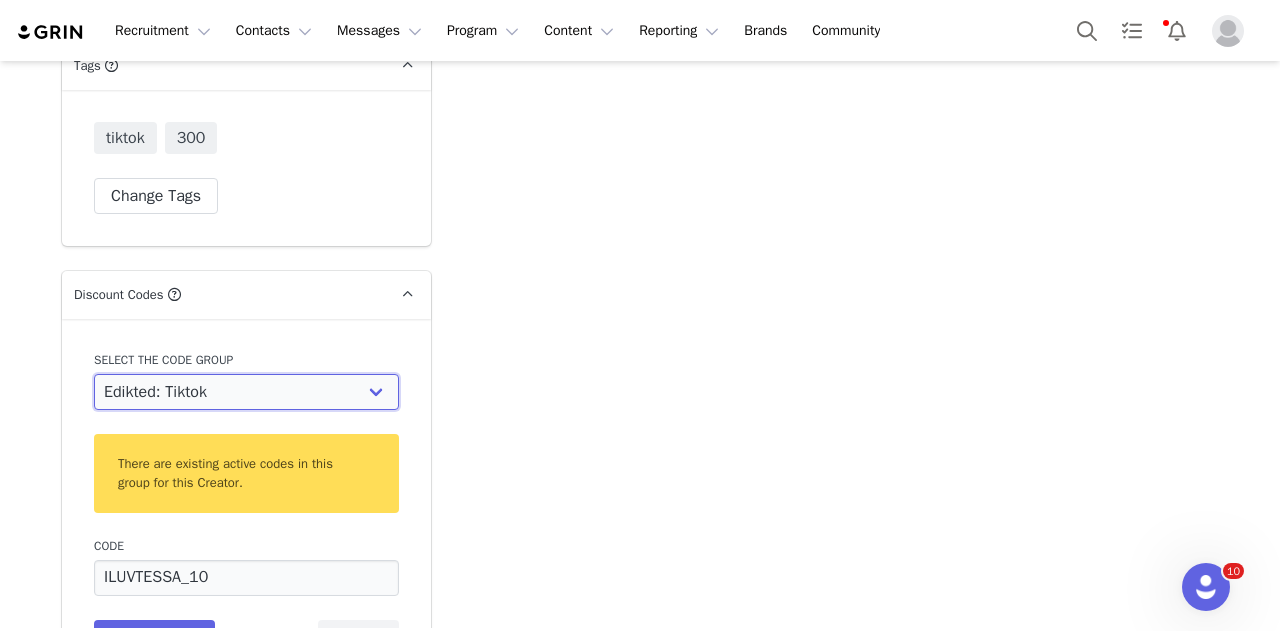 scroll, scrollTop: 5852, scrollLeft: 0, axis: vertical 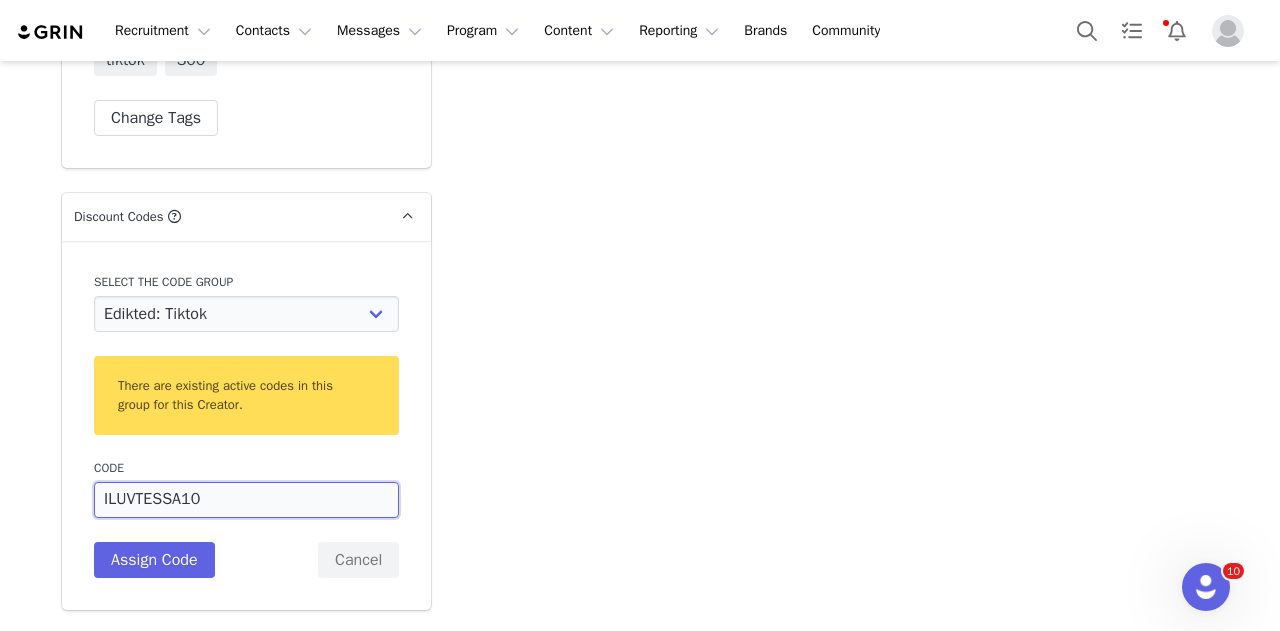 click on "ILUVTESSA10" at bounding box center [246, 500] 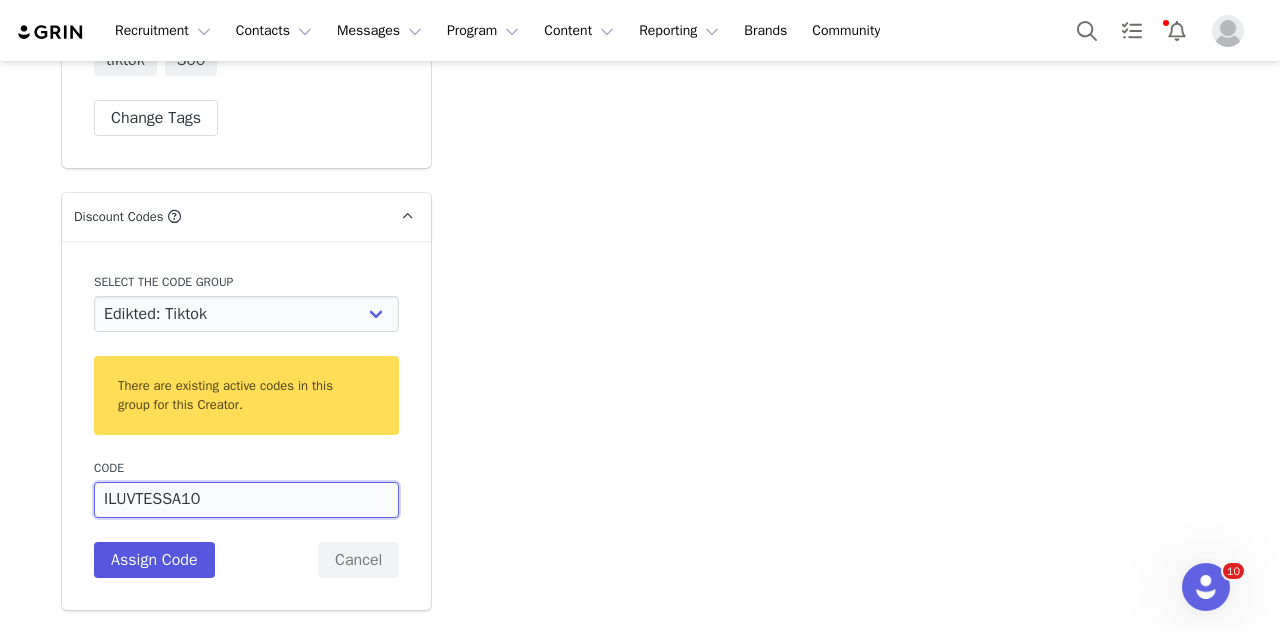 type on "ILUVTESSA10" 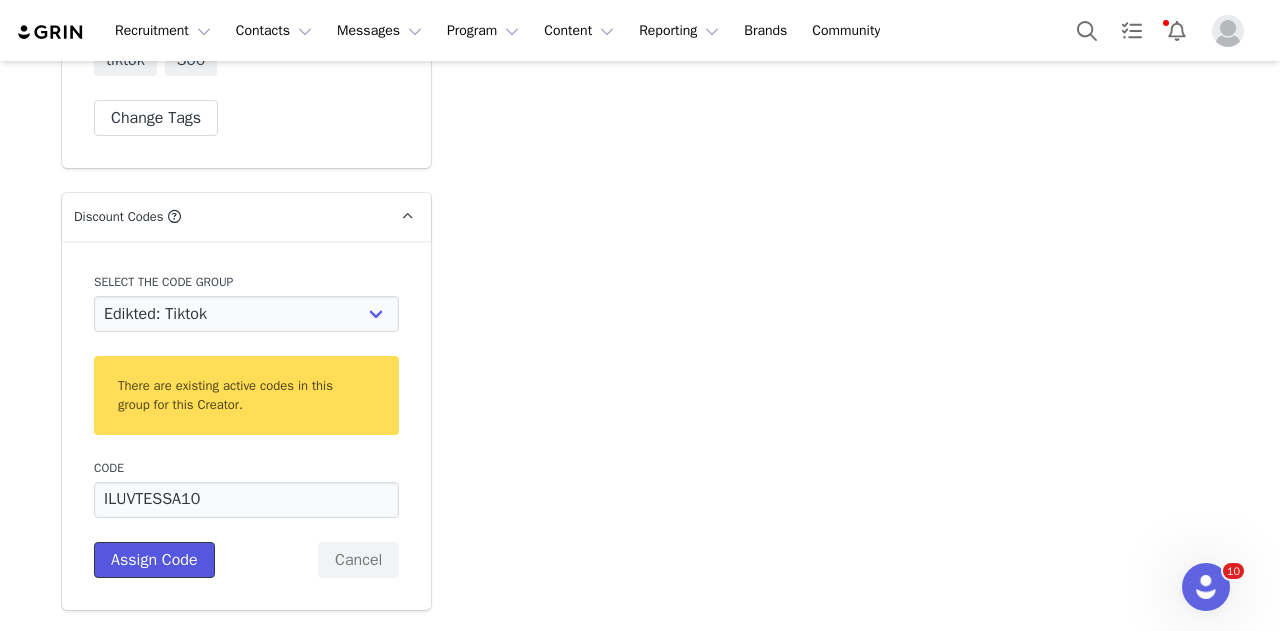 click on "Assign Code" at bounding box center [154, 560] 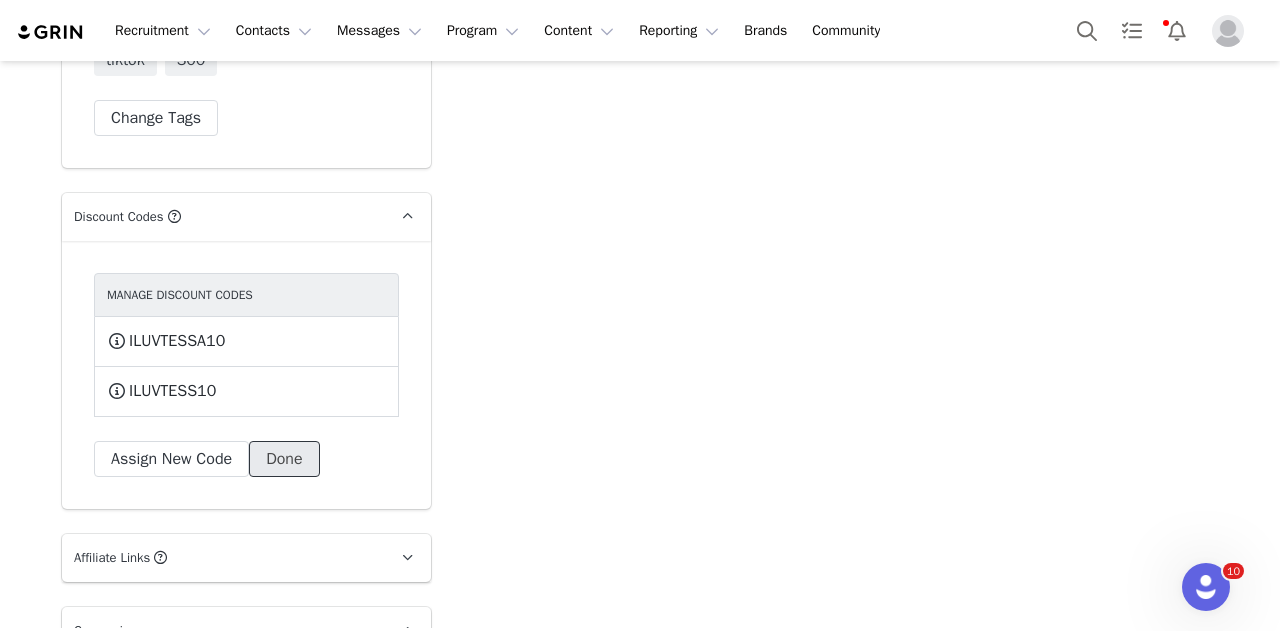 click on "Done" at bounding box center [284, 459] 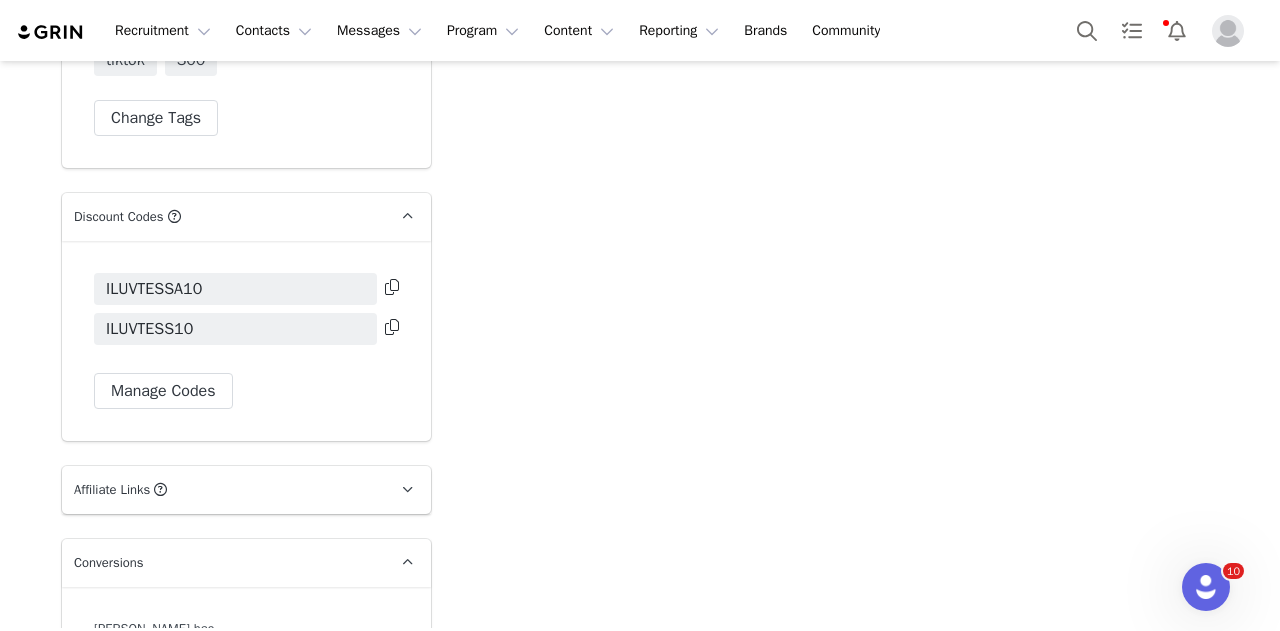 click at bounding box center (392, 287) 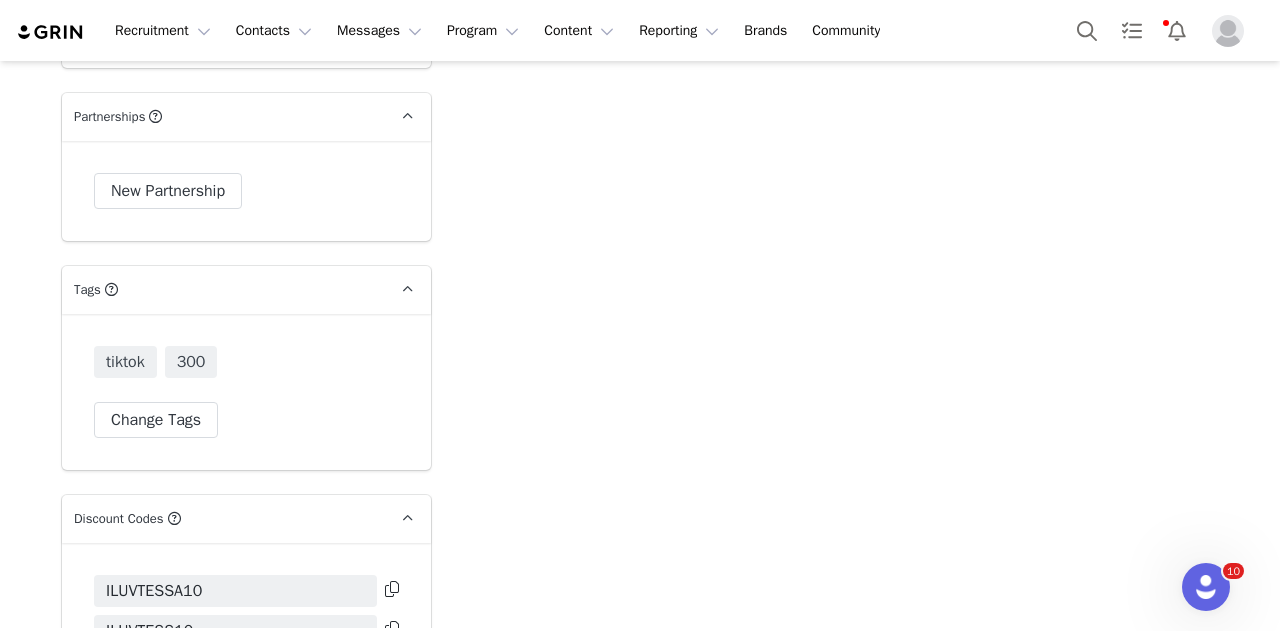 click on "New Partnership  New Partnership  Start Date   End Date   IG Posts  0  IG Videos  0  Swipe Ups  0  YouTube Videos  0  Instagram Highlight Reel   Instagram Bio Tag   6 Month Partnership   Budget Per Post   Create  Cancel" at bounding box center [246, 191] 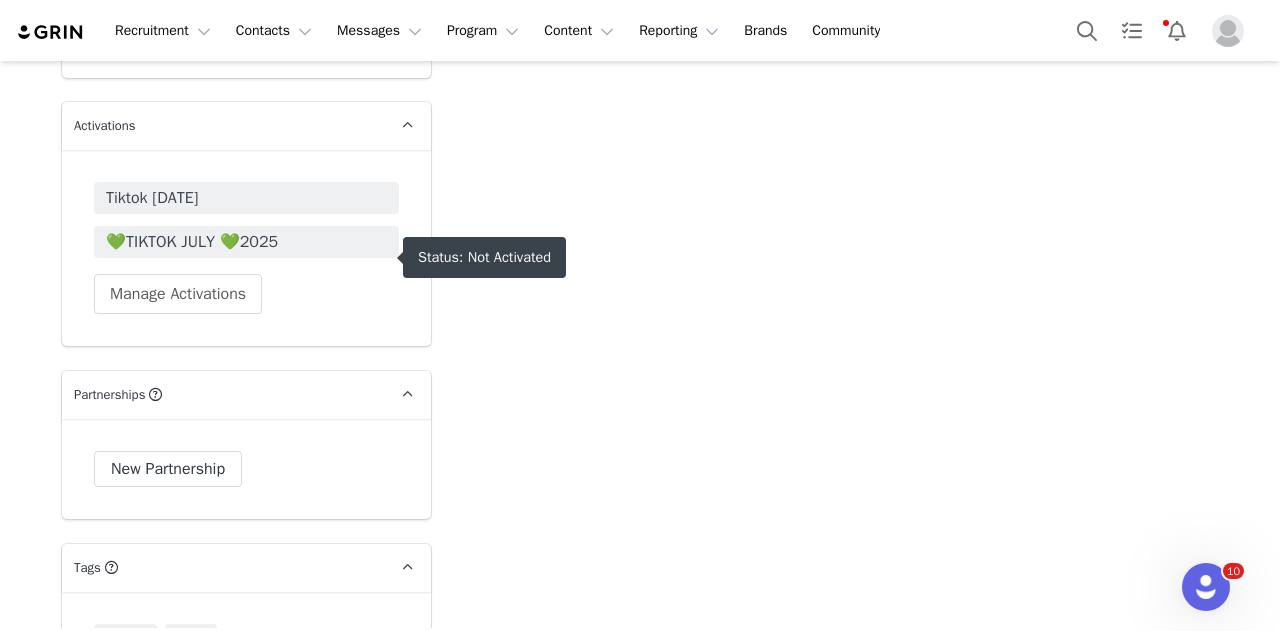 scroll, scrollTop: 5082, scrollLeft: 0, axis: vertical 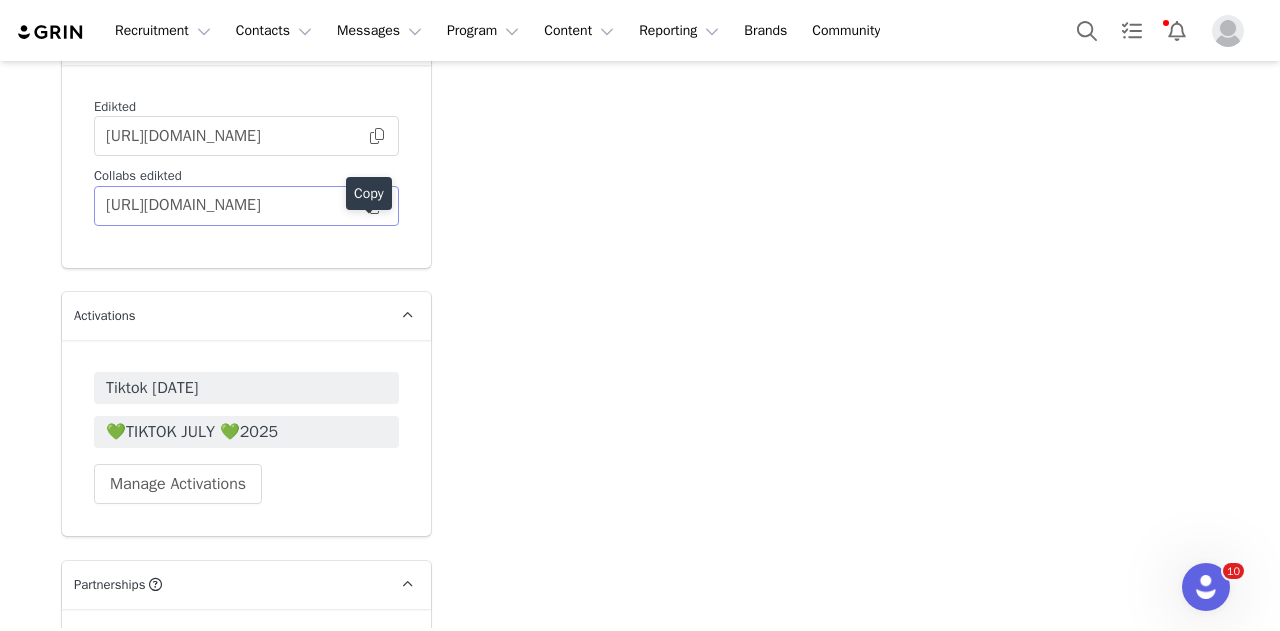 click at bounding box center (377, 206) 